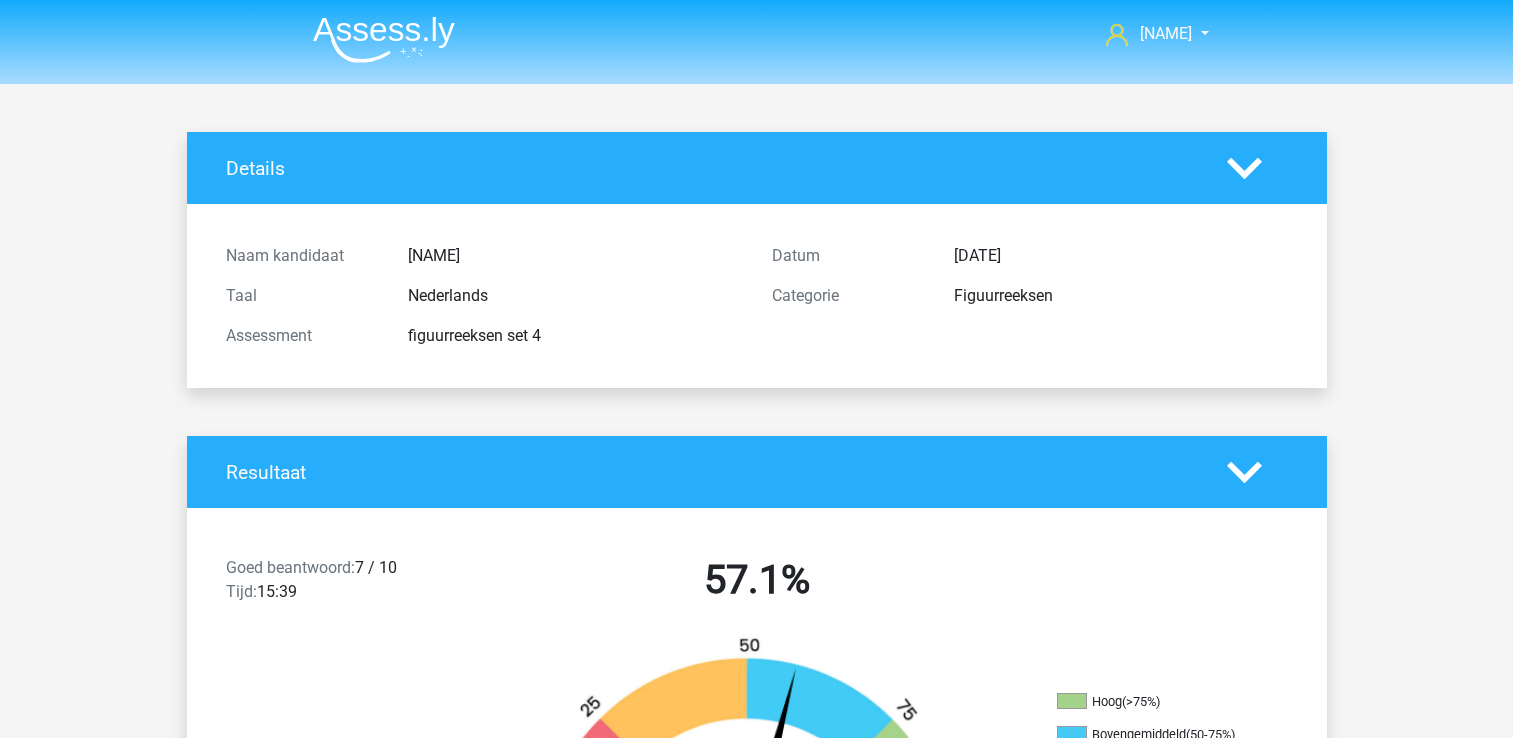 scroll, scrollTop: 100, scrollLeft: 0, axis: vertical 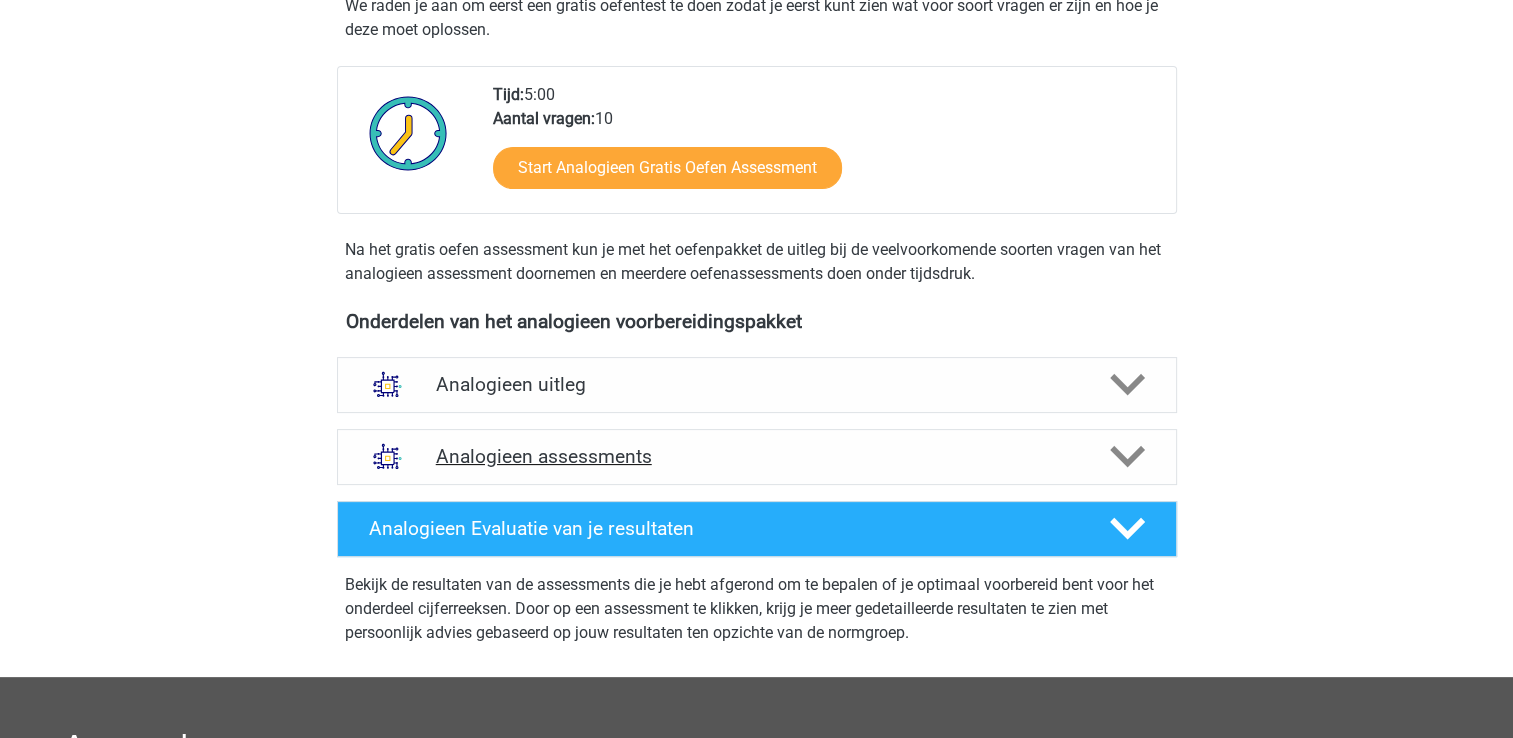 click on "Analogieen assessments" at bounding box center (757, 456) 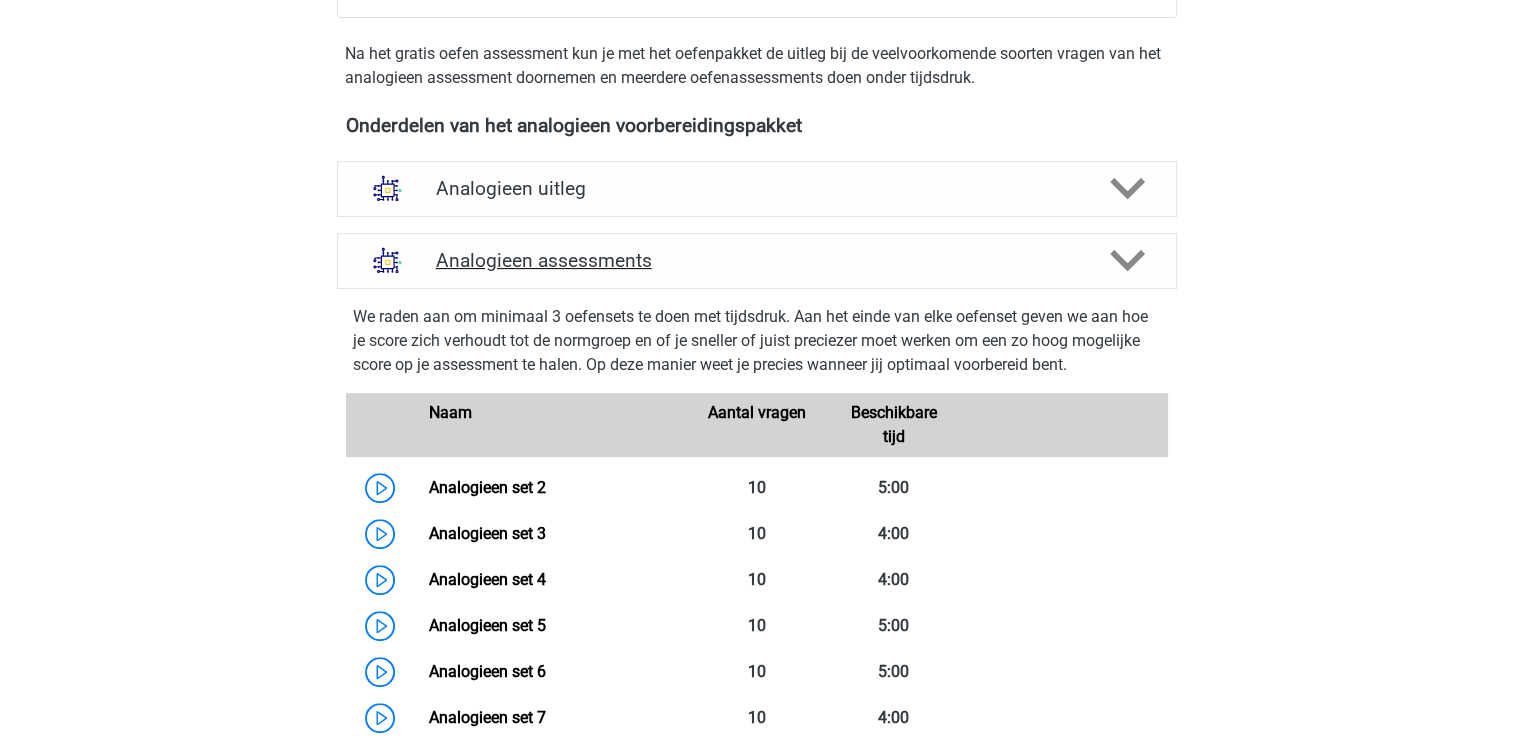 scroll, scrollTop: 600, scrollLeft: 0, axis: vertical 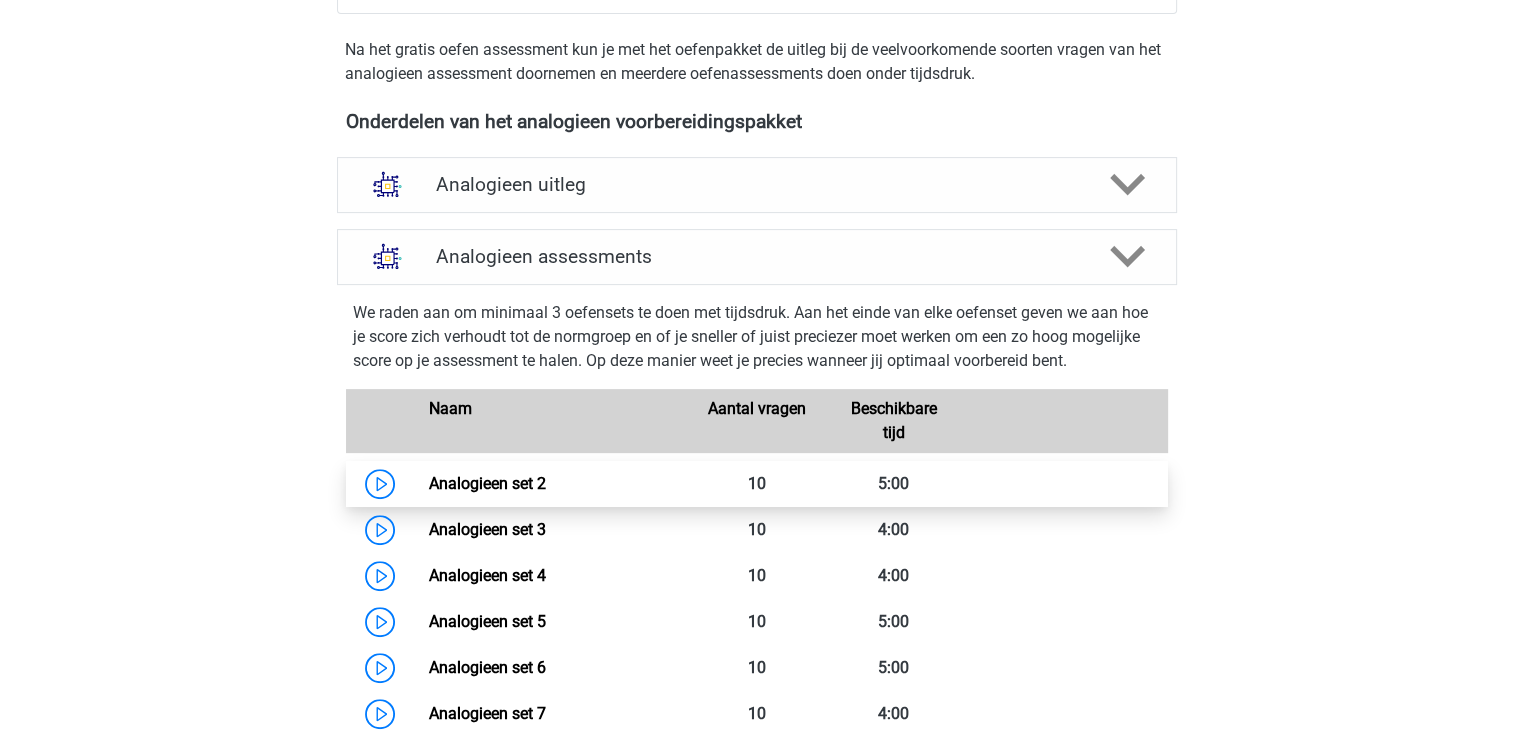 click on "Analogieen
set 2" at bounding box center [487, 483] 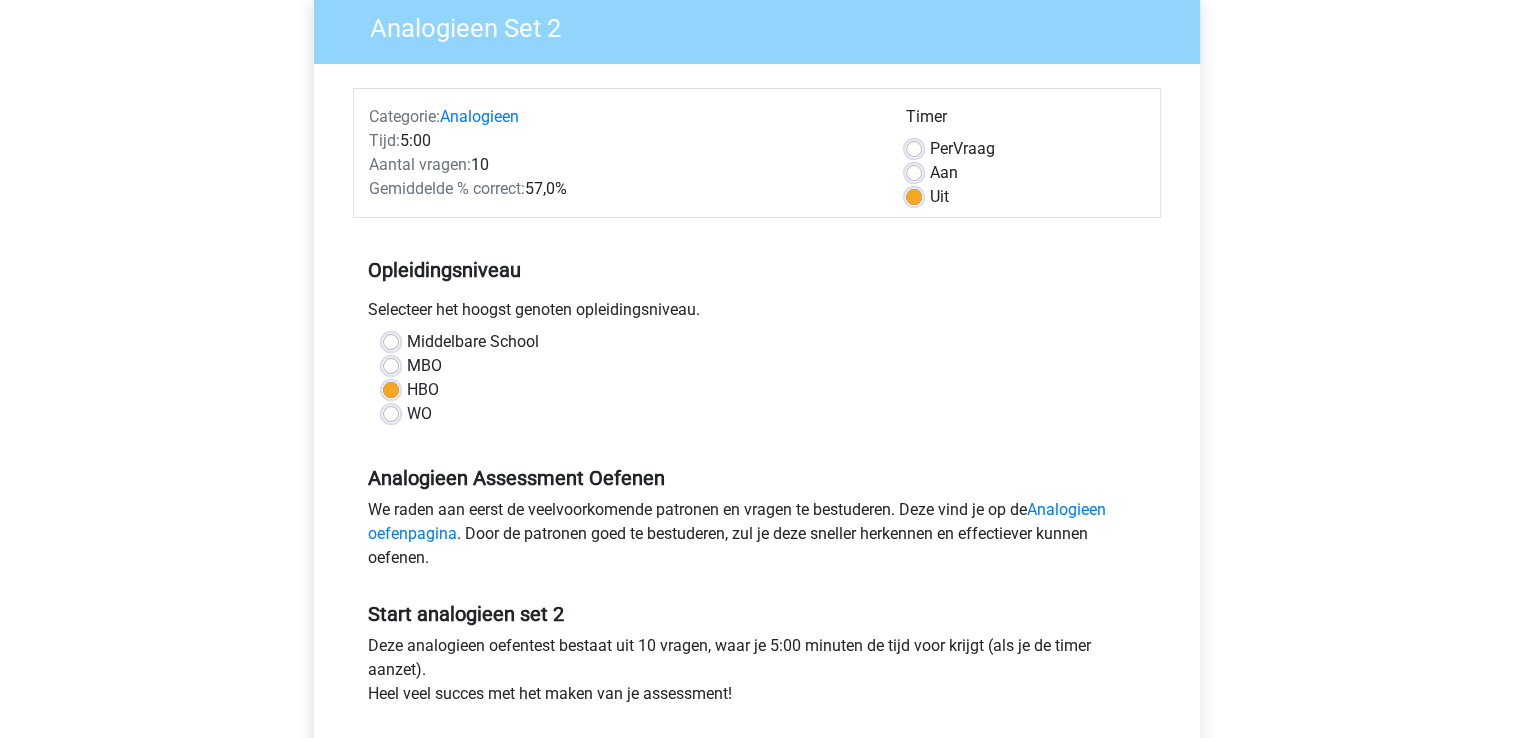scroll, scrollTop: 500, scrollLeft: 0, axis: vertical 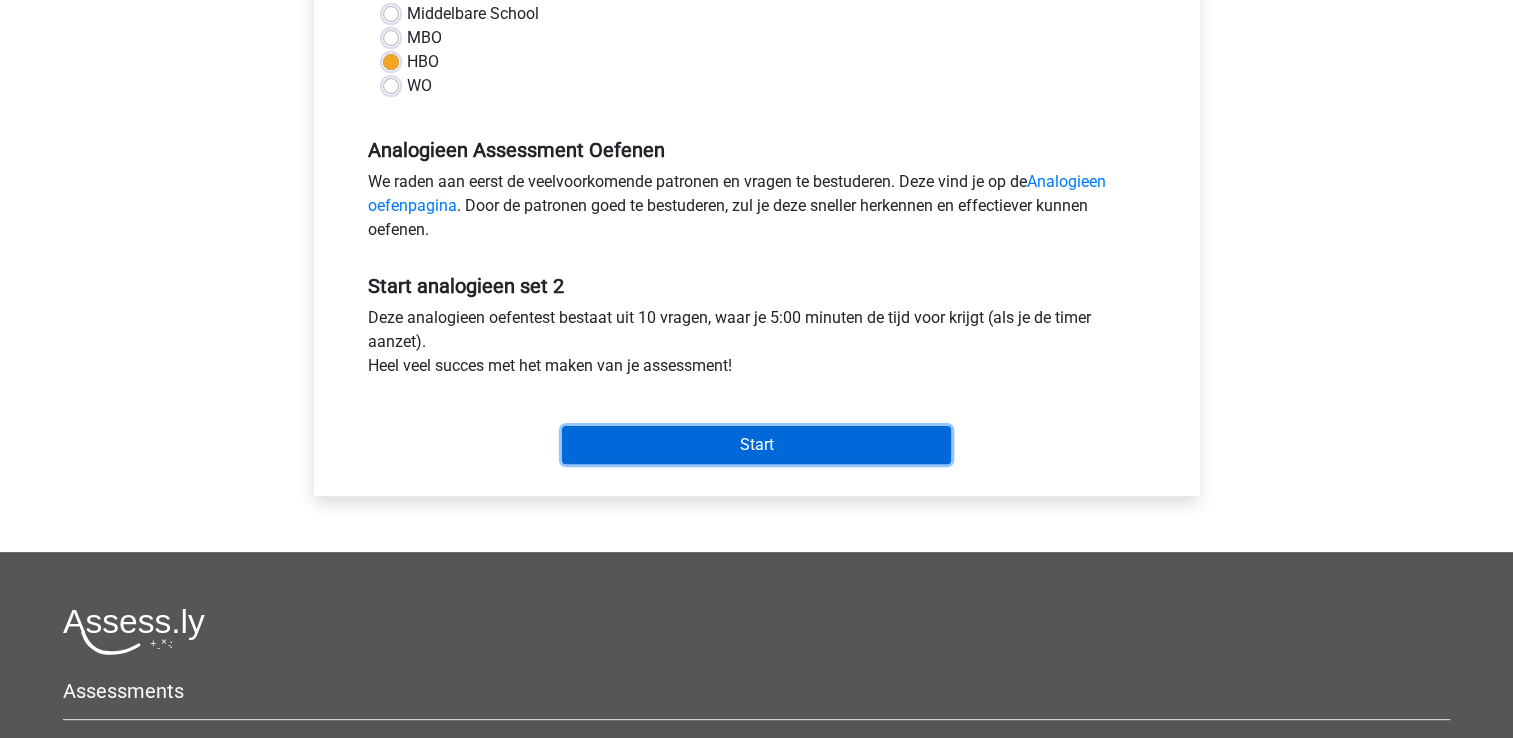 click on "Start" at bounding box center [756, 445] 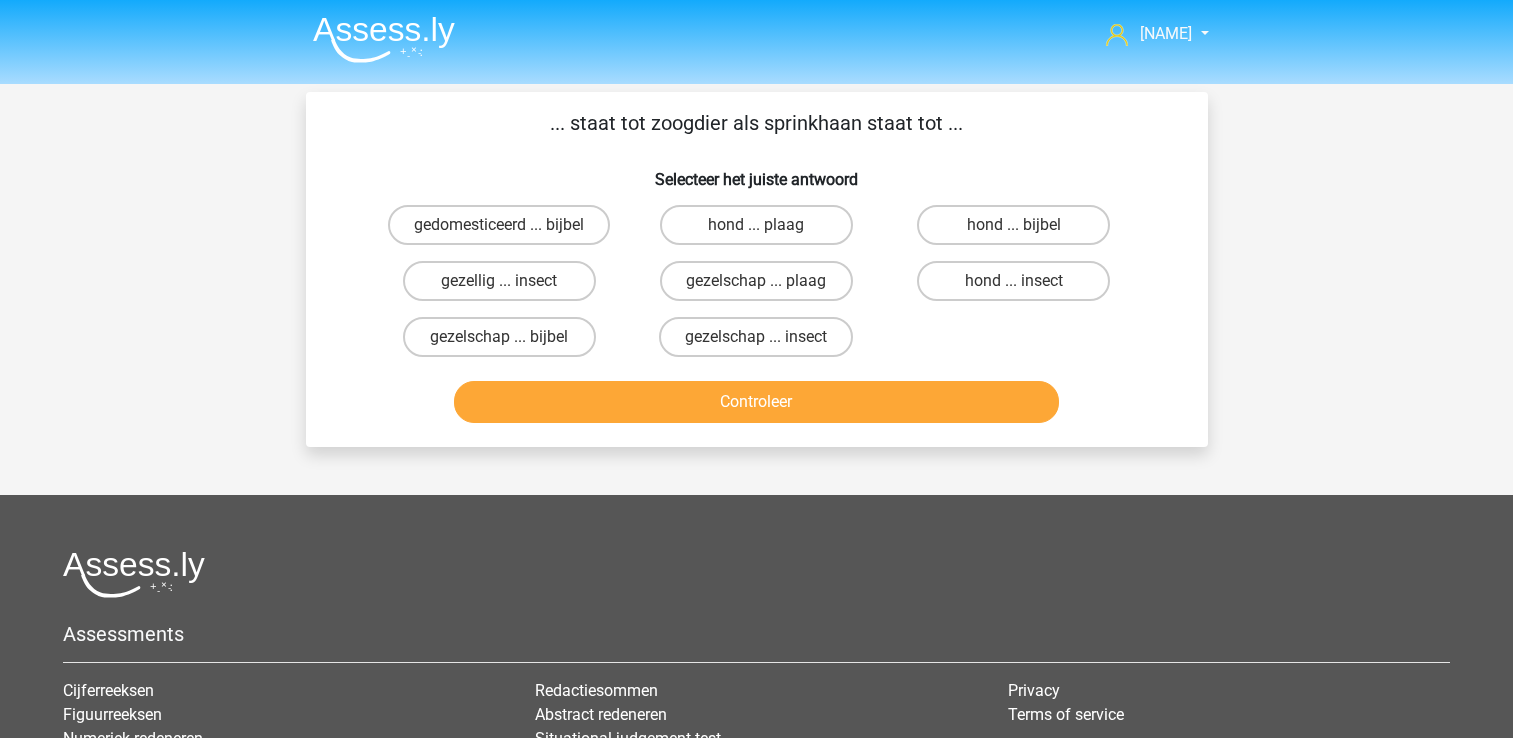 scroll, scrollTop: 0, scrollLeft: 0, axis: both 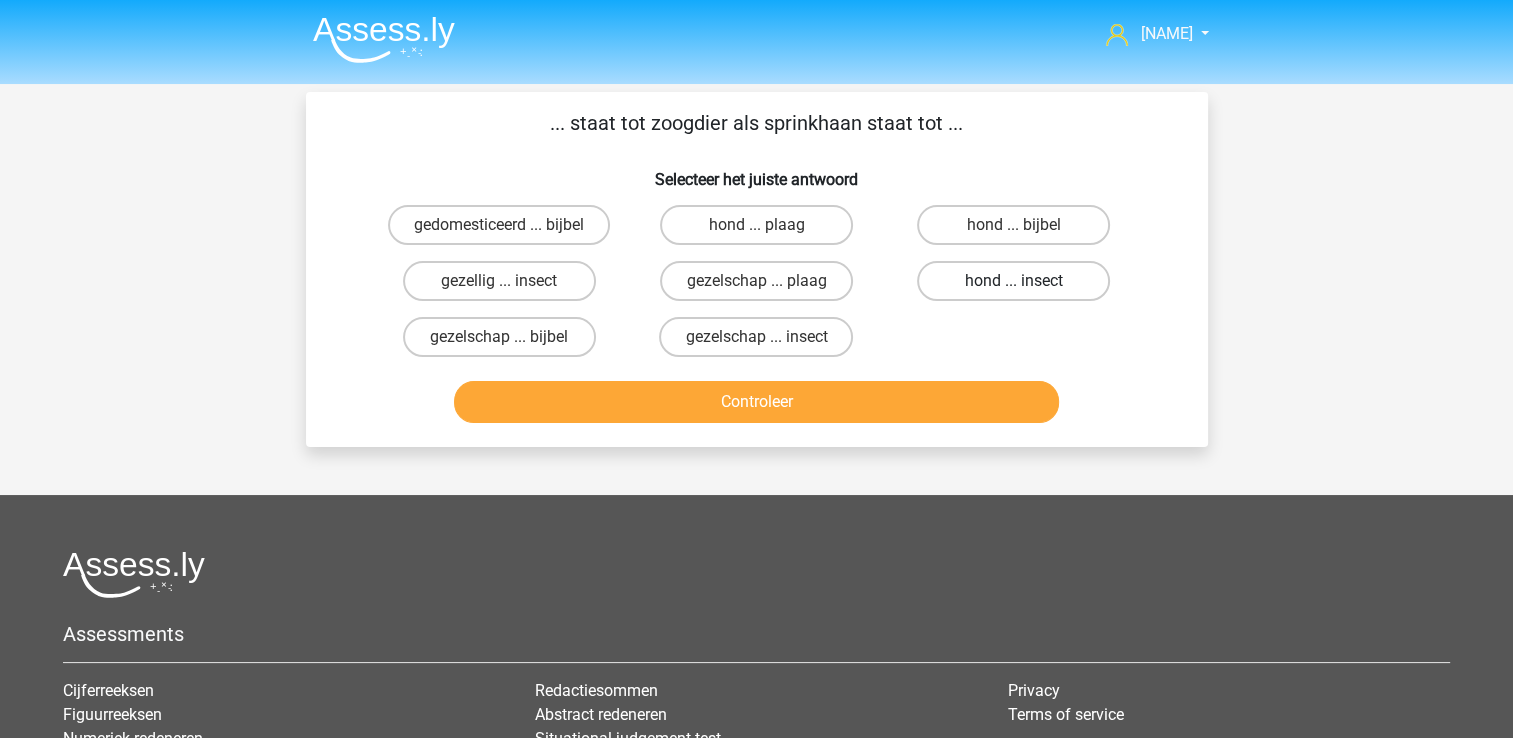 click on "hond ... insect" at bounding box center (1013, 281) 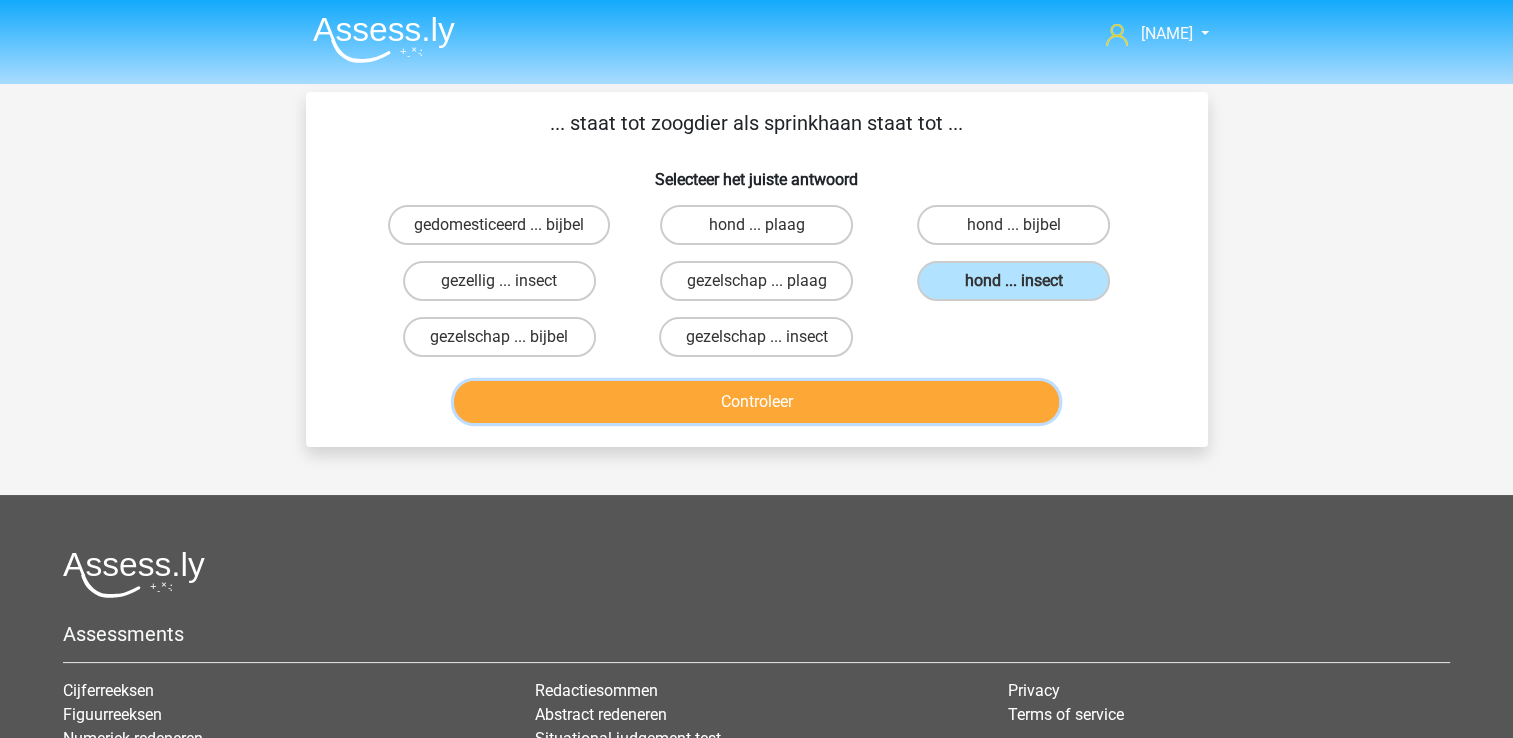 click on "Controleer" at bounding box center [756, 402] 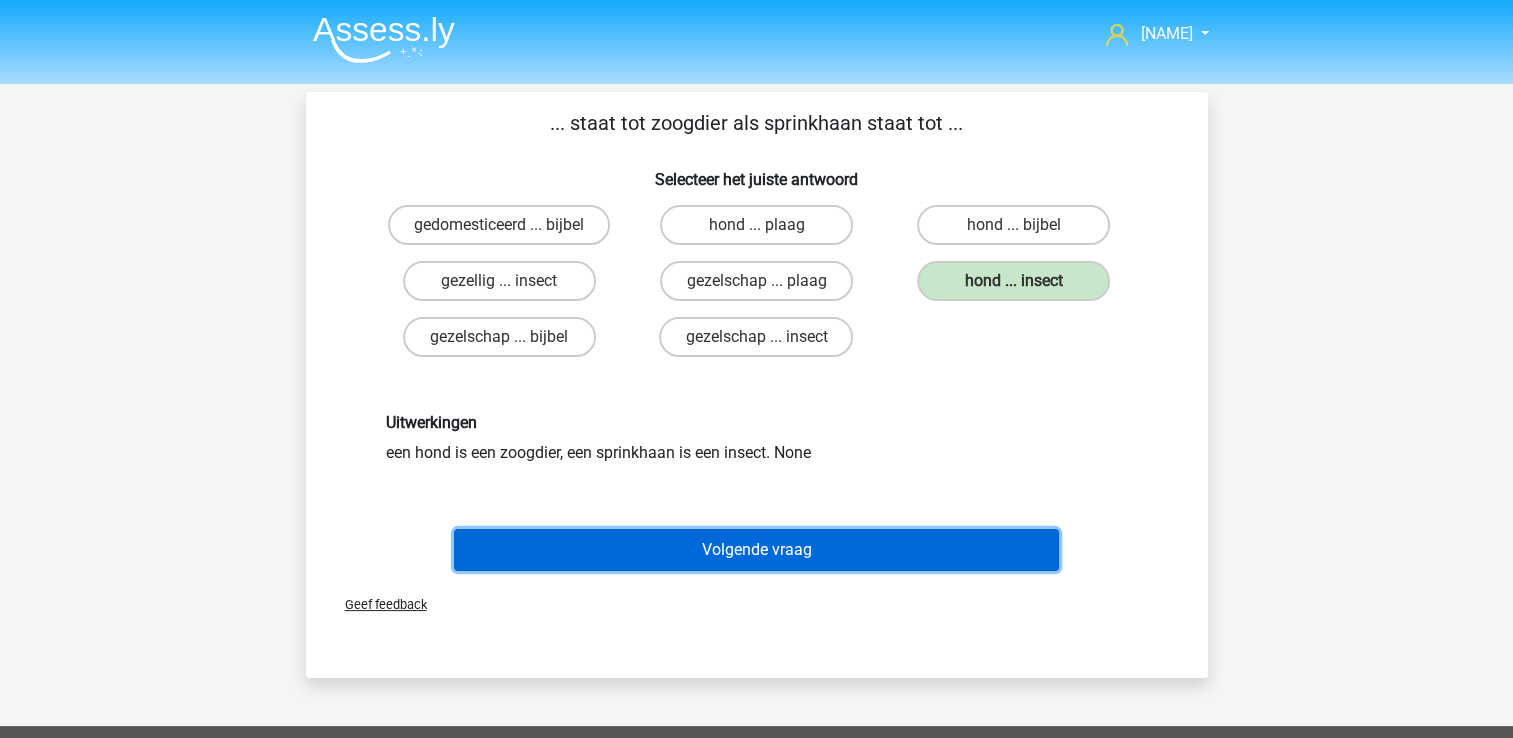 click on "Volgende vraag" at bounding box center [756, 550] 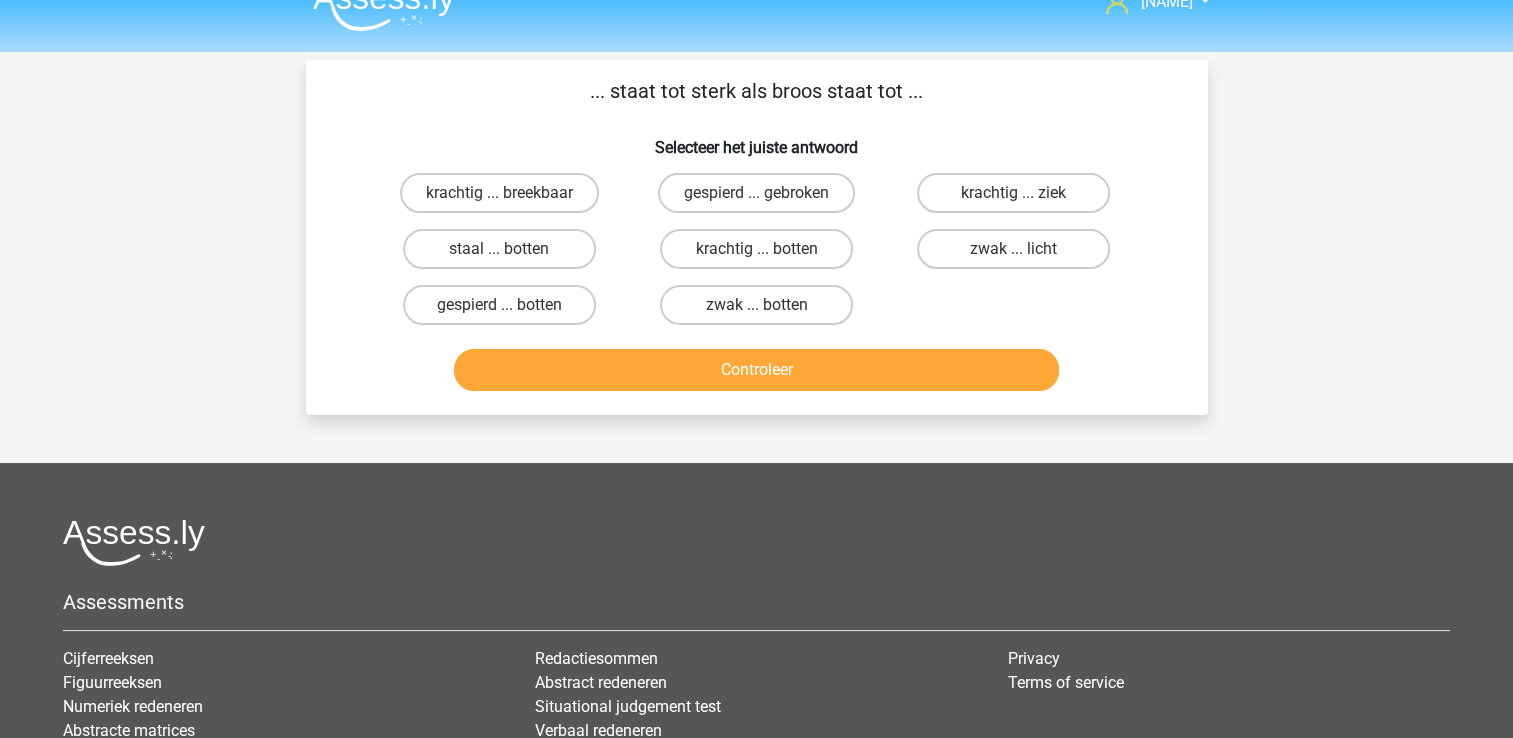 scroll, scrollTop: 0, scrollLeft: 0, axis: both 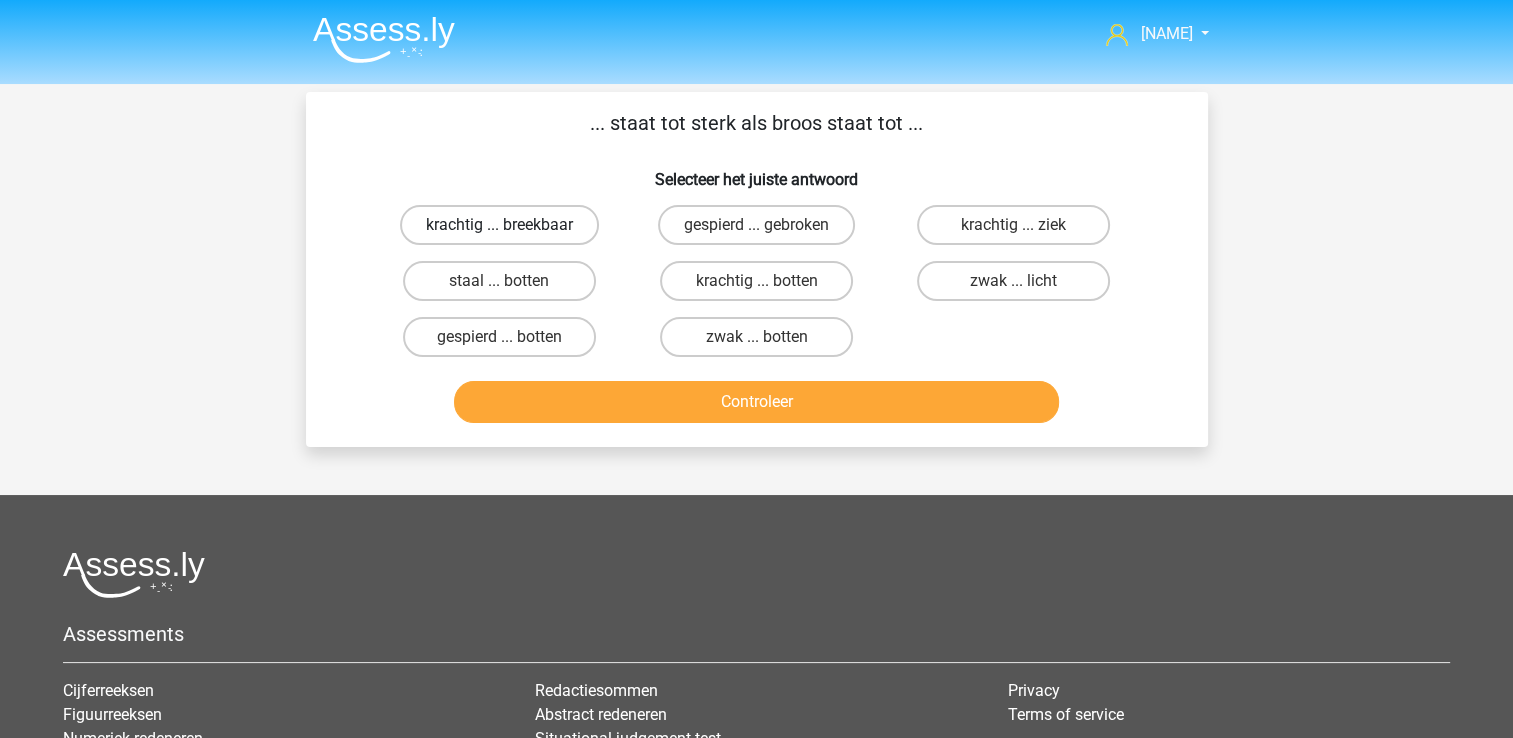 click on "krachtig ... breekbaar" at bounding box center (499, 225) 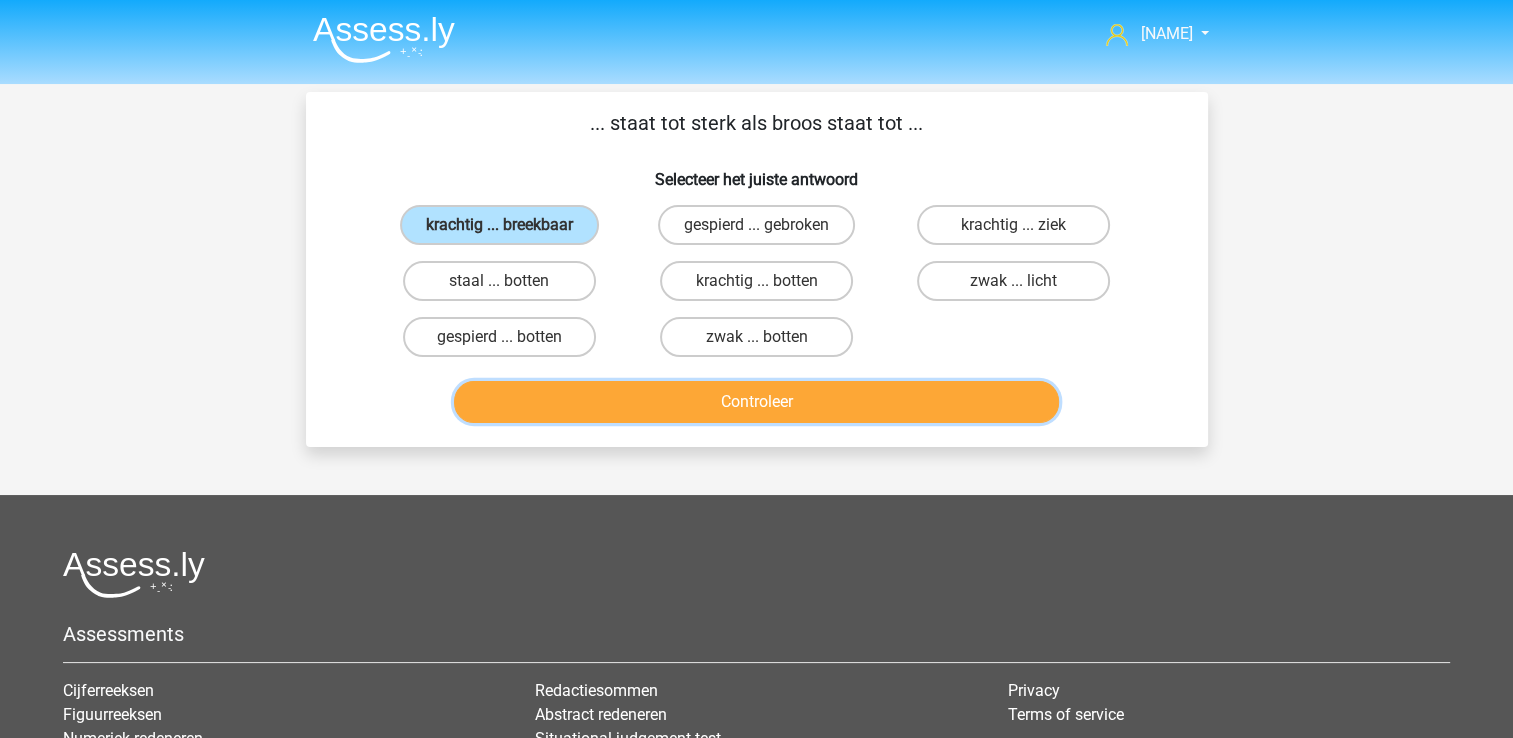 click on "Controleer" at bounding box center [756, 402] 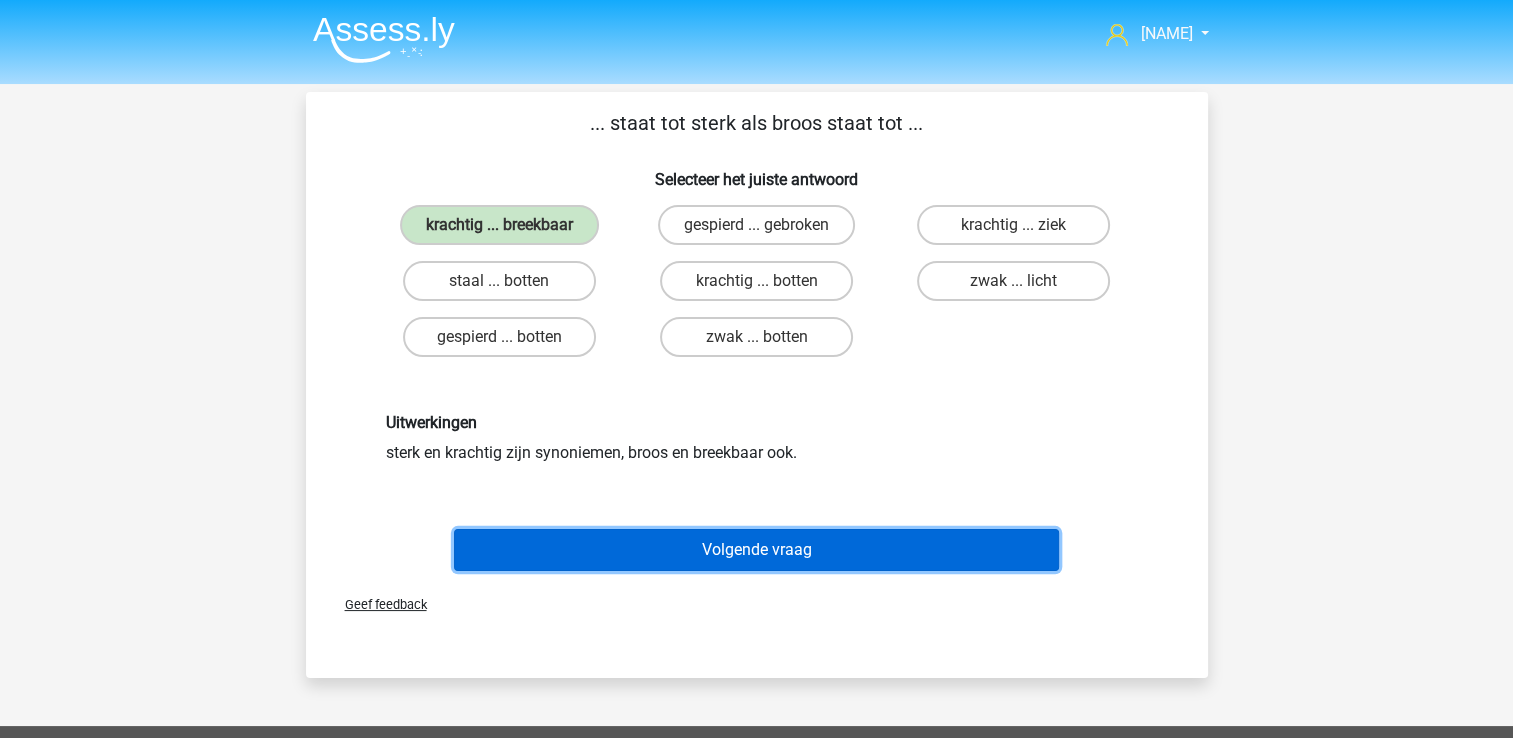 click on "Volgende vraag" at bounding box center (756, 550) 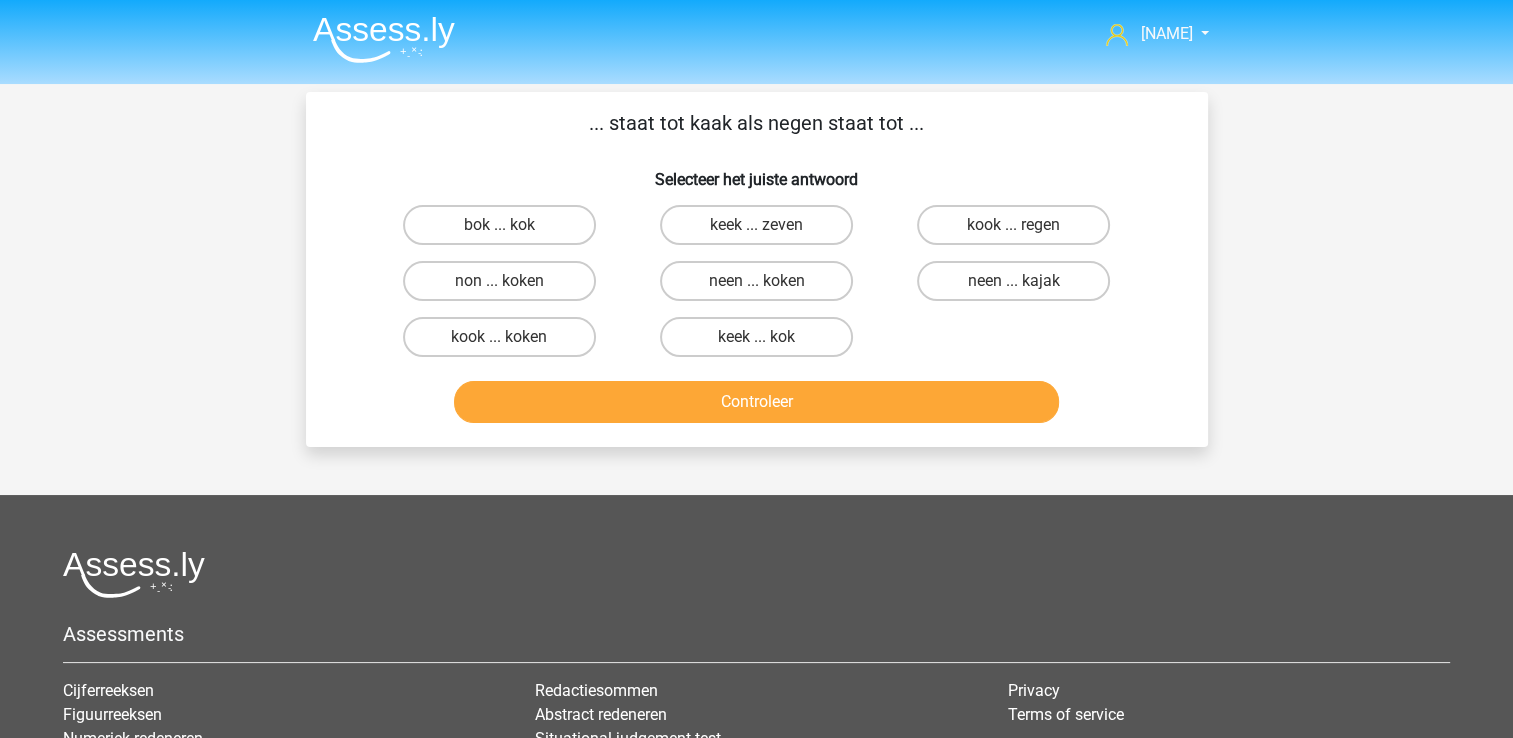 scroll, scrollTop: 0, scrollLeft: 0, axis: both 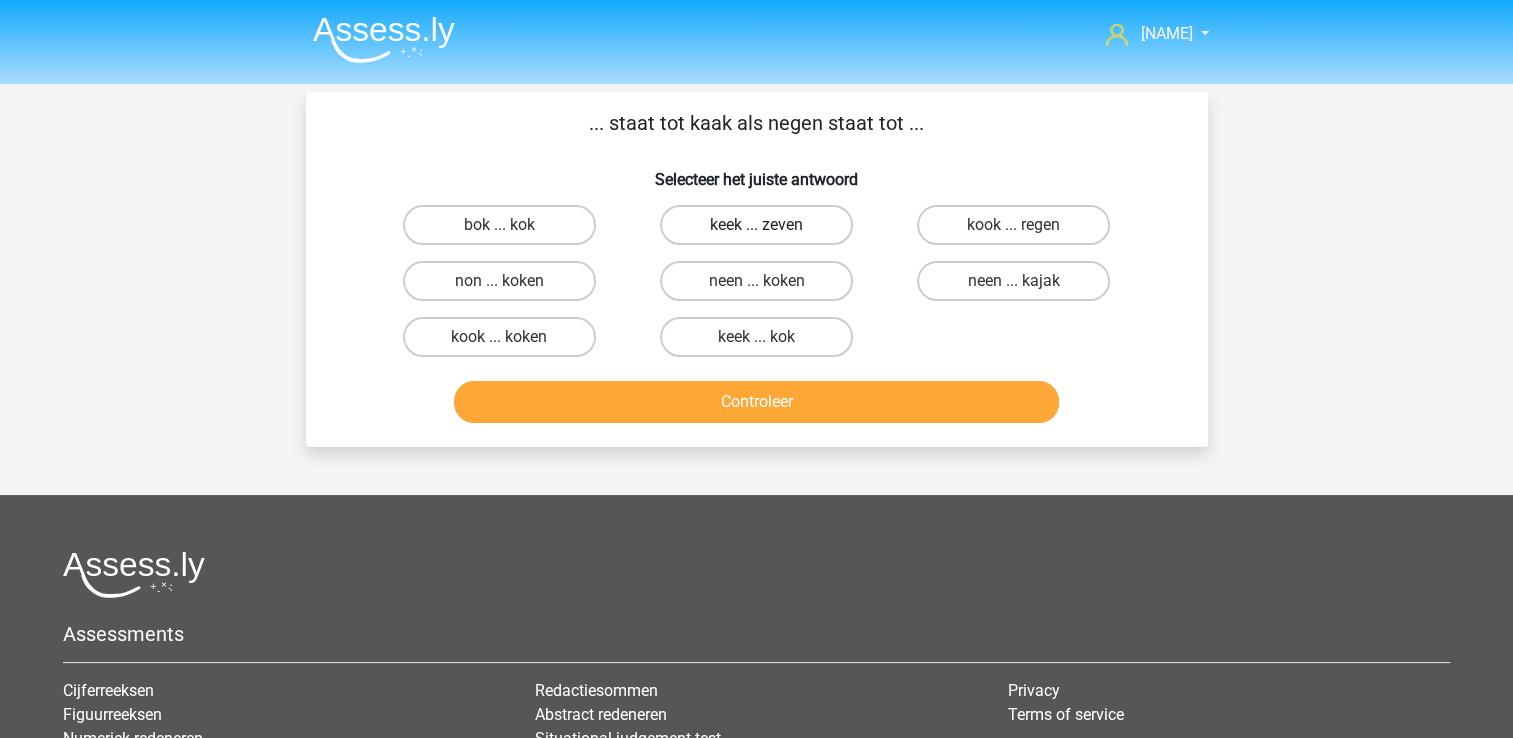 click on "keek ... zeven" at bounding box center [756, 225] 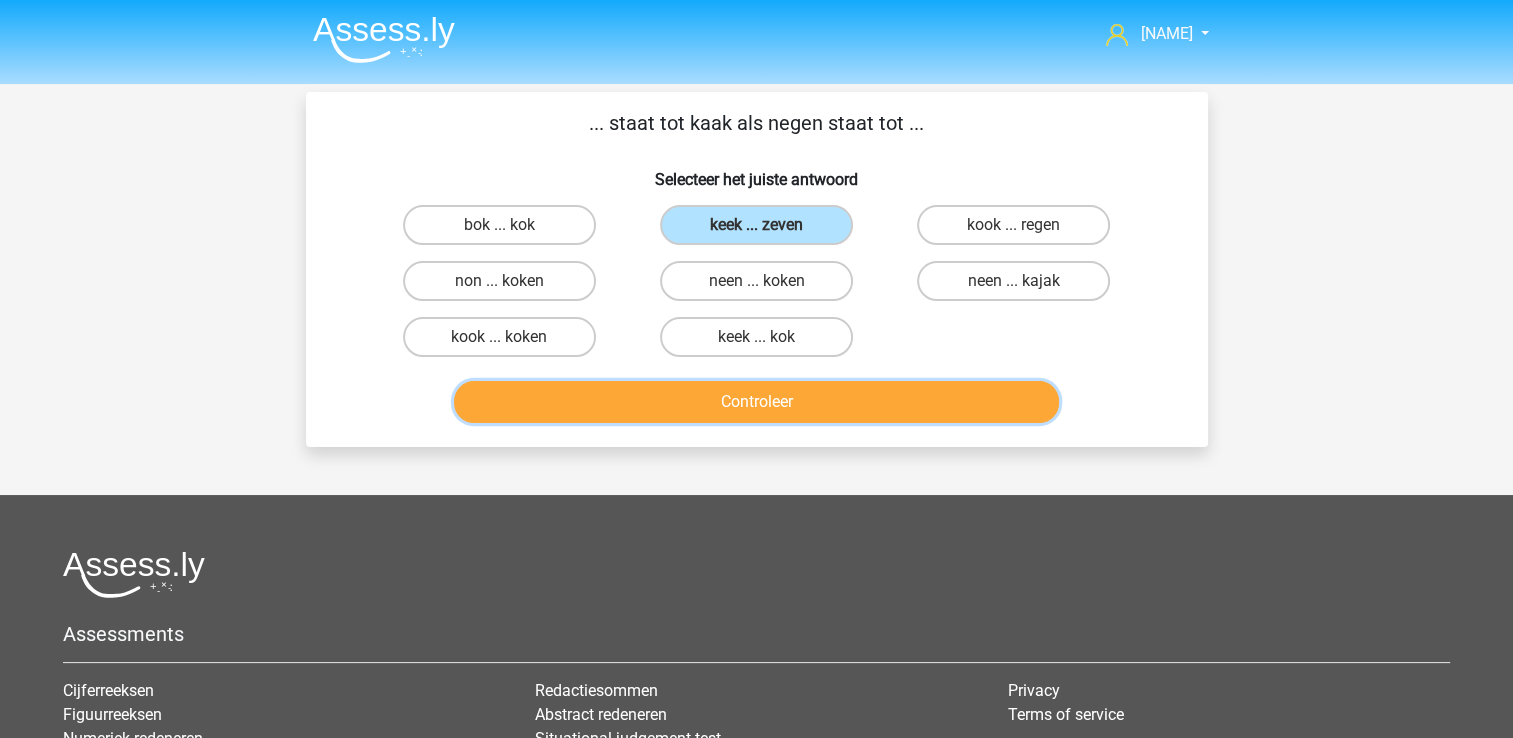 click on "Controleer" at bounding box center [756, 402] 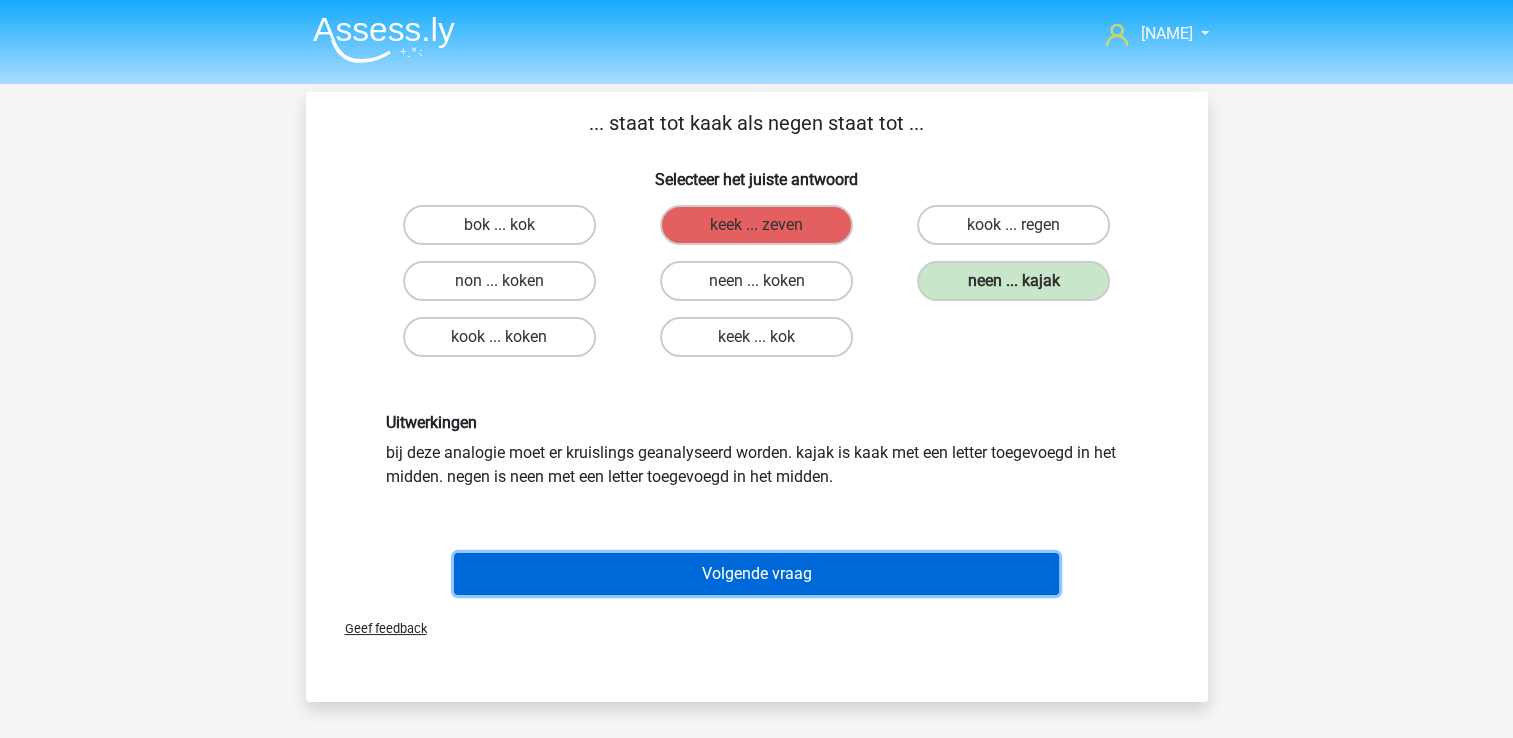 click on "Volgende vraag" at bounding box center [756, 574] 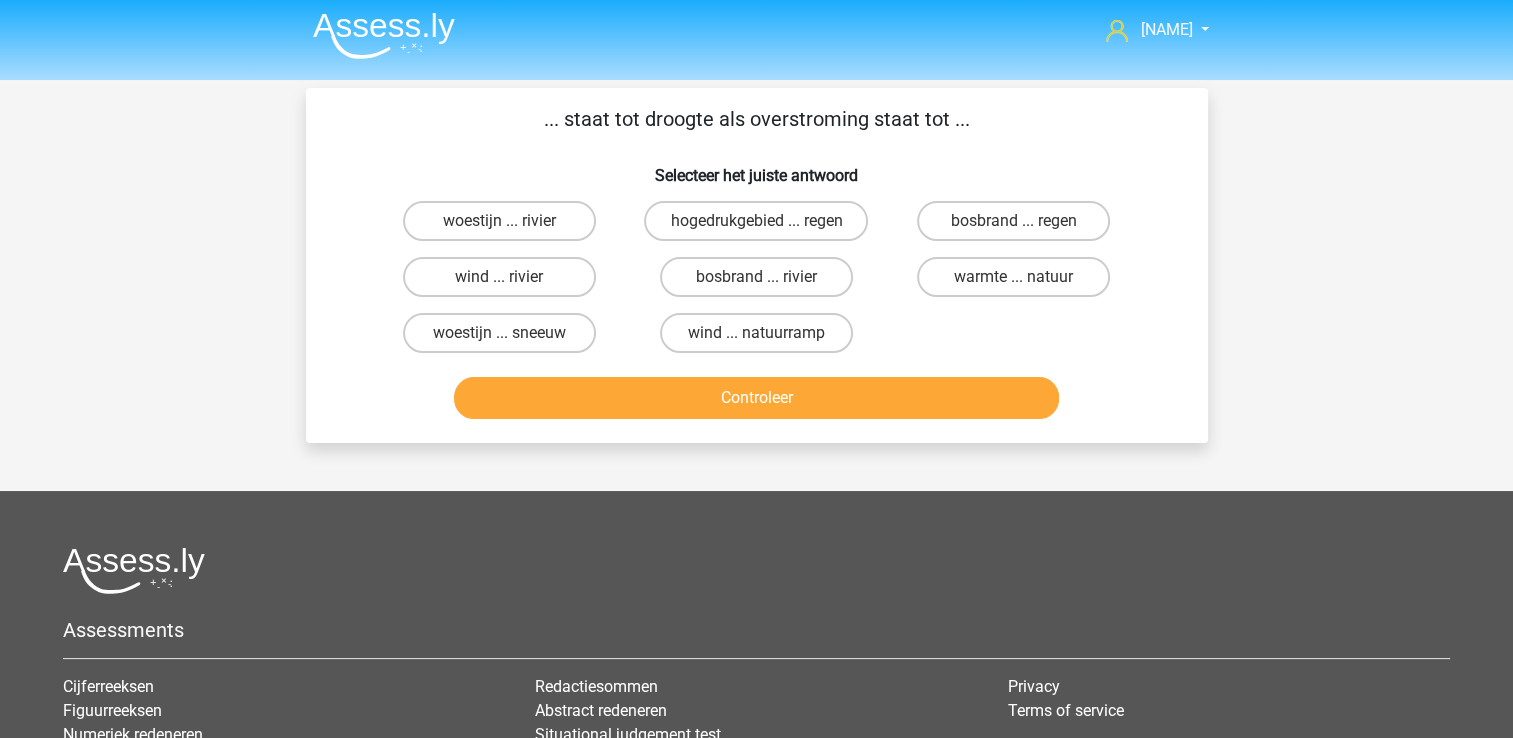 scroll, scrollTop: 0, scrollLeft: 0, axis: both 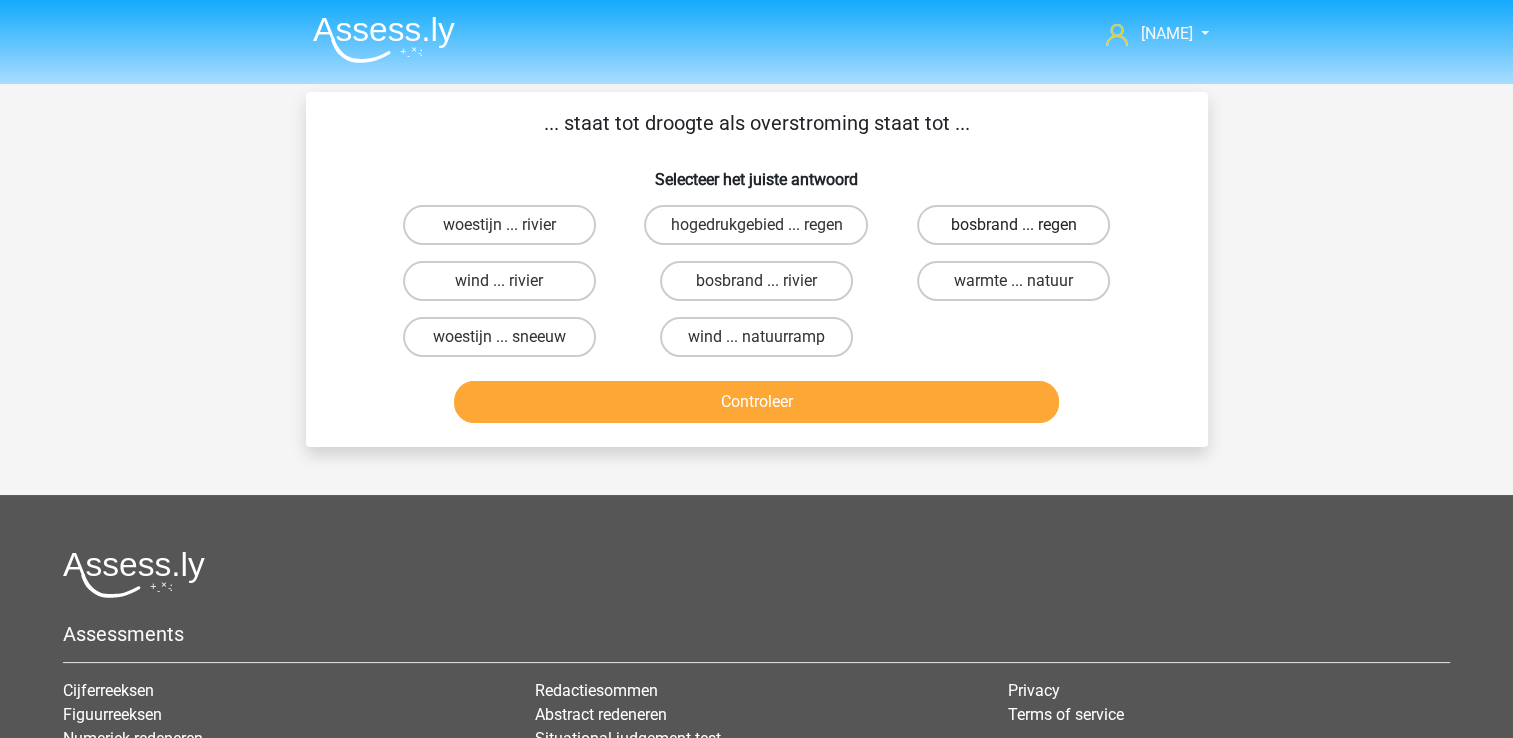 click on "bosbrand ... regen" at bounding box center [1013, 225] 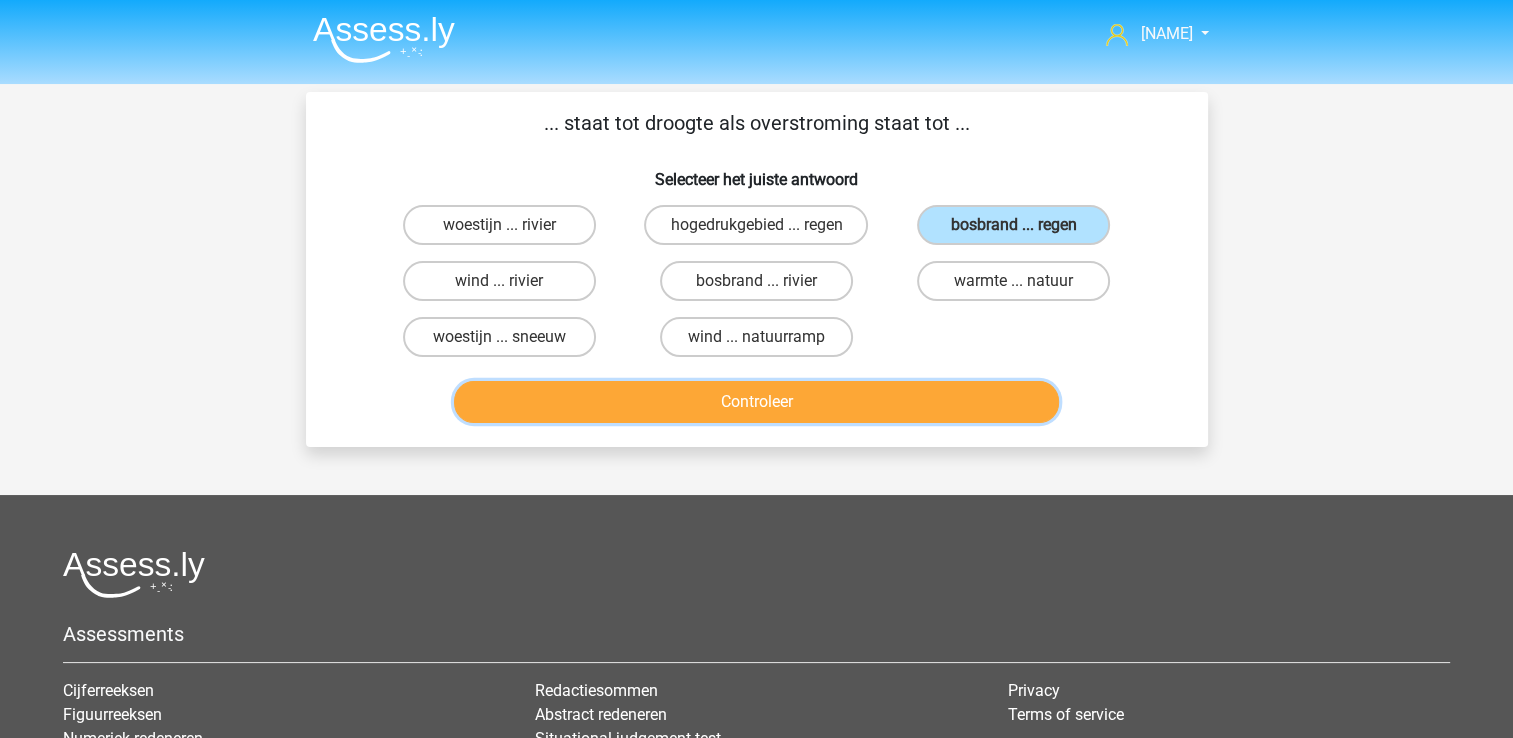 click on "Controleer" at bounding box center [756, 402] 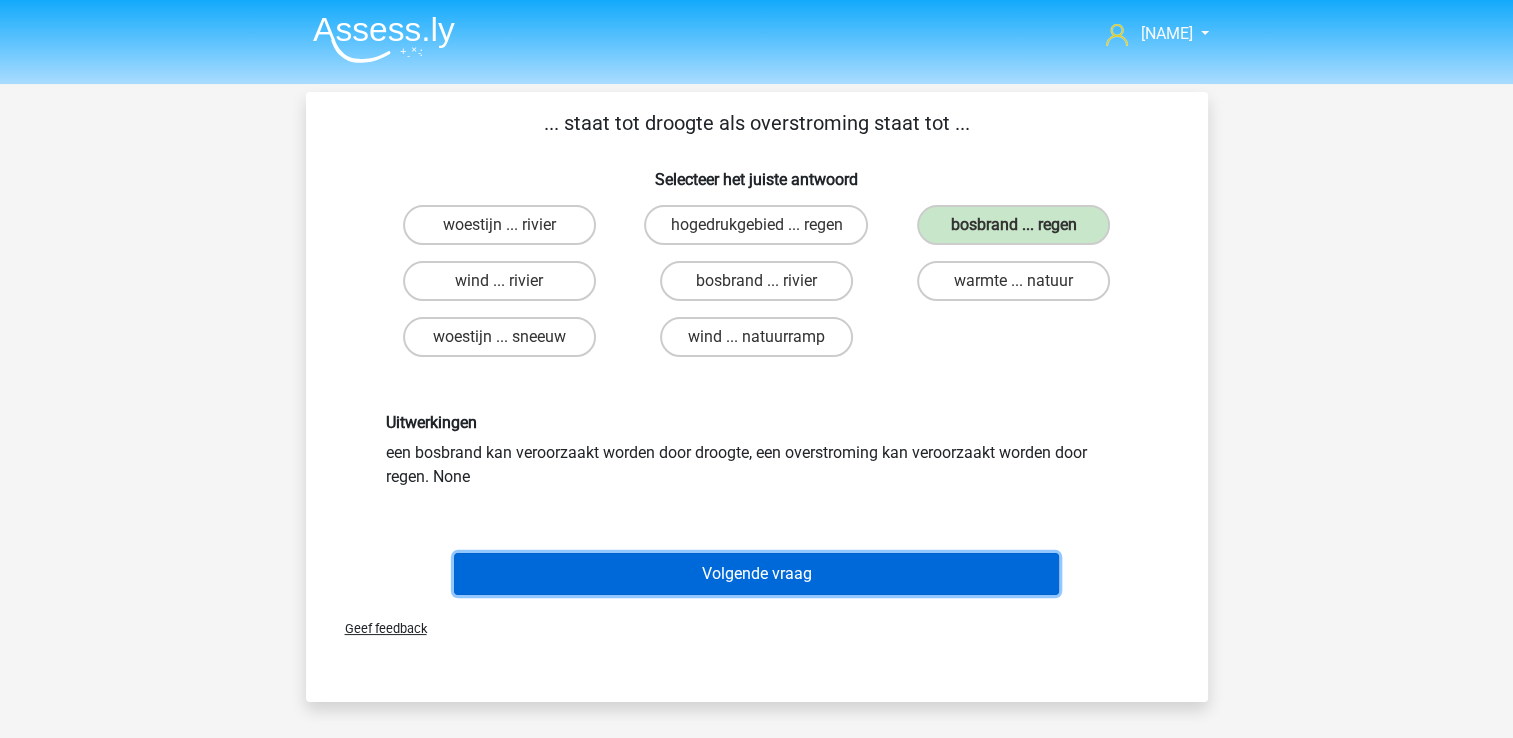 click on "Volgende vraag" at bounding box center (756, 574) 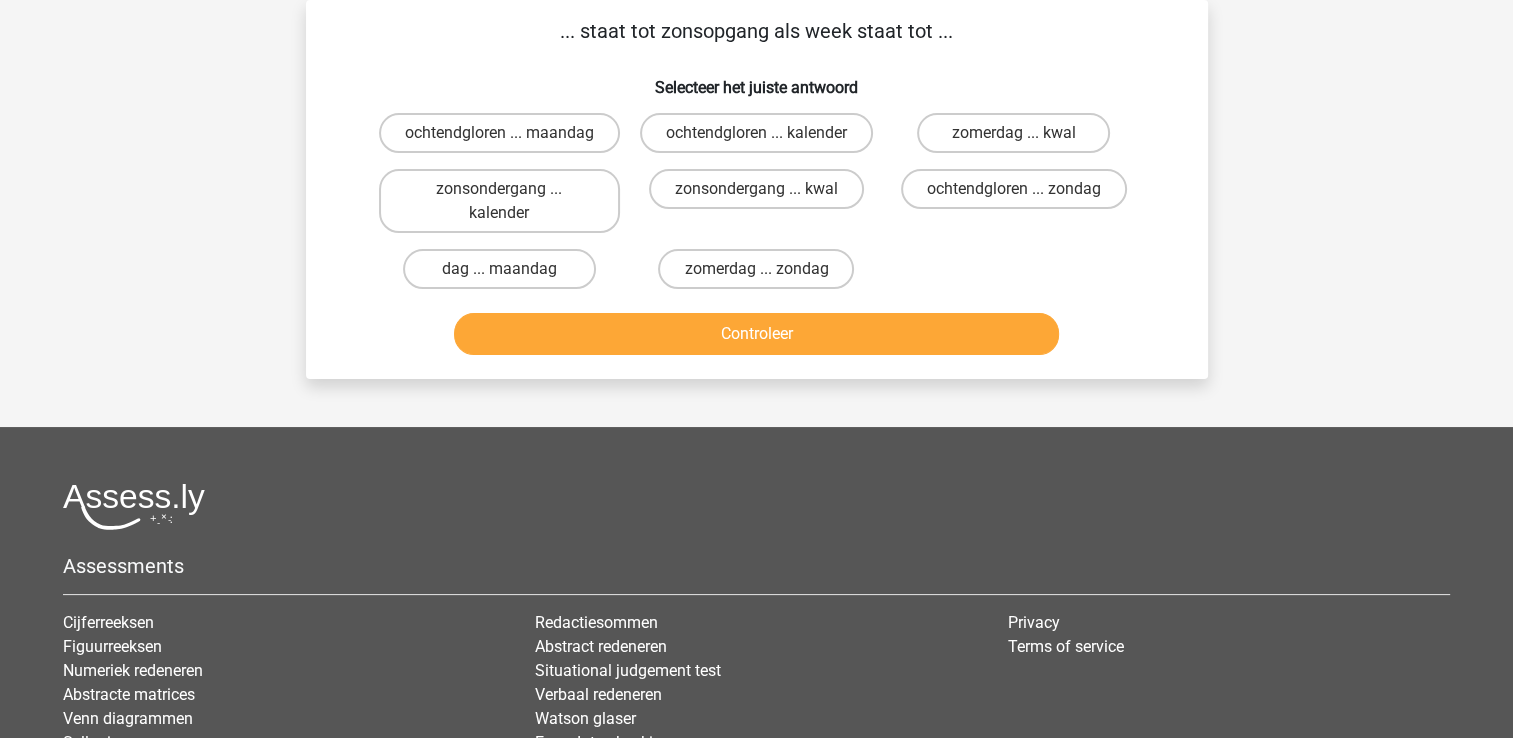 scroll, scrollTop: 0, scrollLeft: 0, axis: both 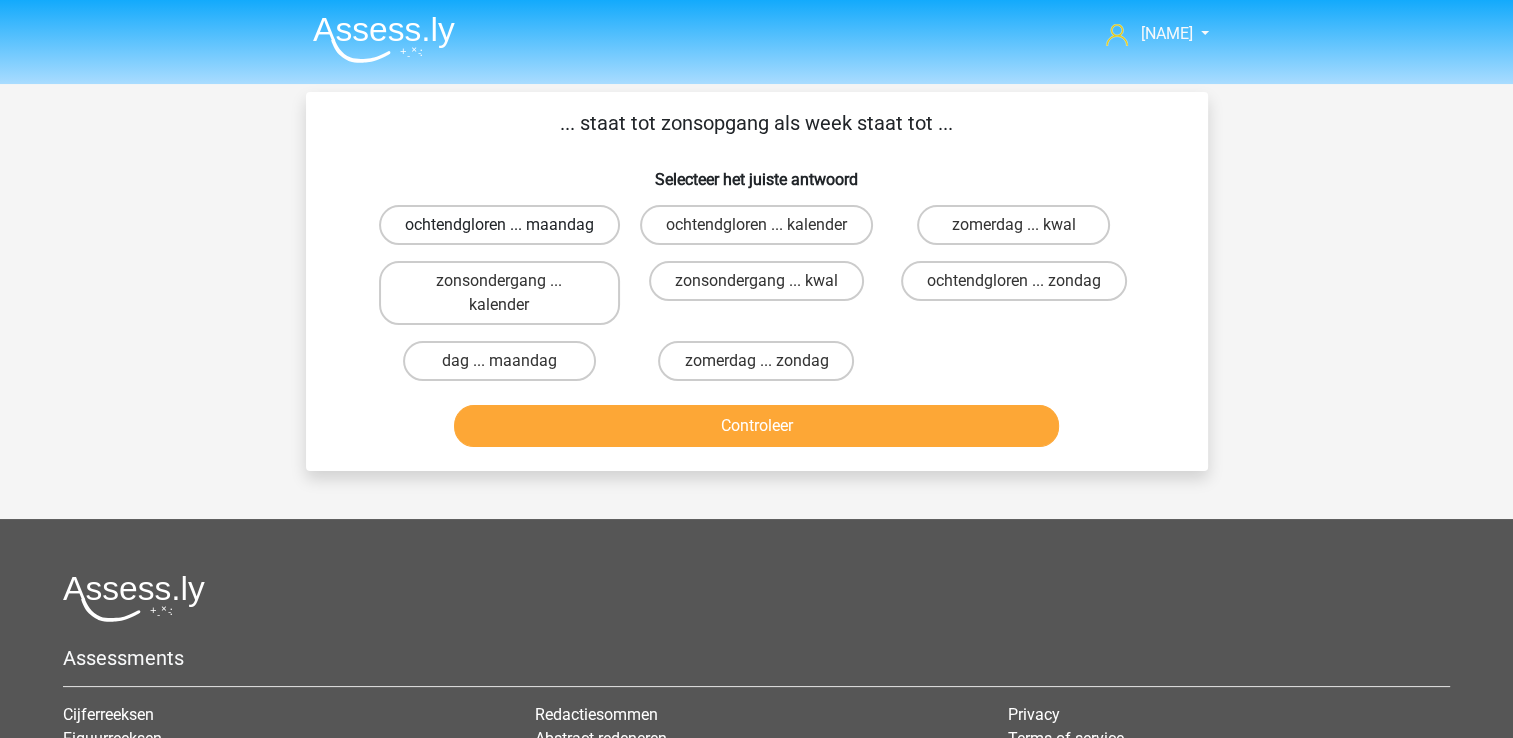 click on "ochtendgloren ... maandag" at bounding box center (499, 225) 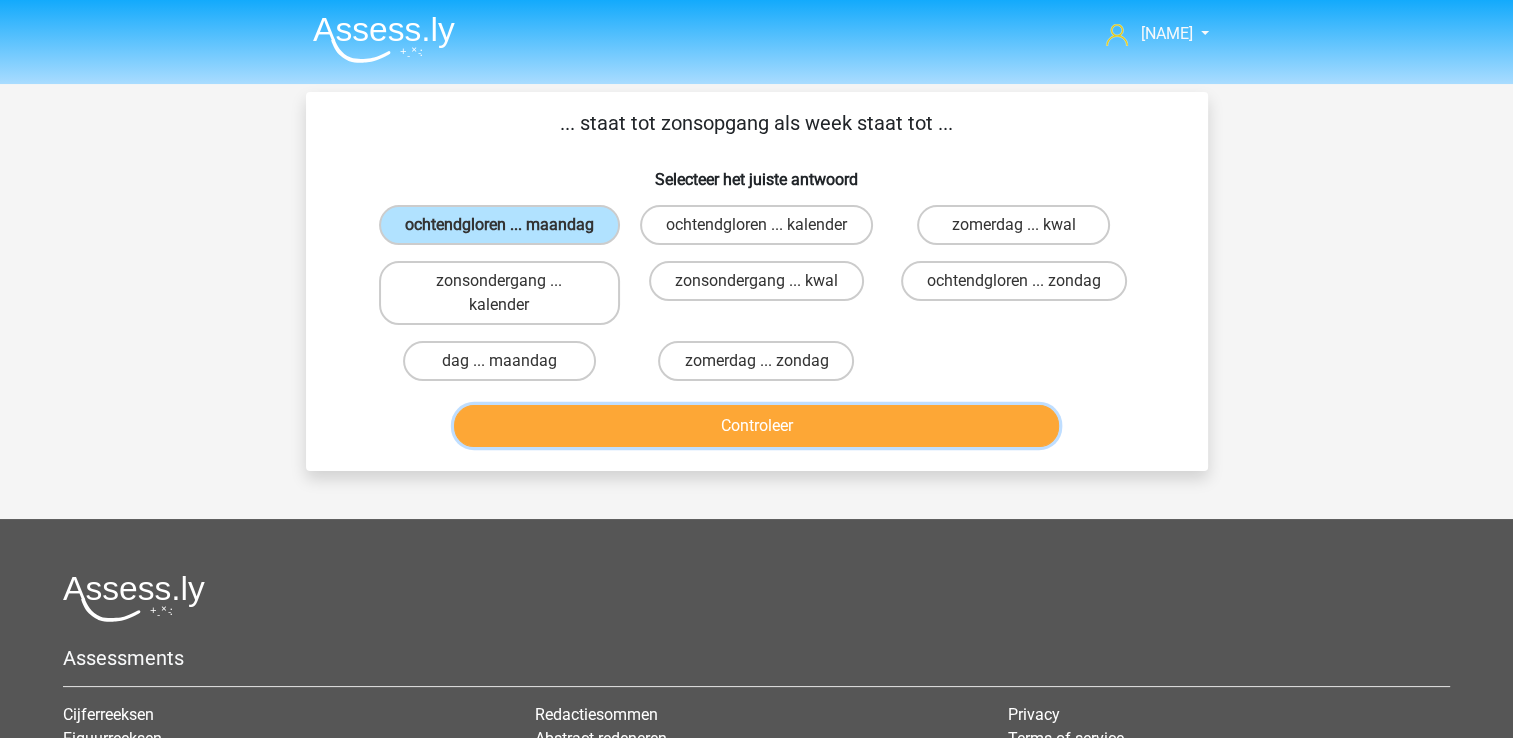 click on "Controleer" at bounding box center (756, 426) 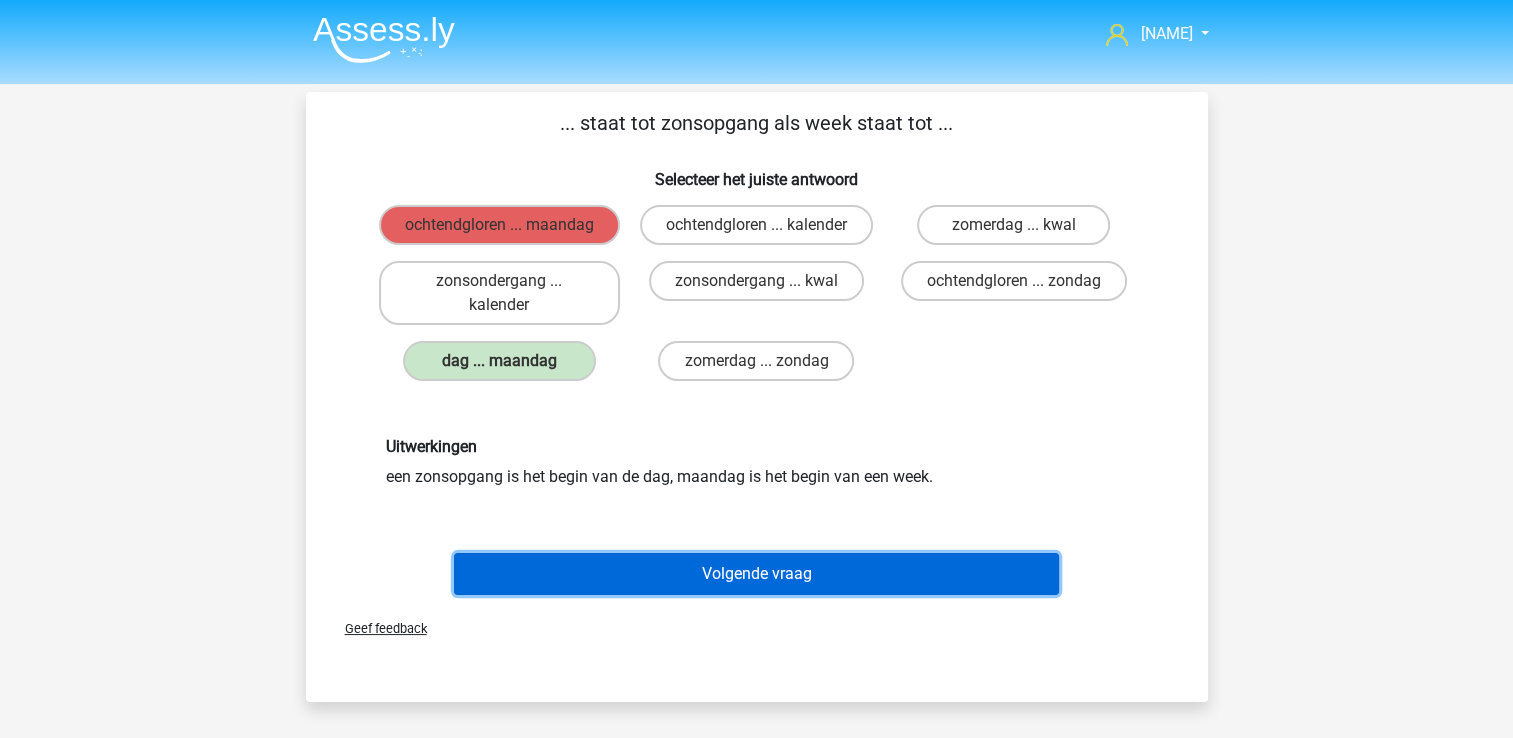 click on "Volgende vraag" at bounding box center [756, 574] 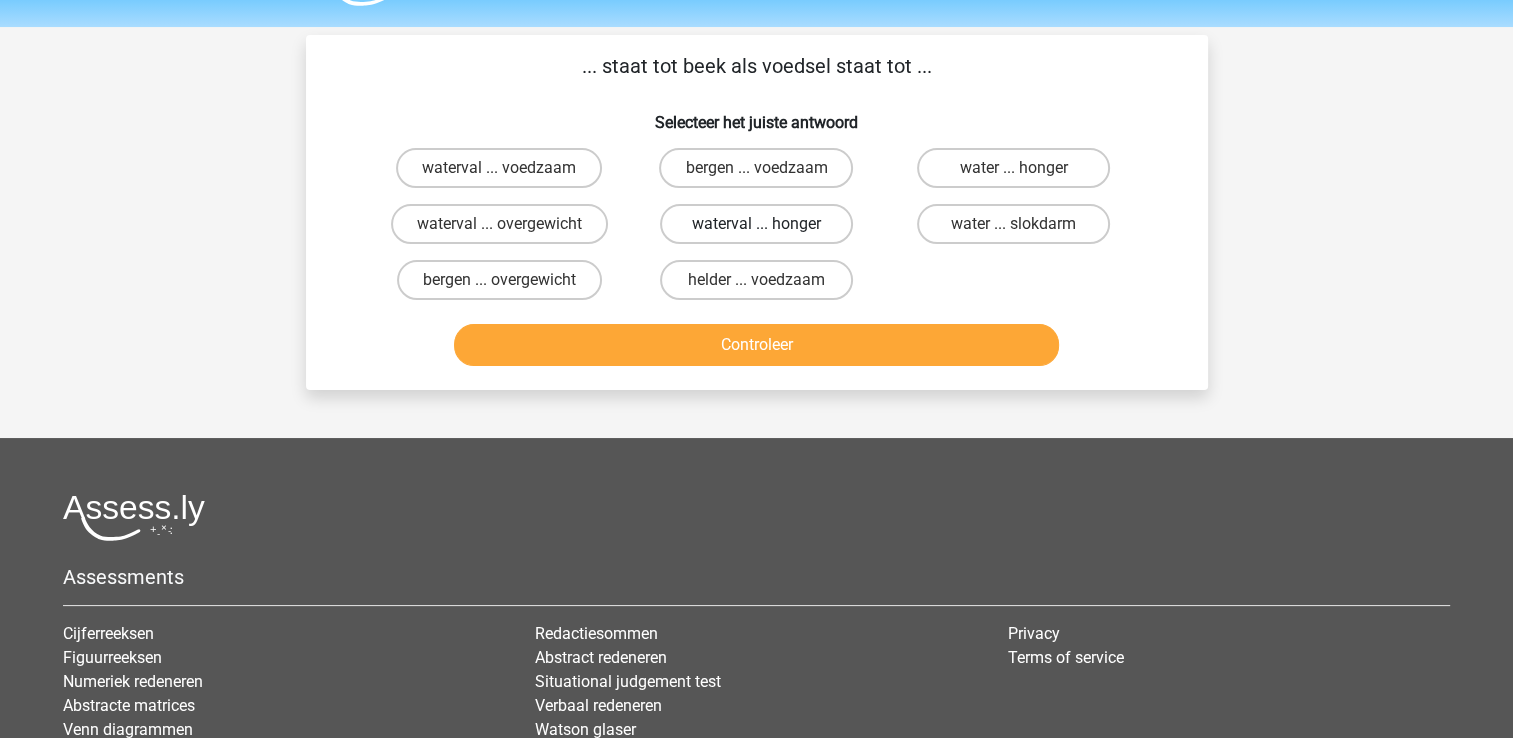 scroll, scrollTop: 0, scrollLeft: 0, axis: both 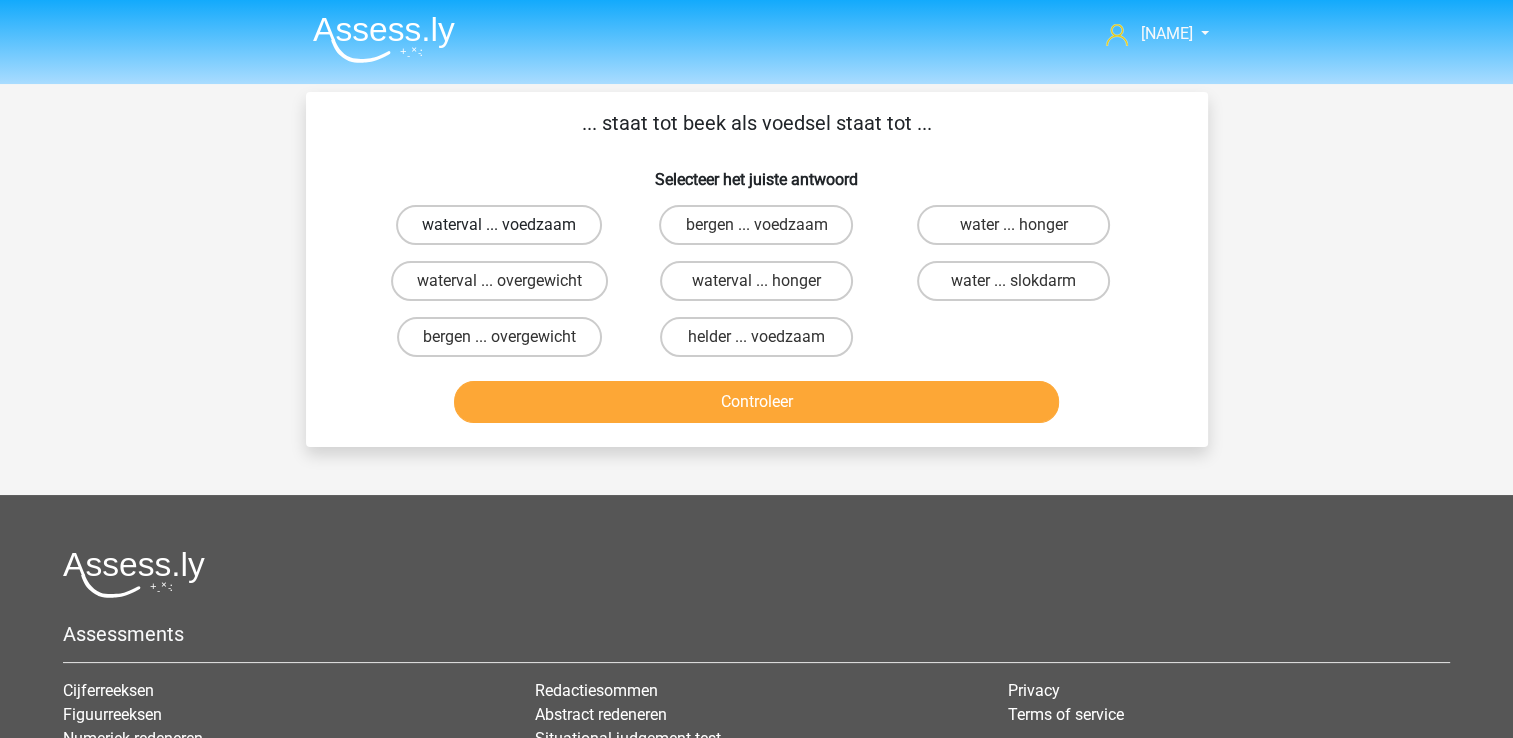 click on "waterval ... voedzaam" at bounding box center (499, 225) 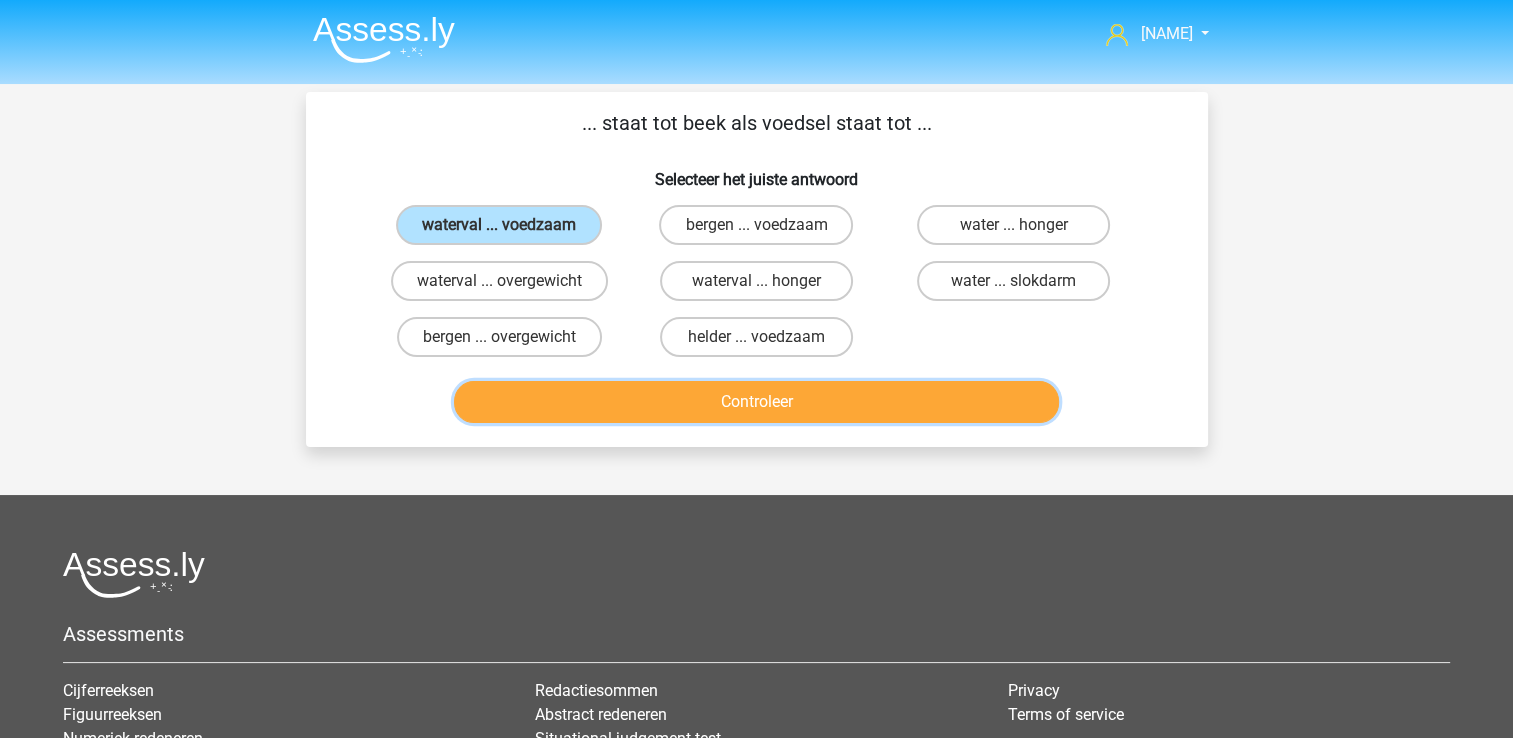 click on "Controleer" at bounding box center [756, 402] 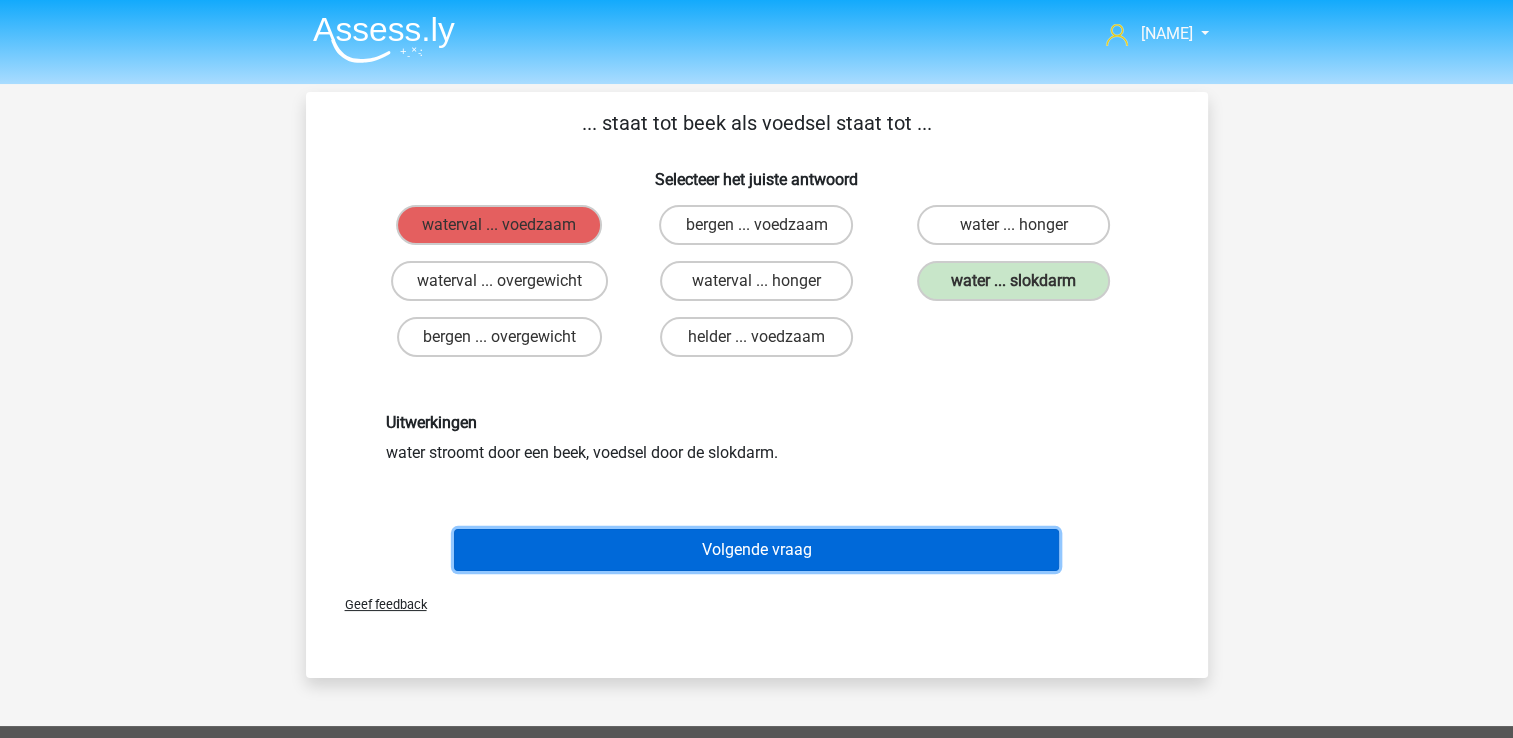 click on "Volgende vraag" at bounding box center (756, 550) 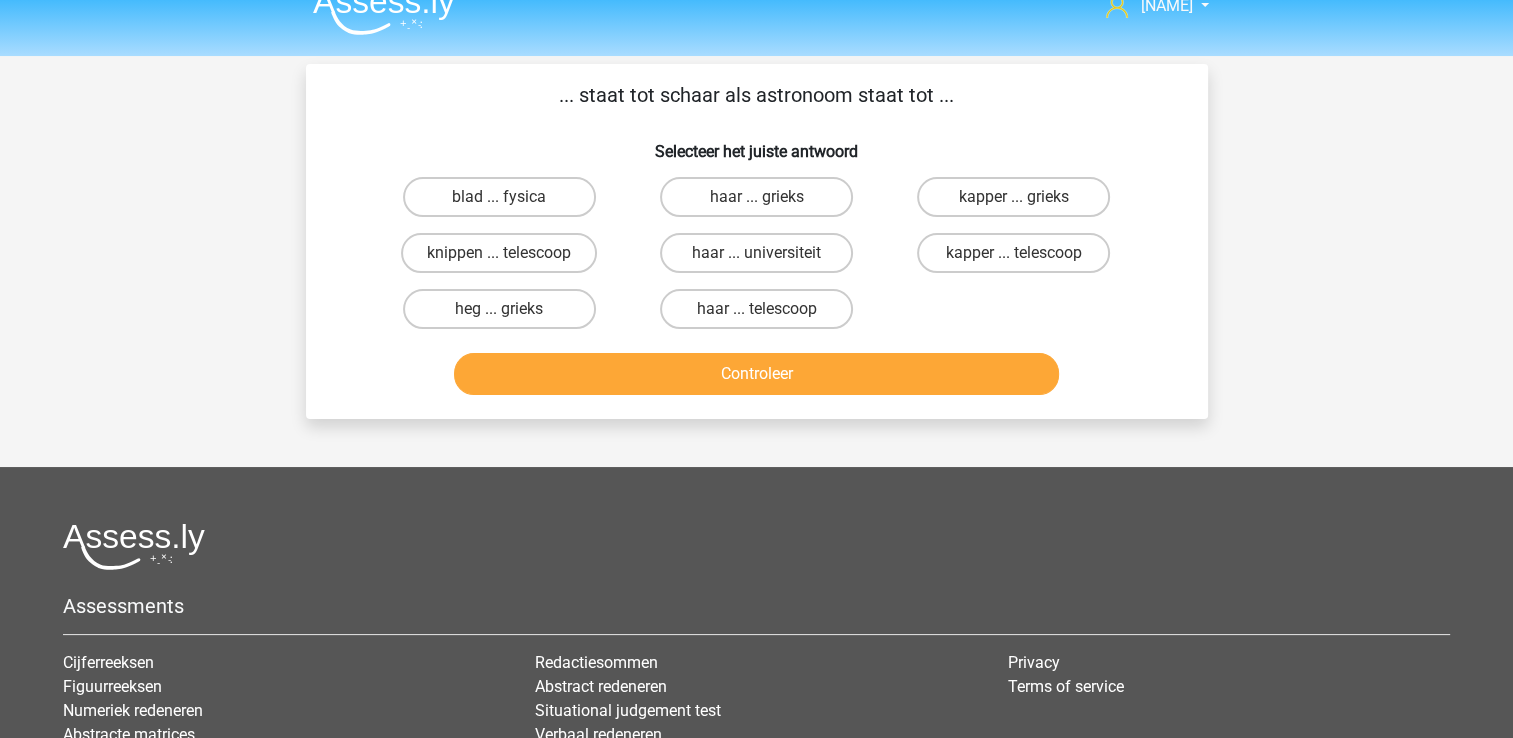 scroll, scrollTop: 0, scrollLeft: 0, axis: both 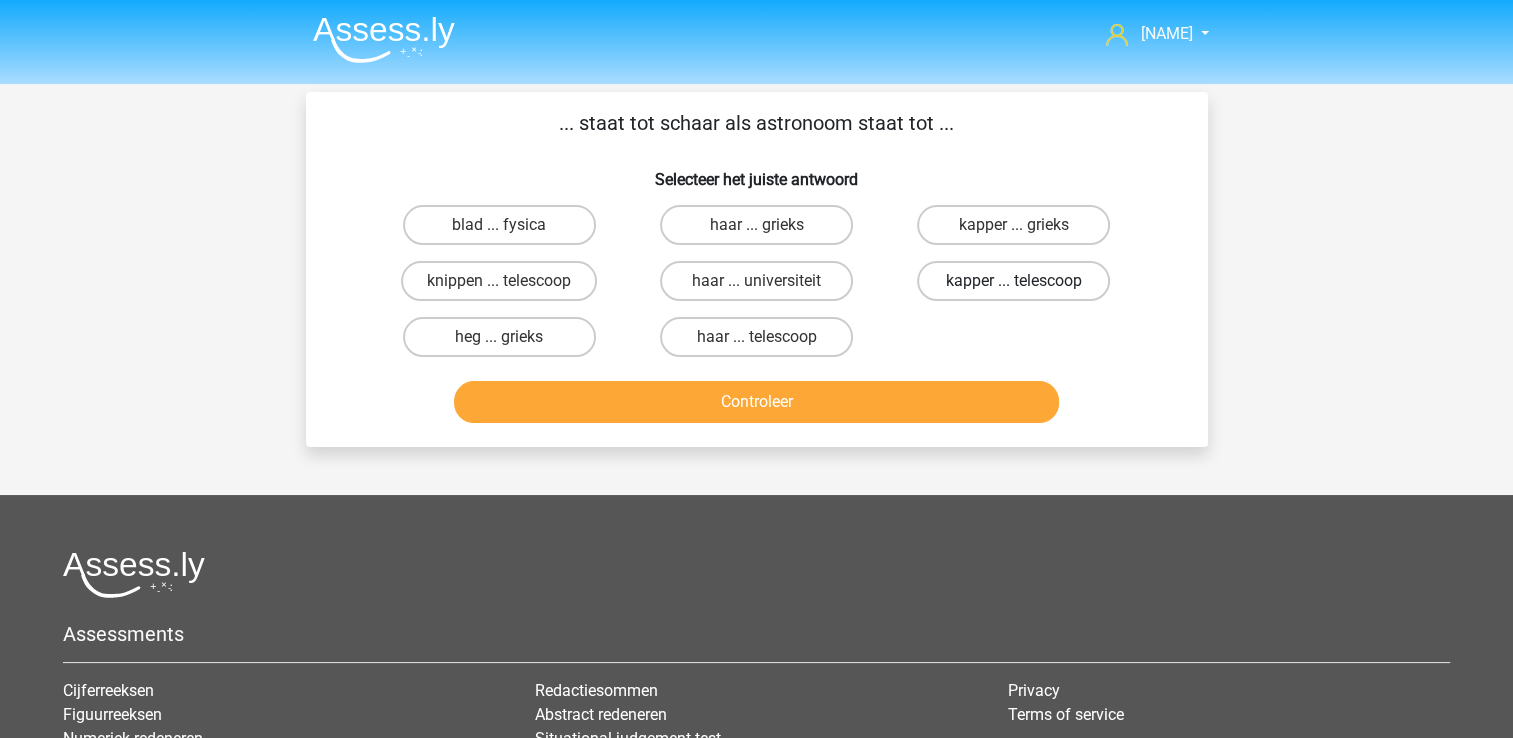 click on "kapper ... telescoop" at bounding box center (1013, 281) 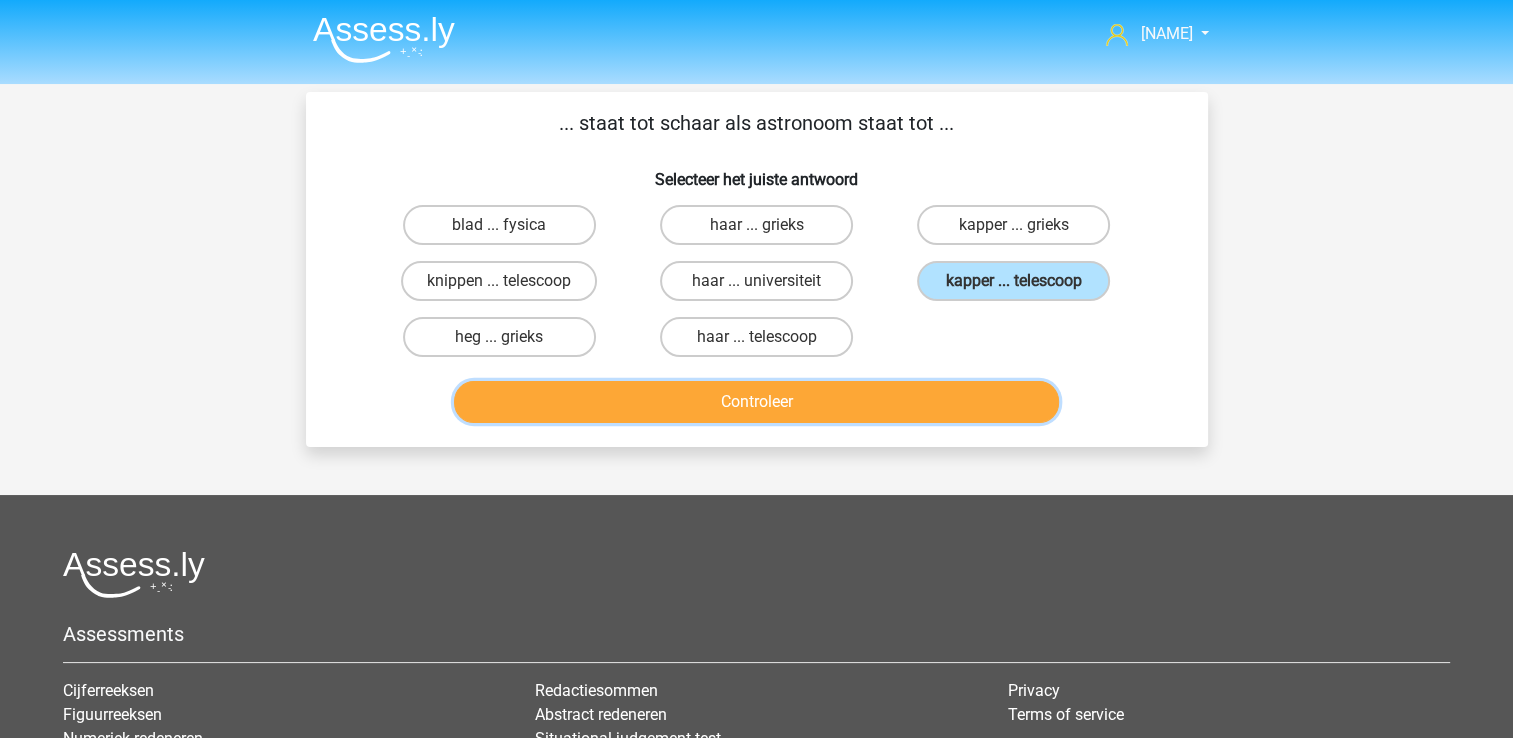 click on "Controleer" at bounding box center [756, 402] 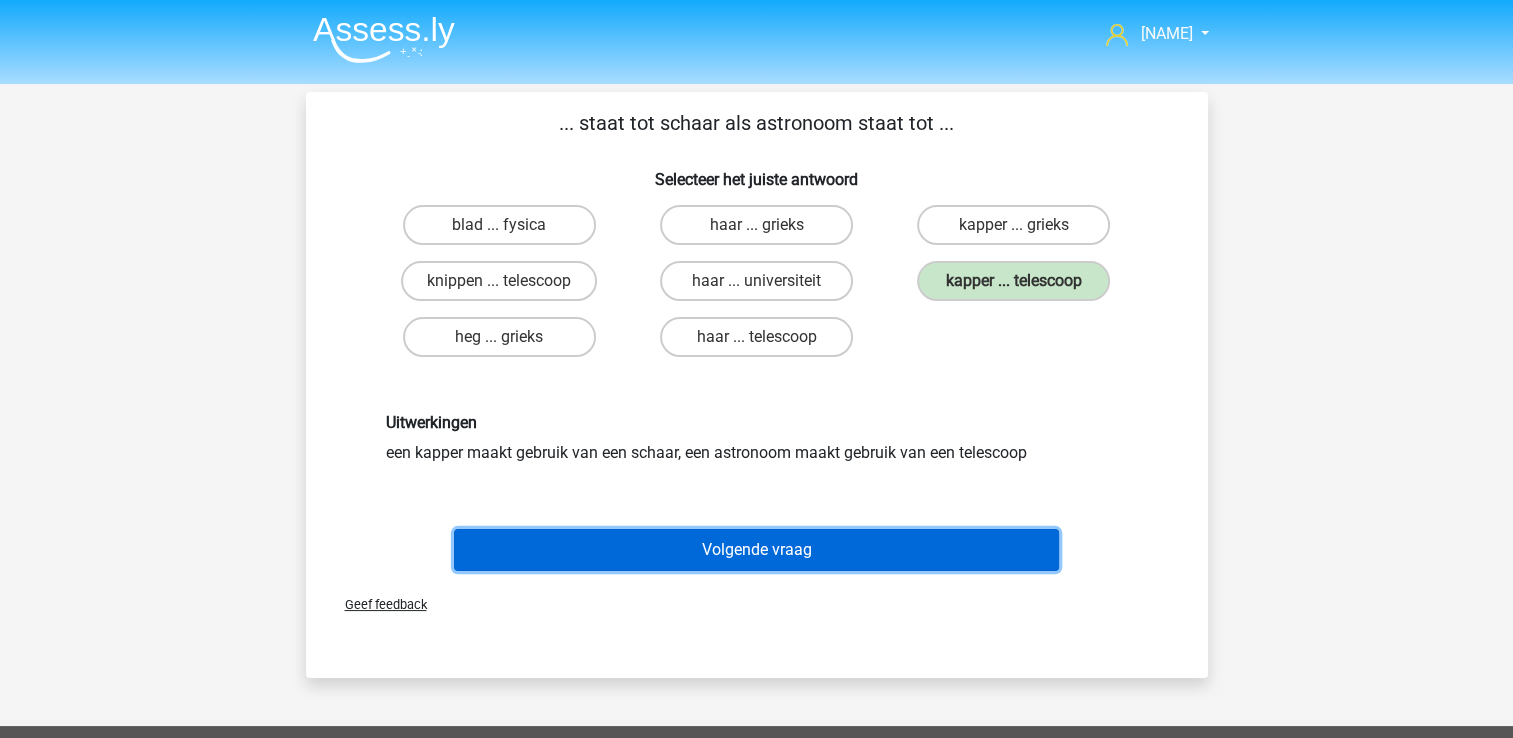 click on "Volgende vraag" at bounding box center (756, 550) 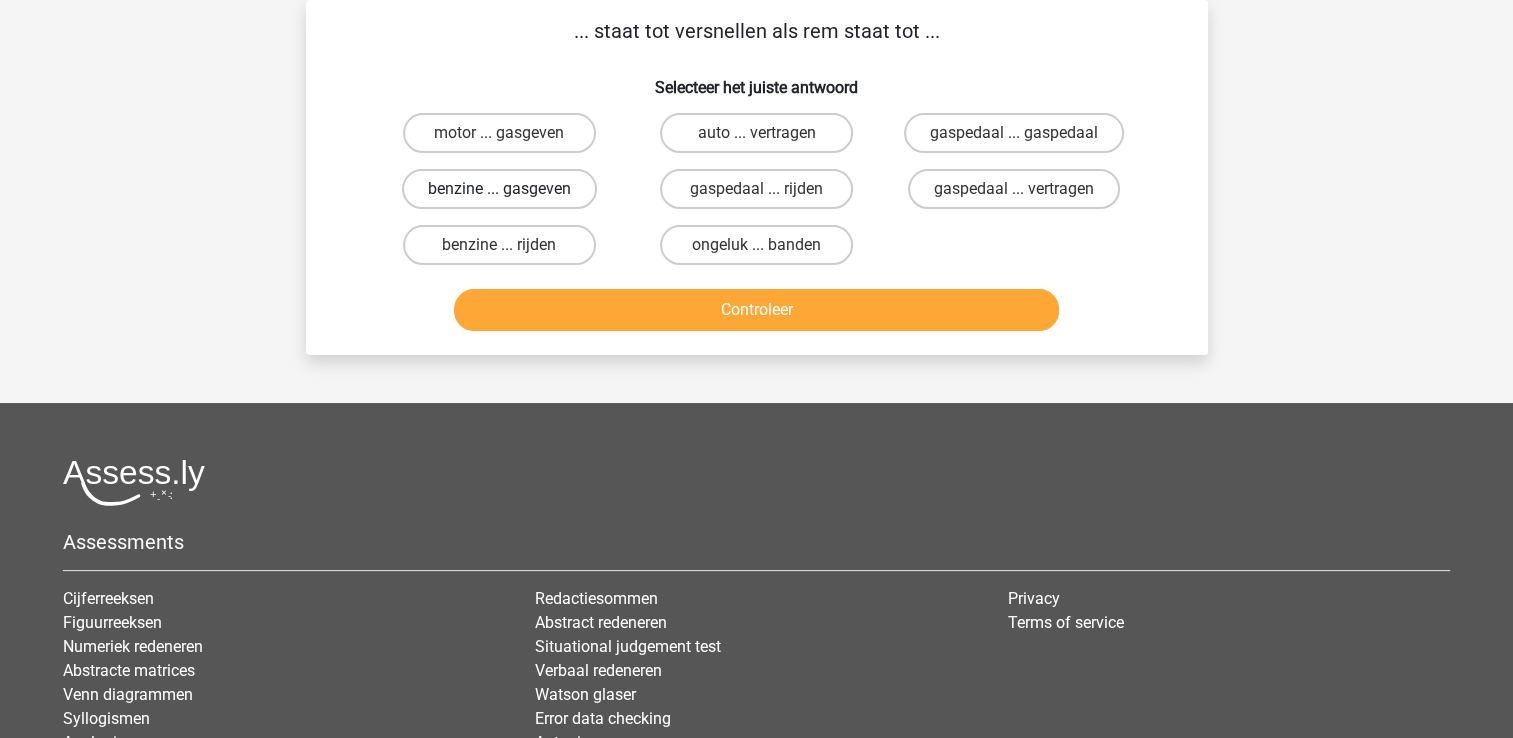 scroll, scrollTop: 0, scrollLeft: 0, axis: both 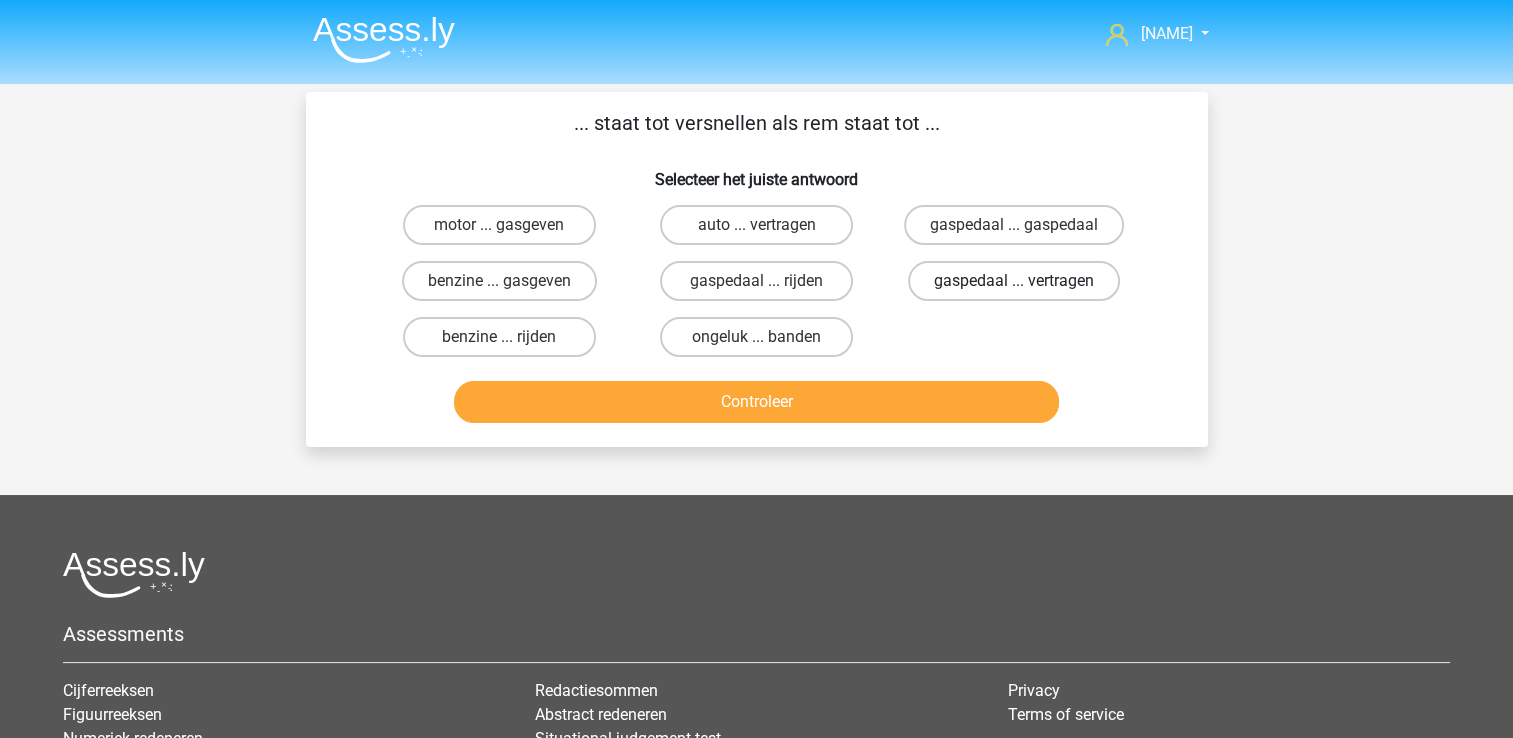 click on "gaspedaal ... vertragen" at bounding box center [1014, 281] 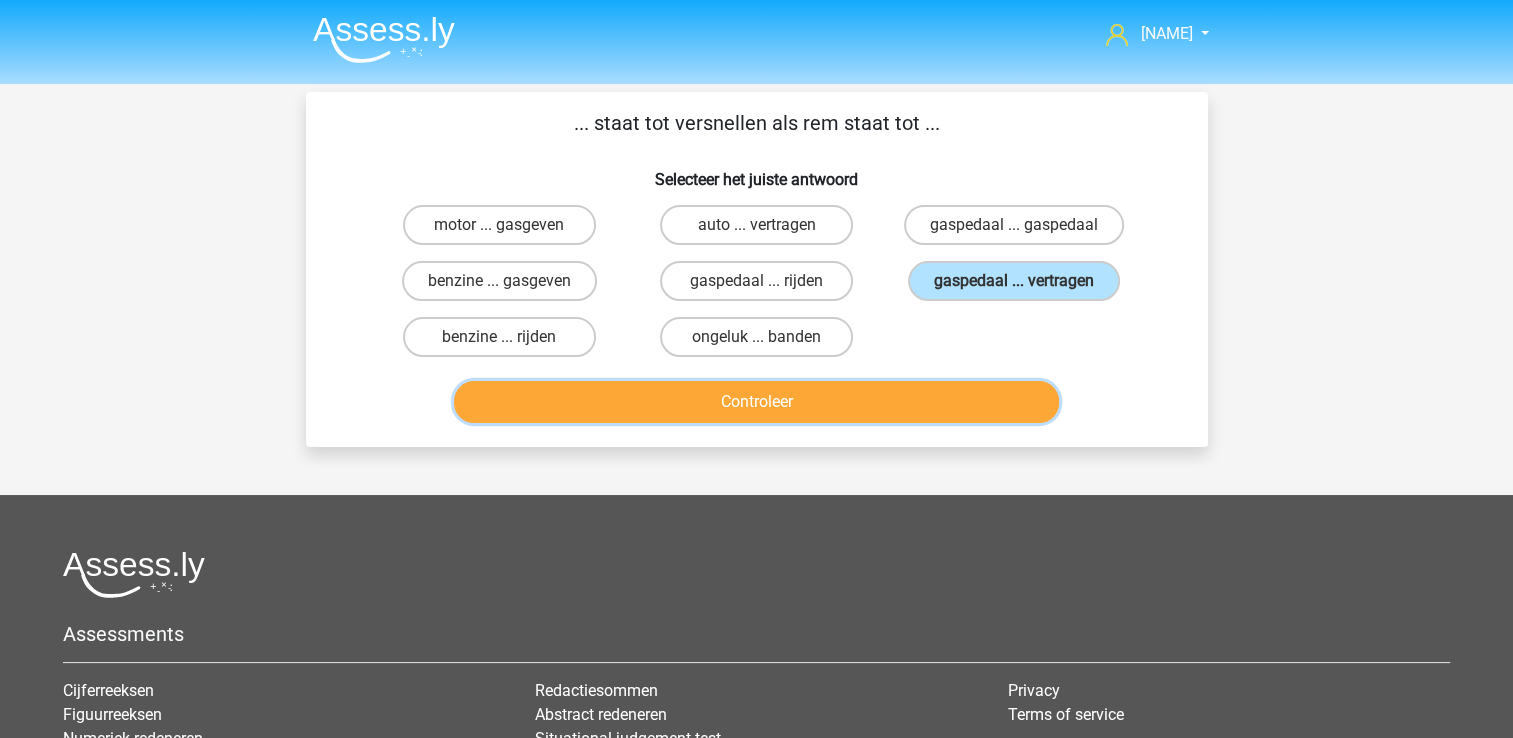 click on "Controleer" at bounding box center (756, 402) 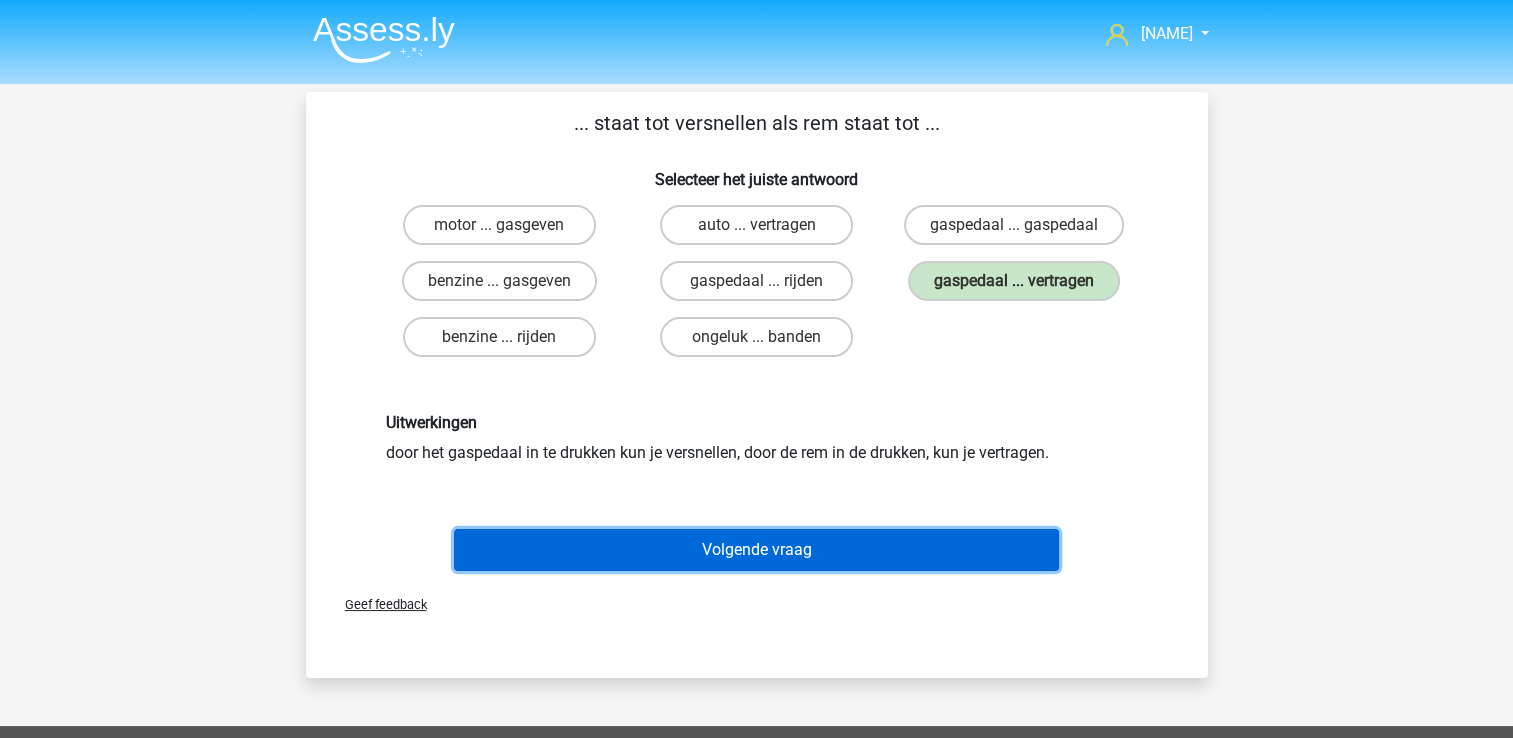 click on "Volgende vraag" at bounding box center (756, 550) 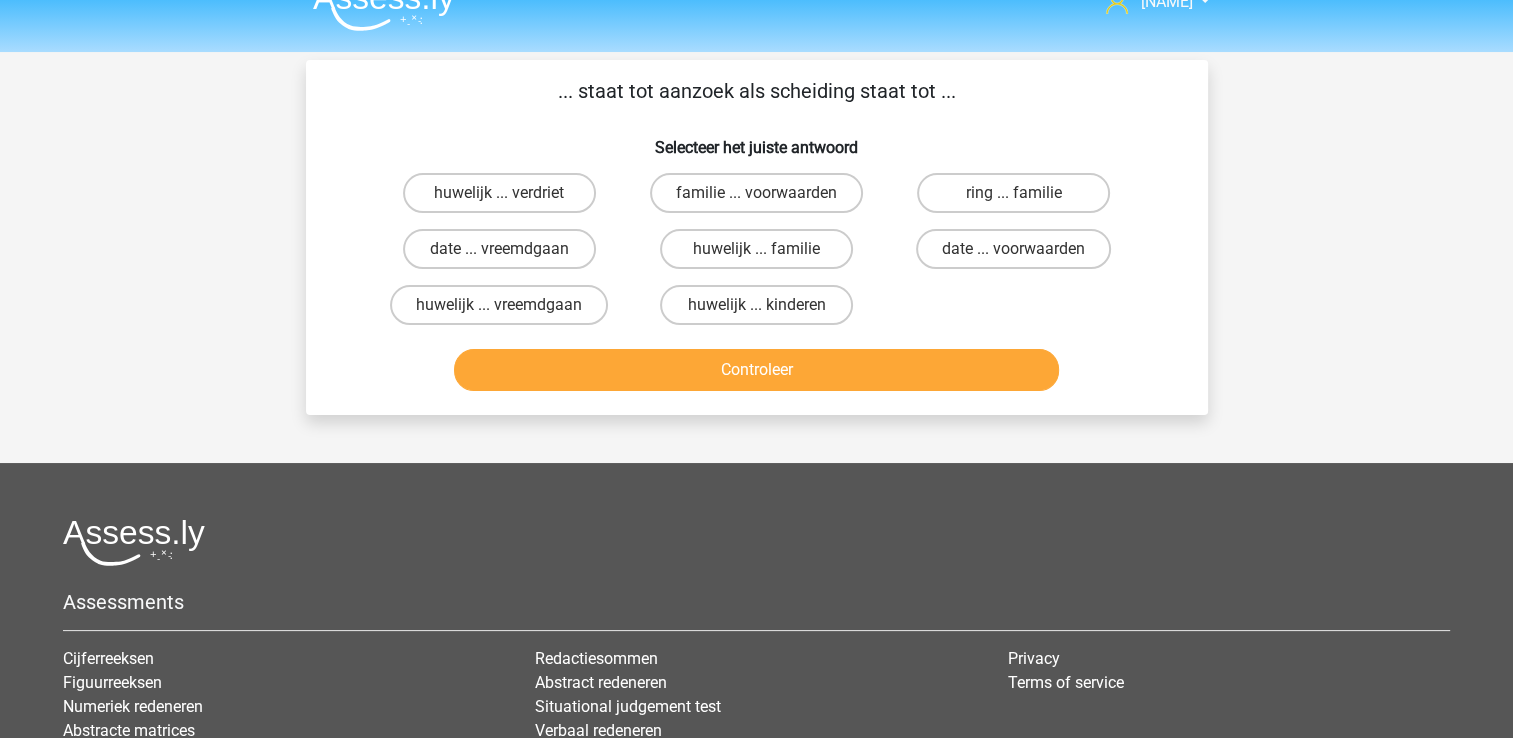 scroll, scrollTop: 0, scrollLeft: 0, axis: both 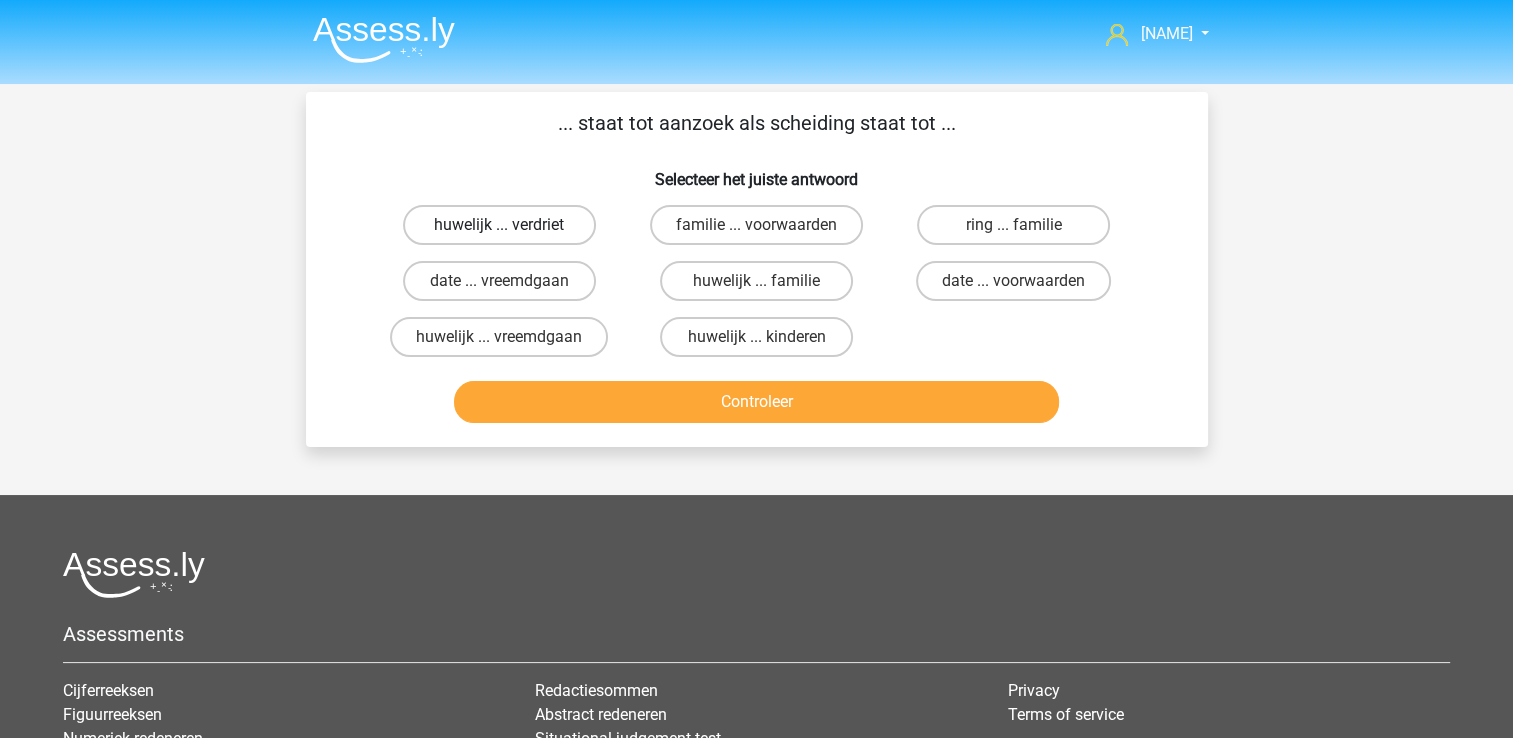 click on "huwelijk ... verdriet" at bounding box center (499, 225) 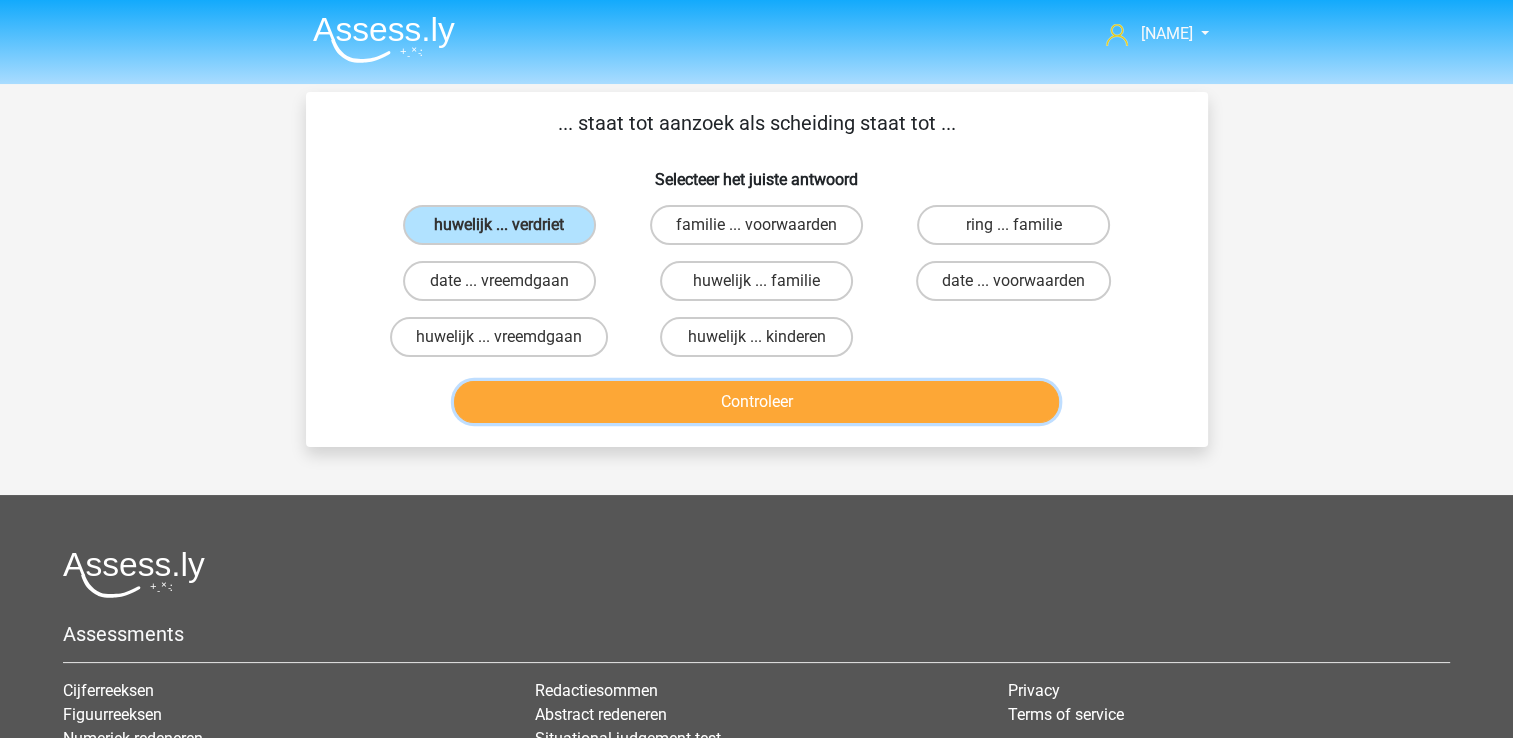 click on "Controleer" at bounding box center (756, 402) 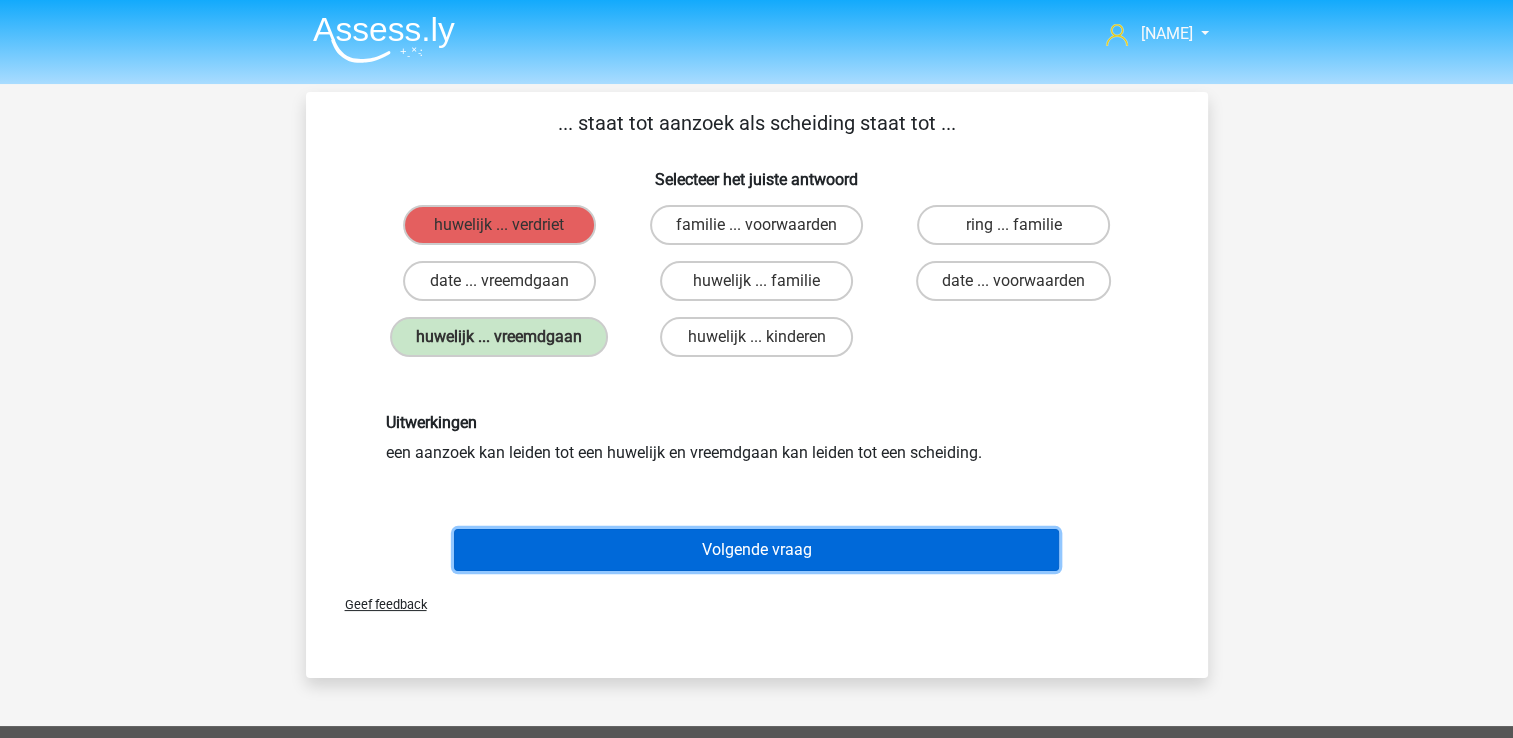click on "Volgende vraag" at bounding box center [756, 550] 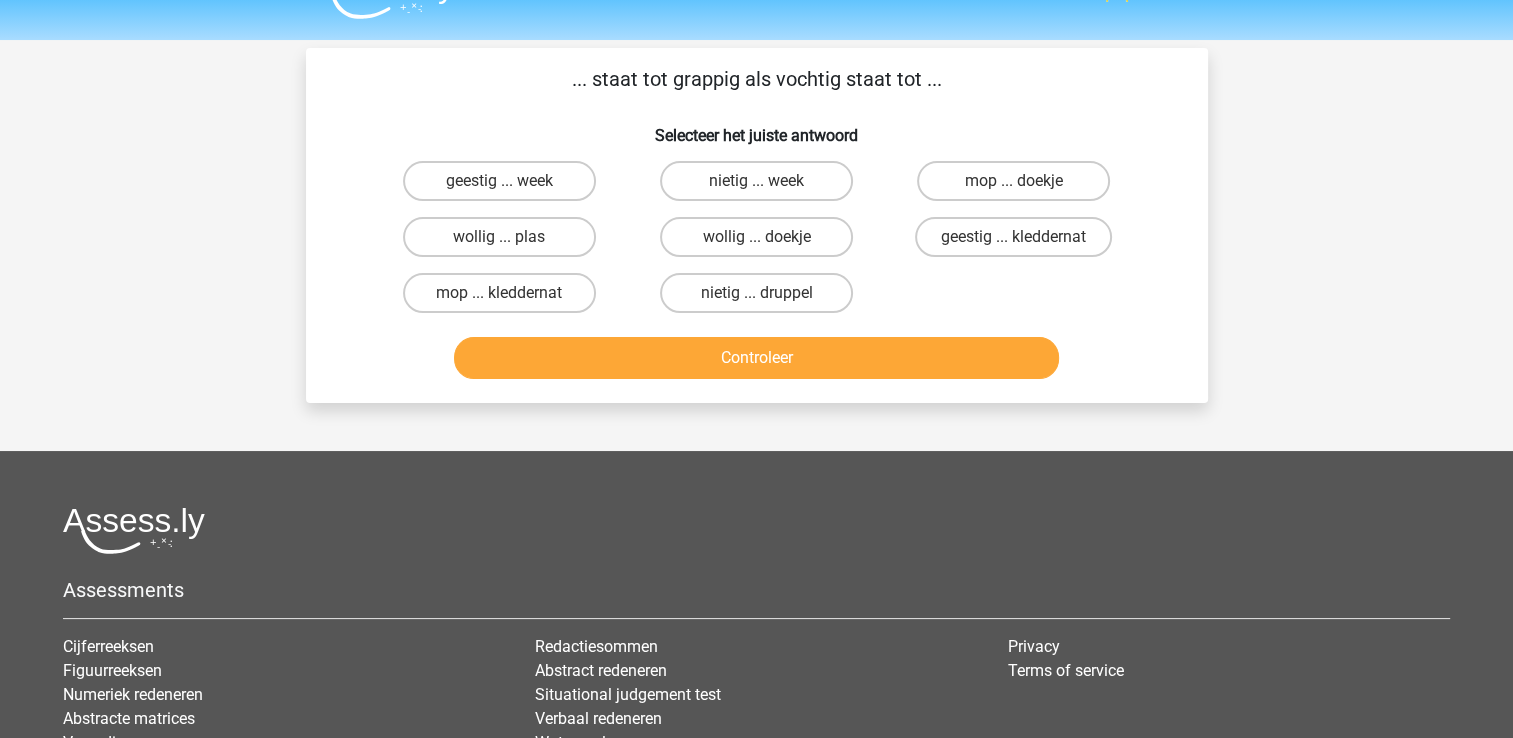 scroll, scrollTop: 0, scrollLeft: 0, axis: both 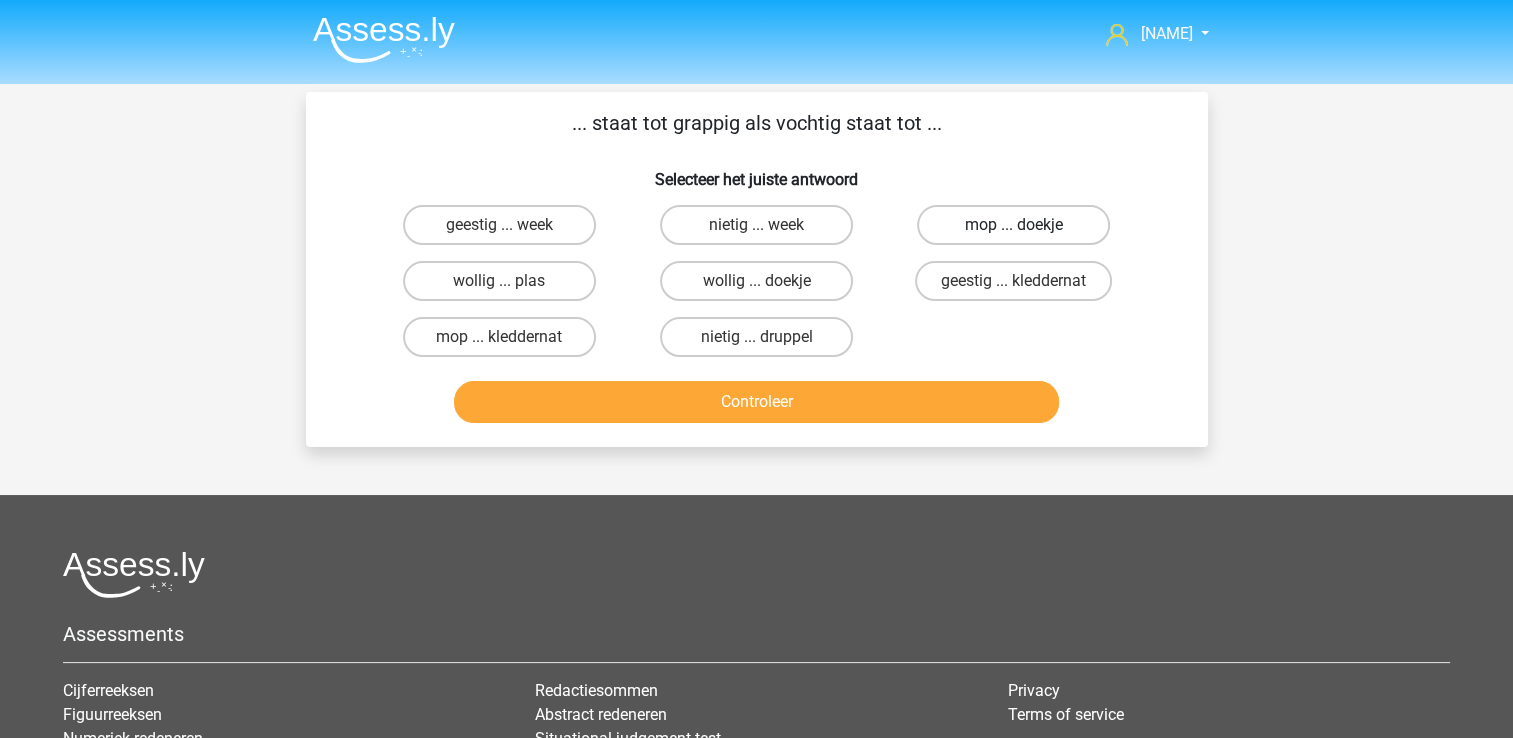 click on "mop ... doekje" at bounding box center (1013, 225) 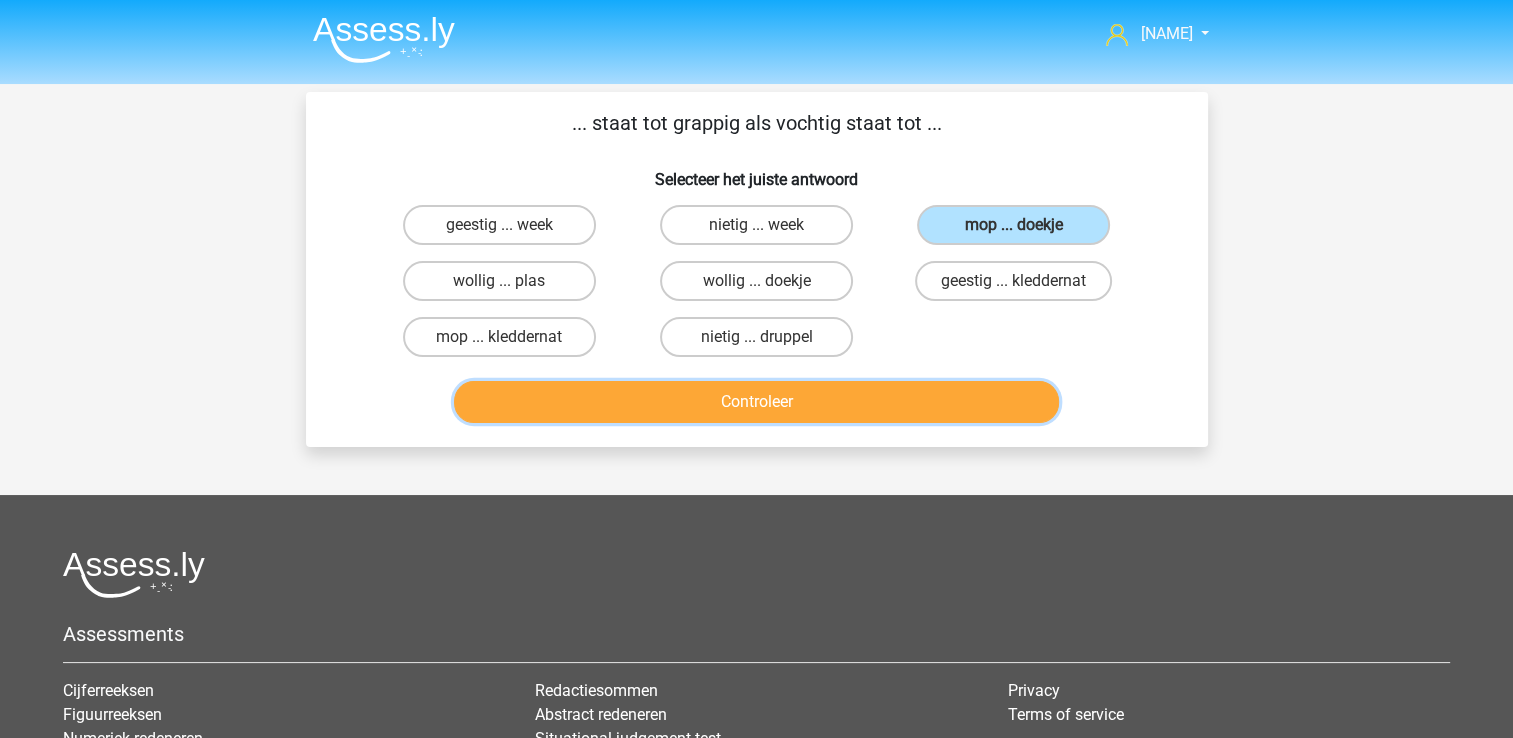 click on "Controleer" at bounding box center [756, 402] 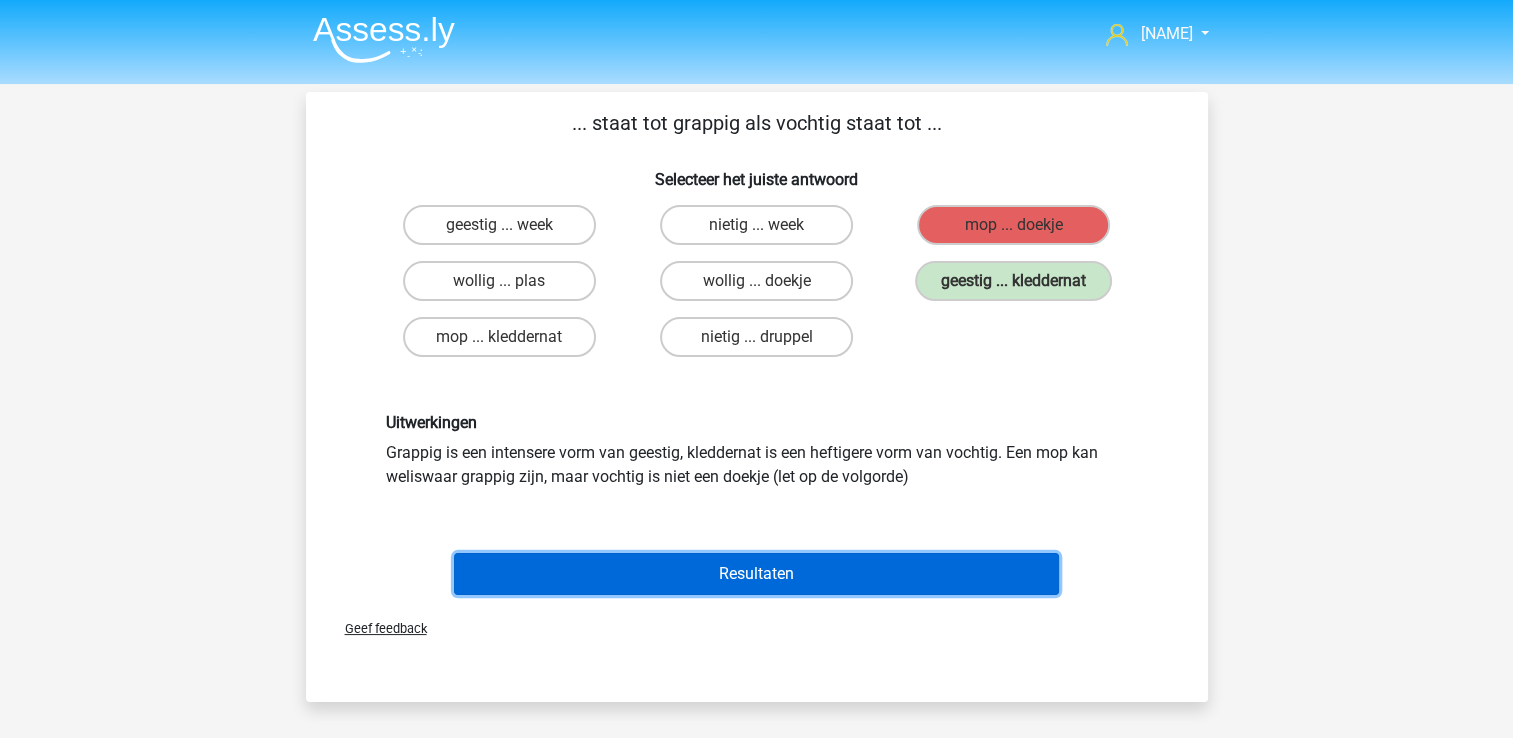 click on "Resultaten" at bounding box center [756, 574] 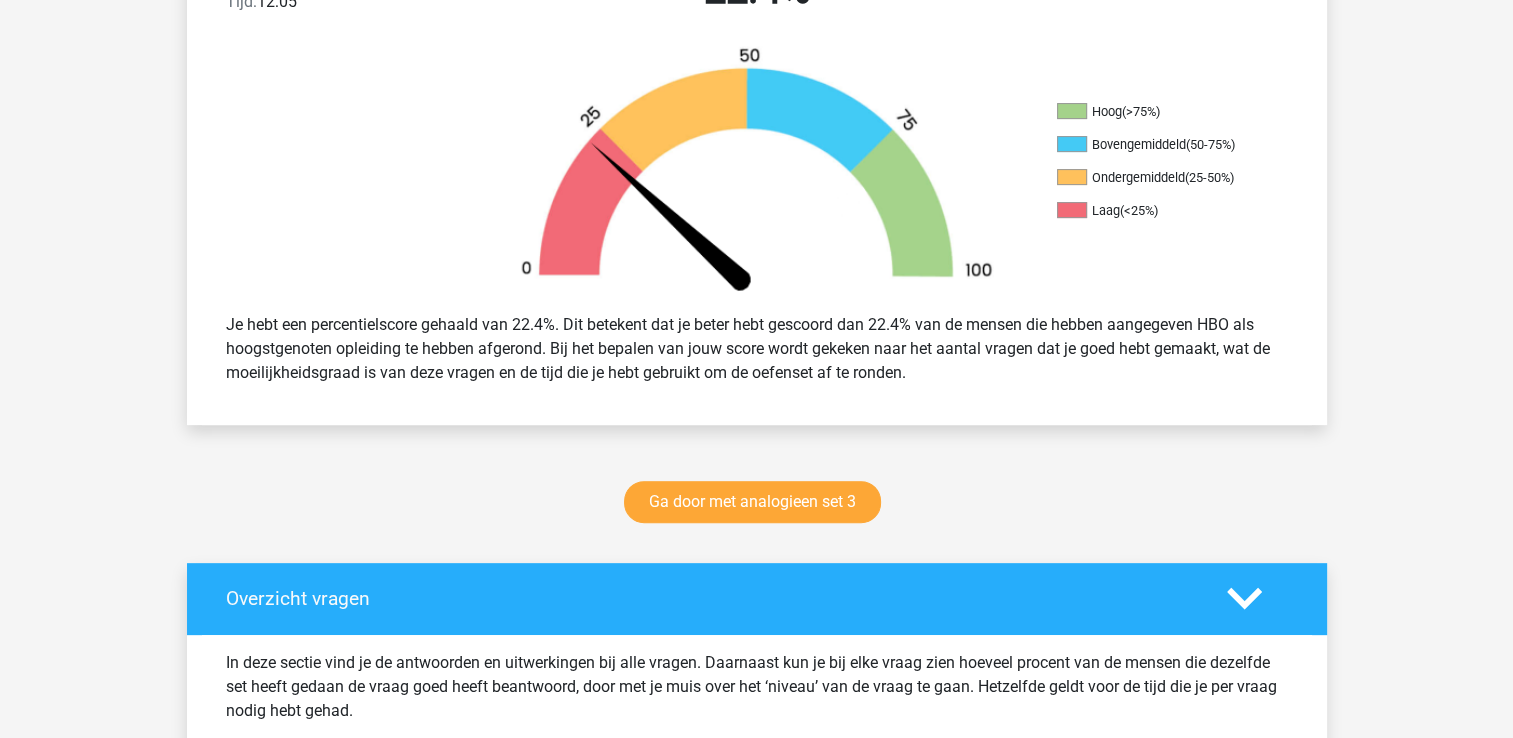 scroll, scrollTop: 600, scrollLeft: 0, axis: vertical 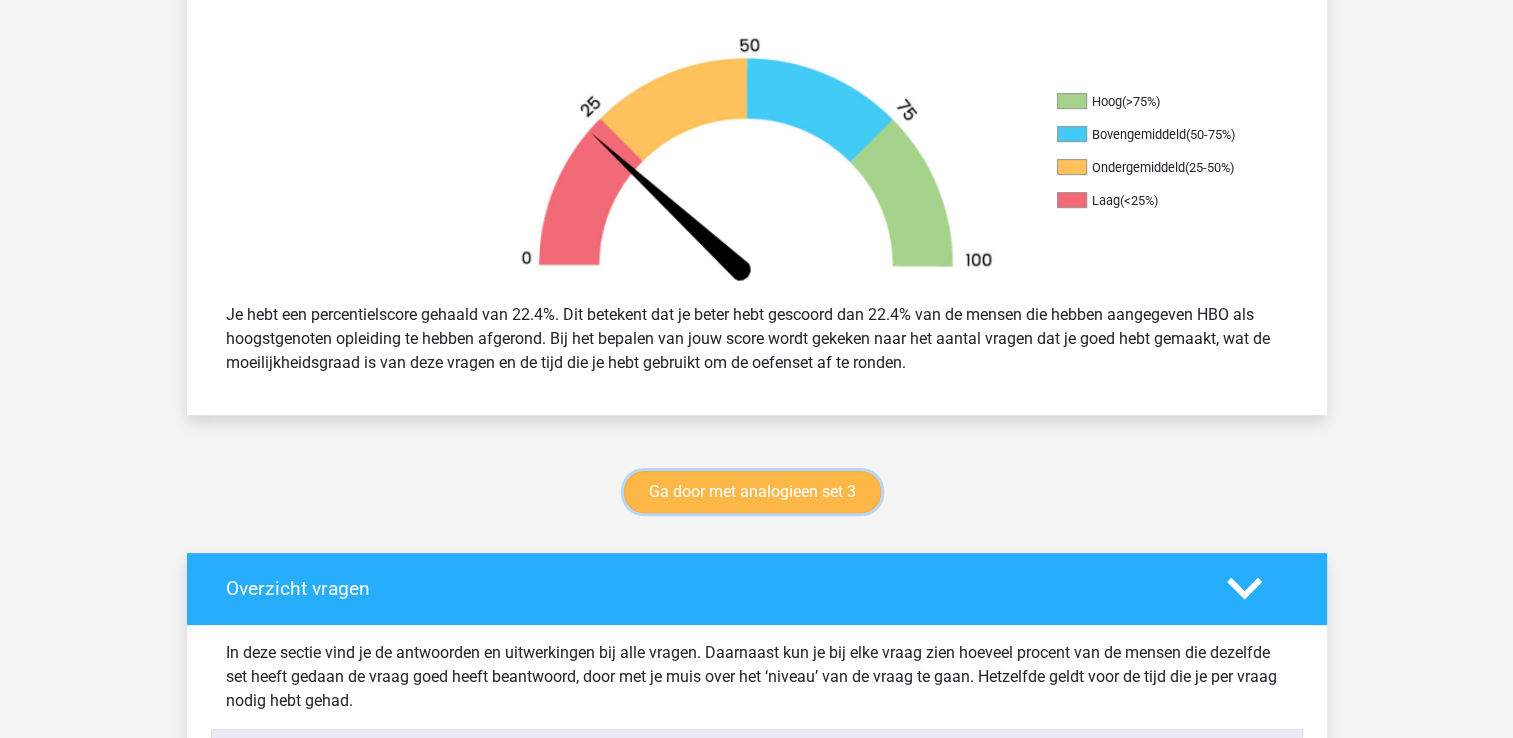 click on "Ga door met analogieen set 3" at bounding box center (752, 492) 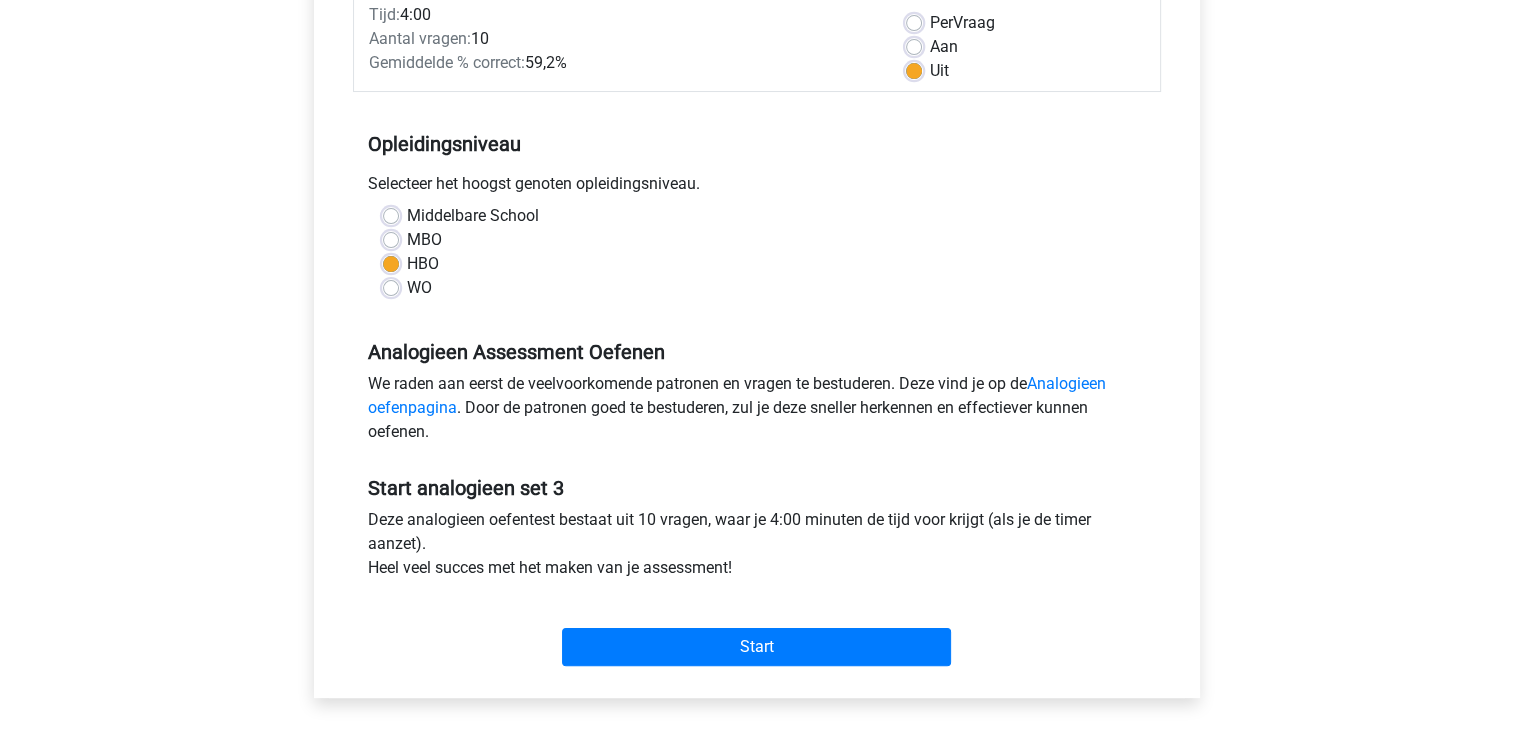 scroll, scrollTop: 300, scrollLeft: 0, axis: vertical 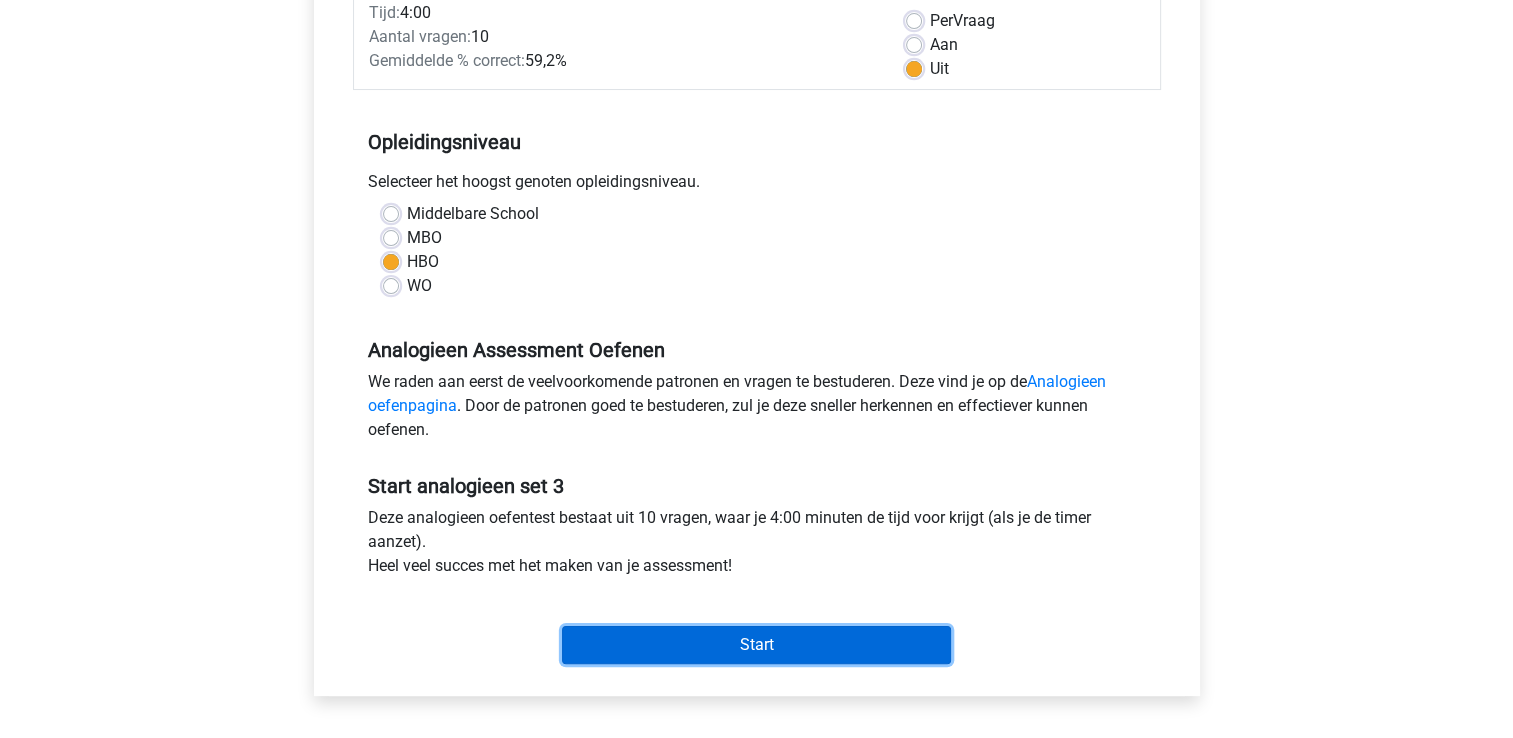 click on "Start" at bounding box center (756, 645) 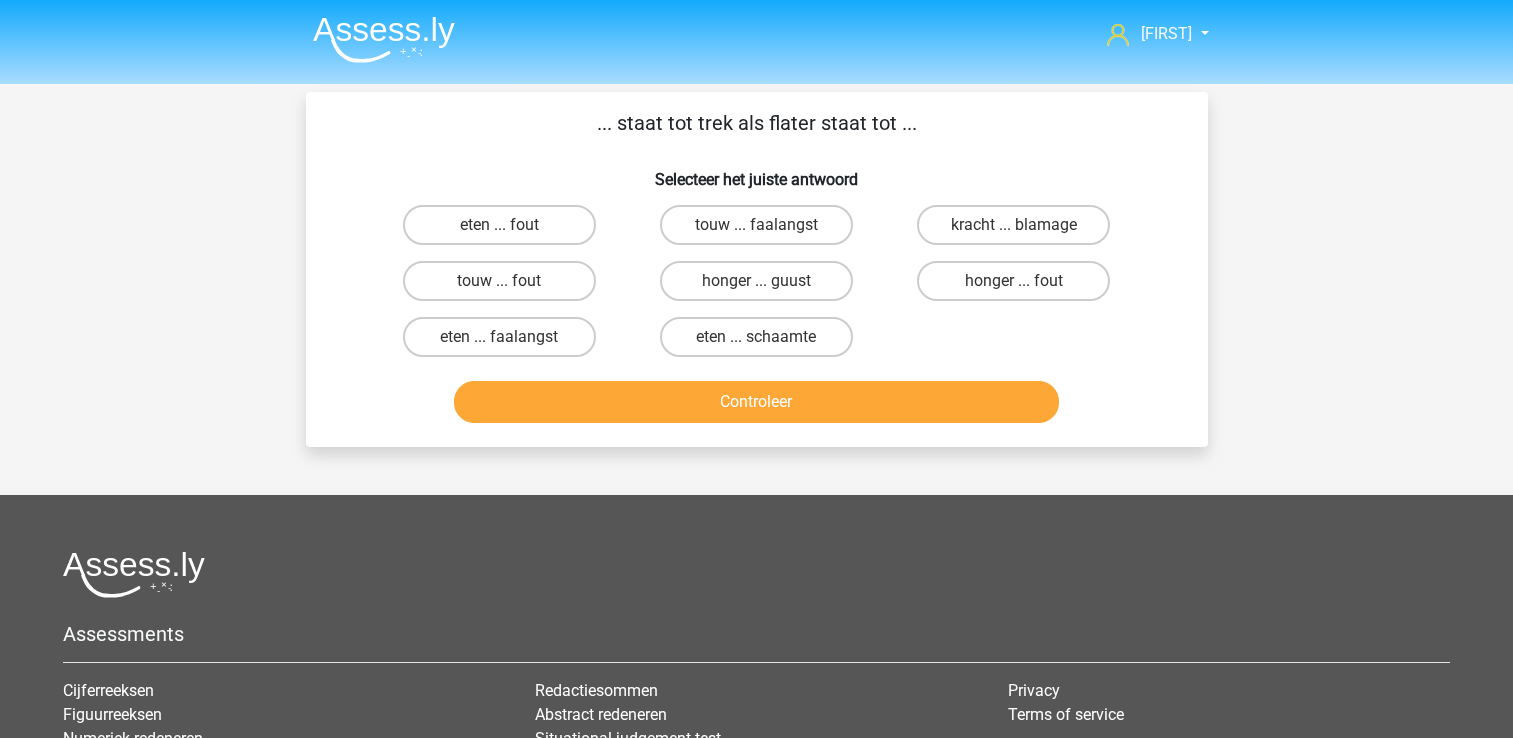 scroll, scrollTop: 0, scrollLeft: 0, axis: both 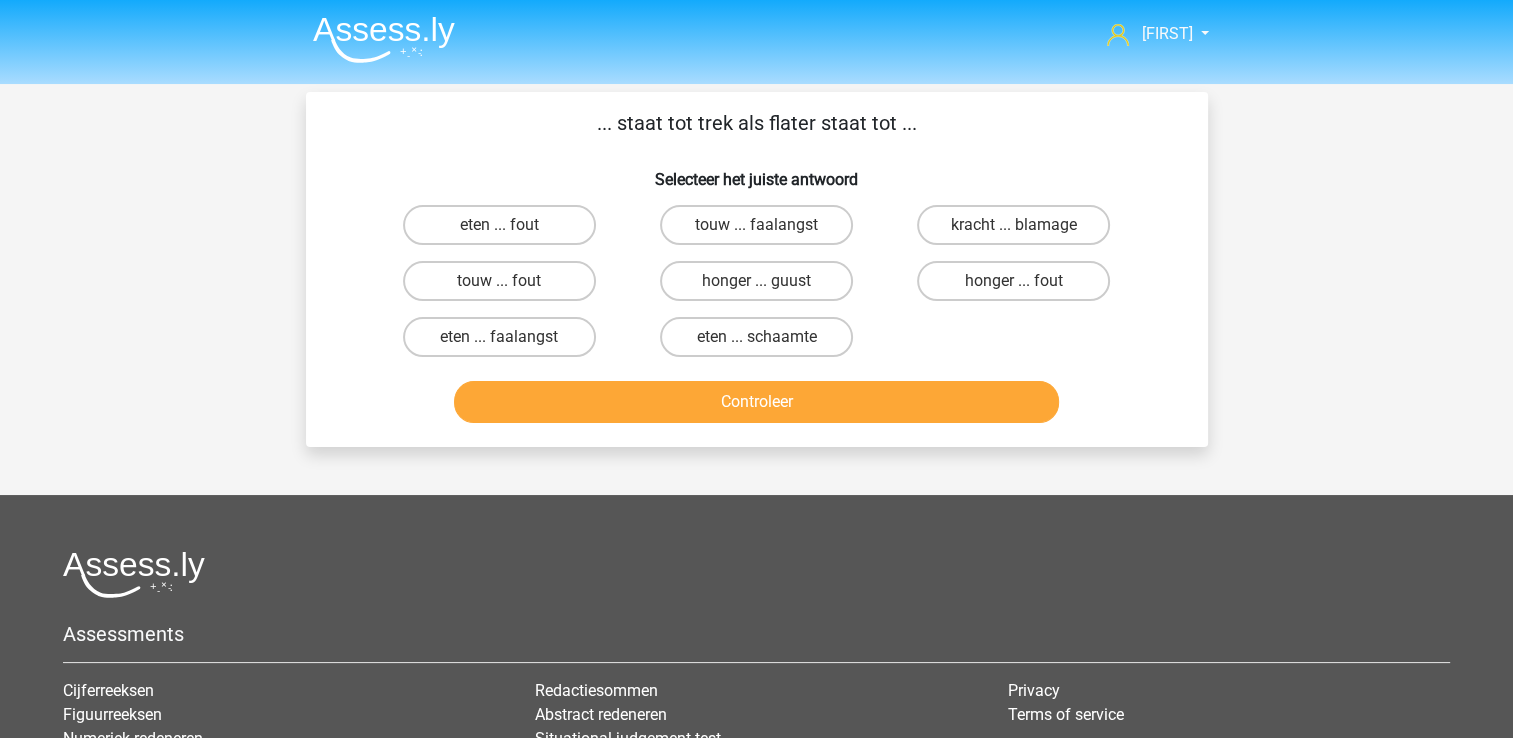 click on "eten ... fout" at bounding box center [505, 231] 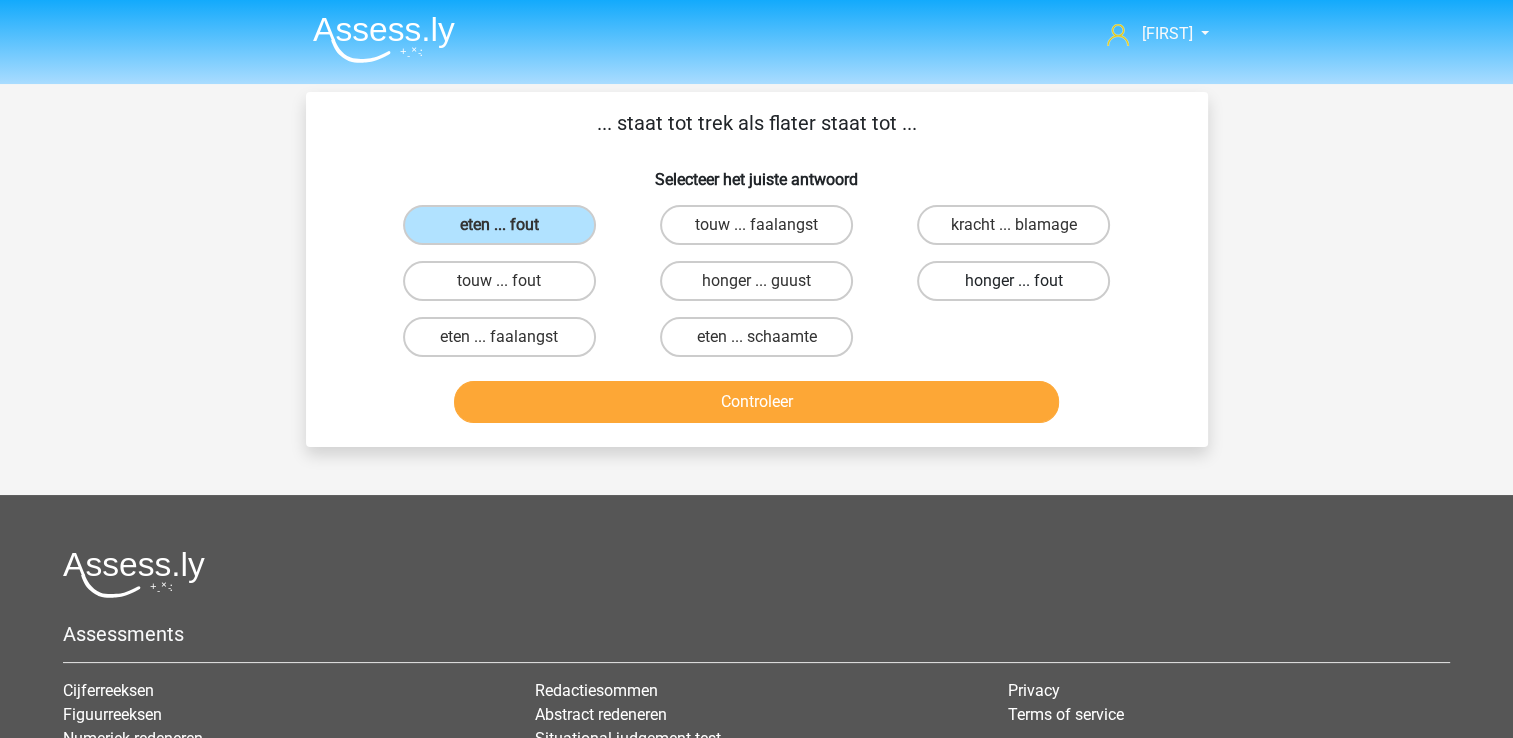 click on "honger ... fout" at bounding box center [1013, 281] 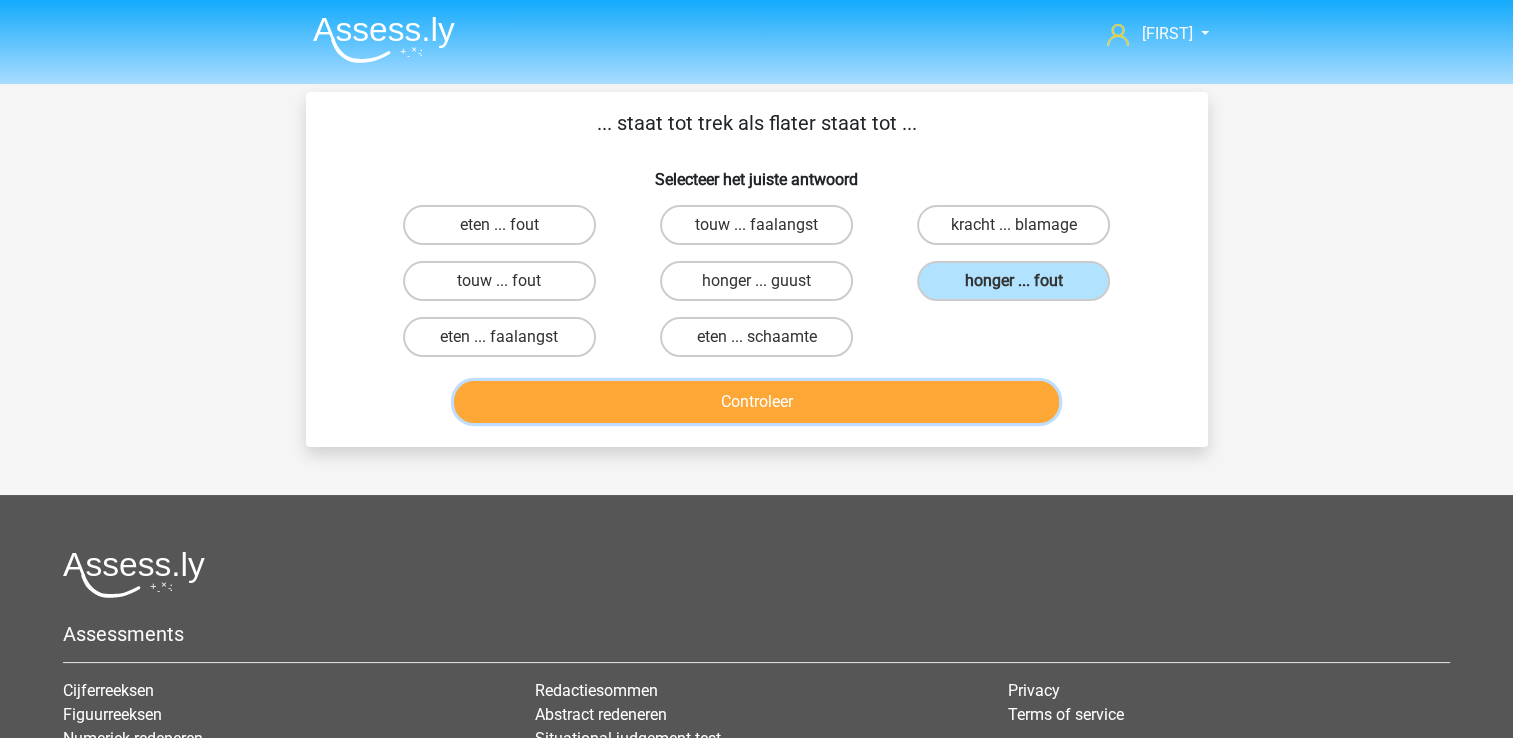 click on "Controleer" at bounding box center (756, 402) 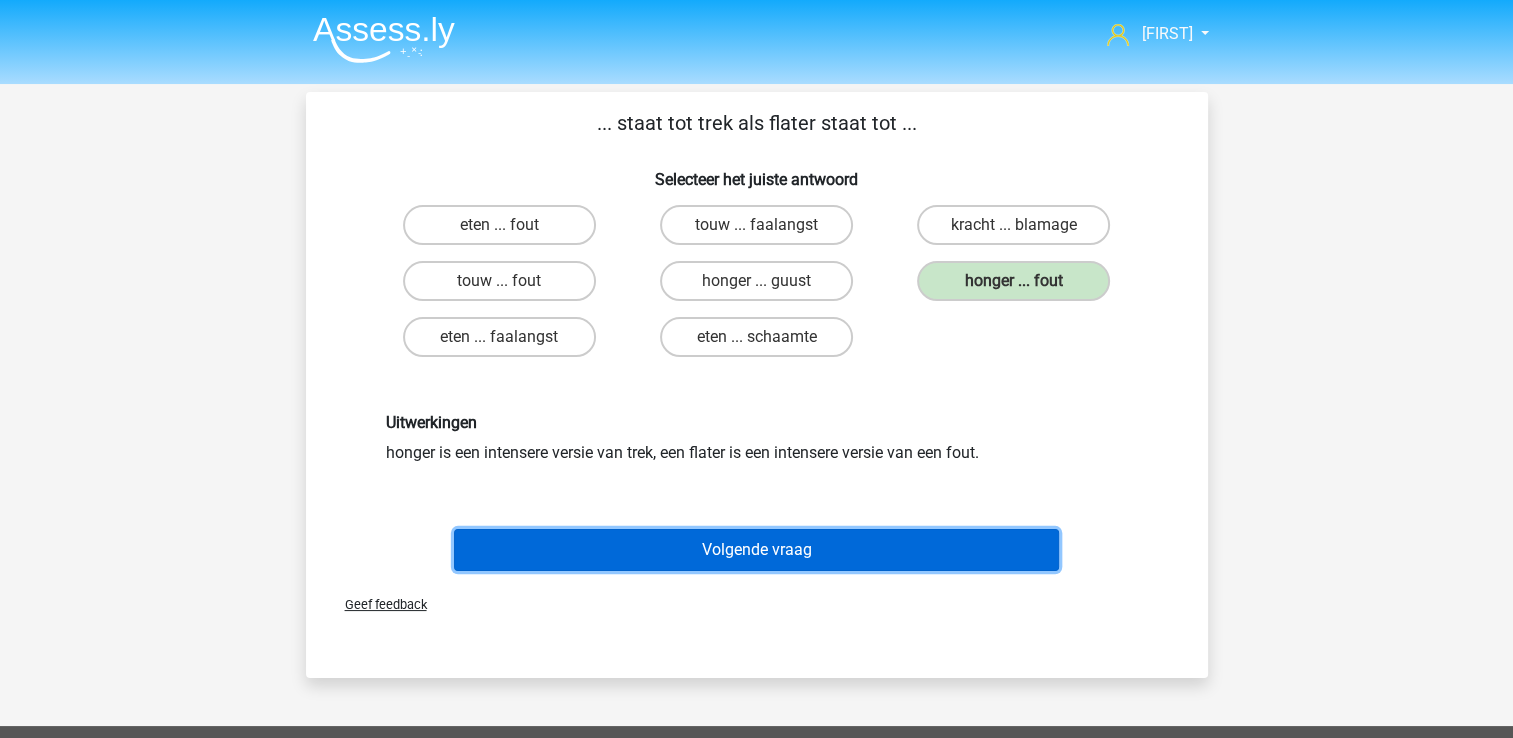 click on "Volgende vraag" at bounding box center (756, 550) 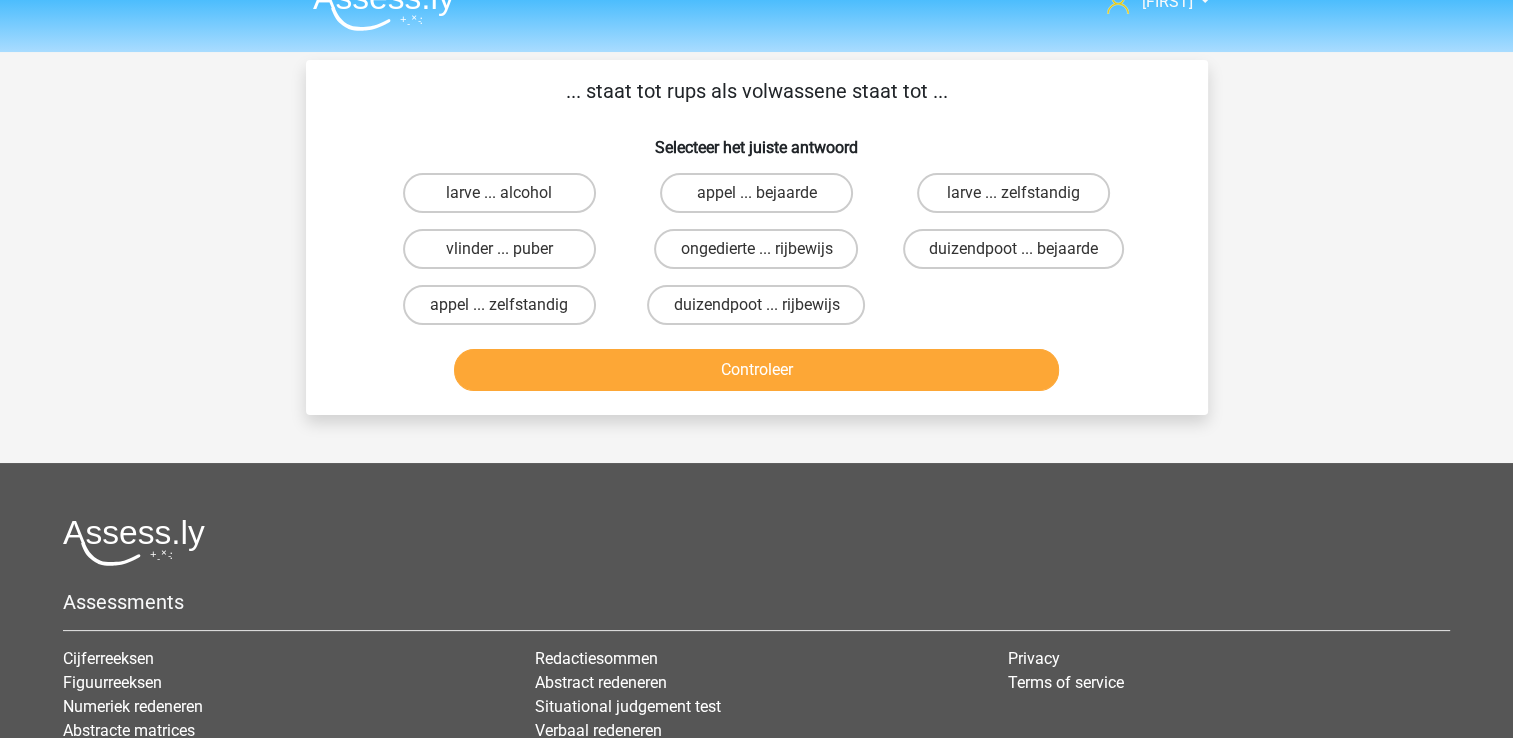 scroll, scrollTop: 0, scrollLeft: 0, axis: both 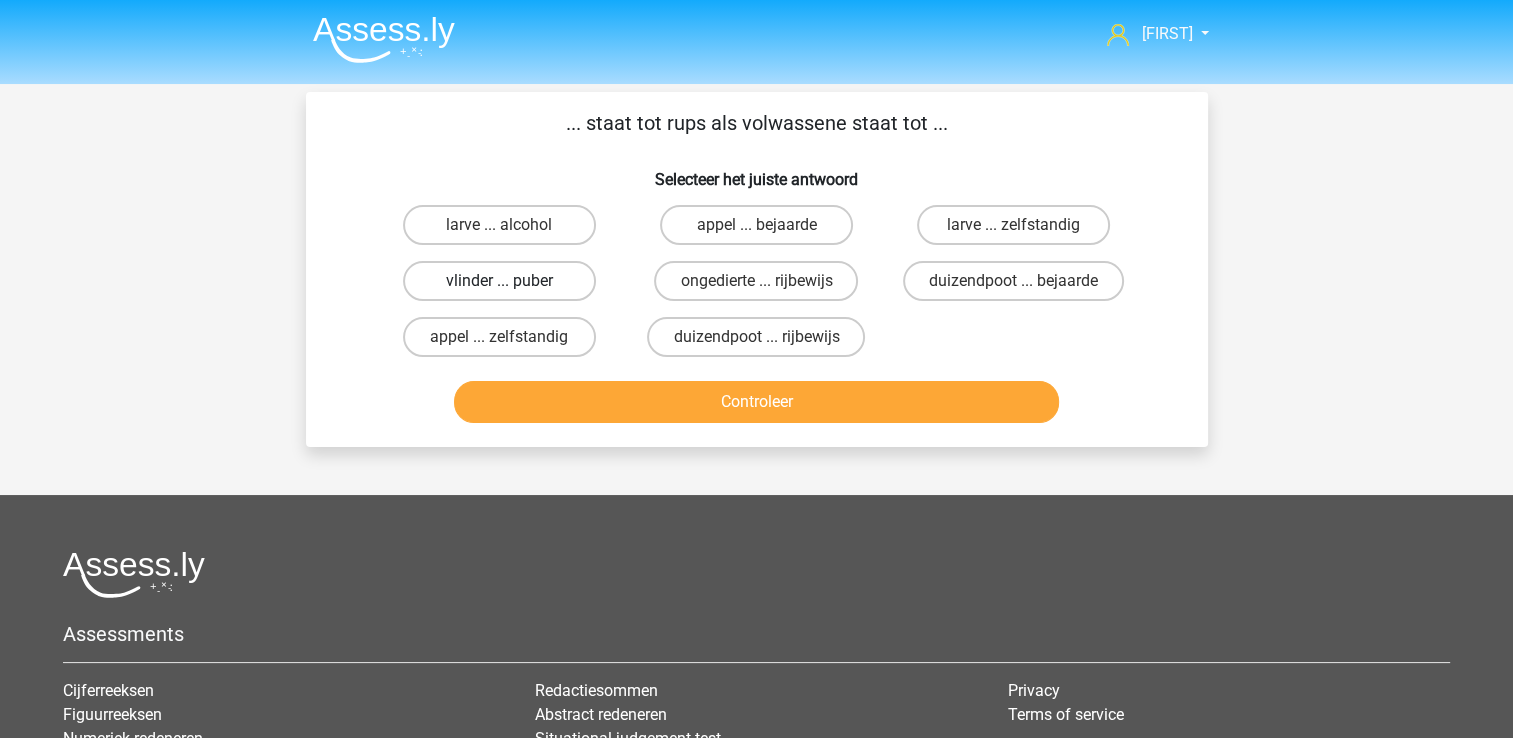 click on "vlinder ... puber" at bounding box center [499, 281] 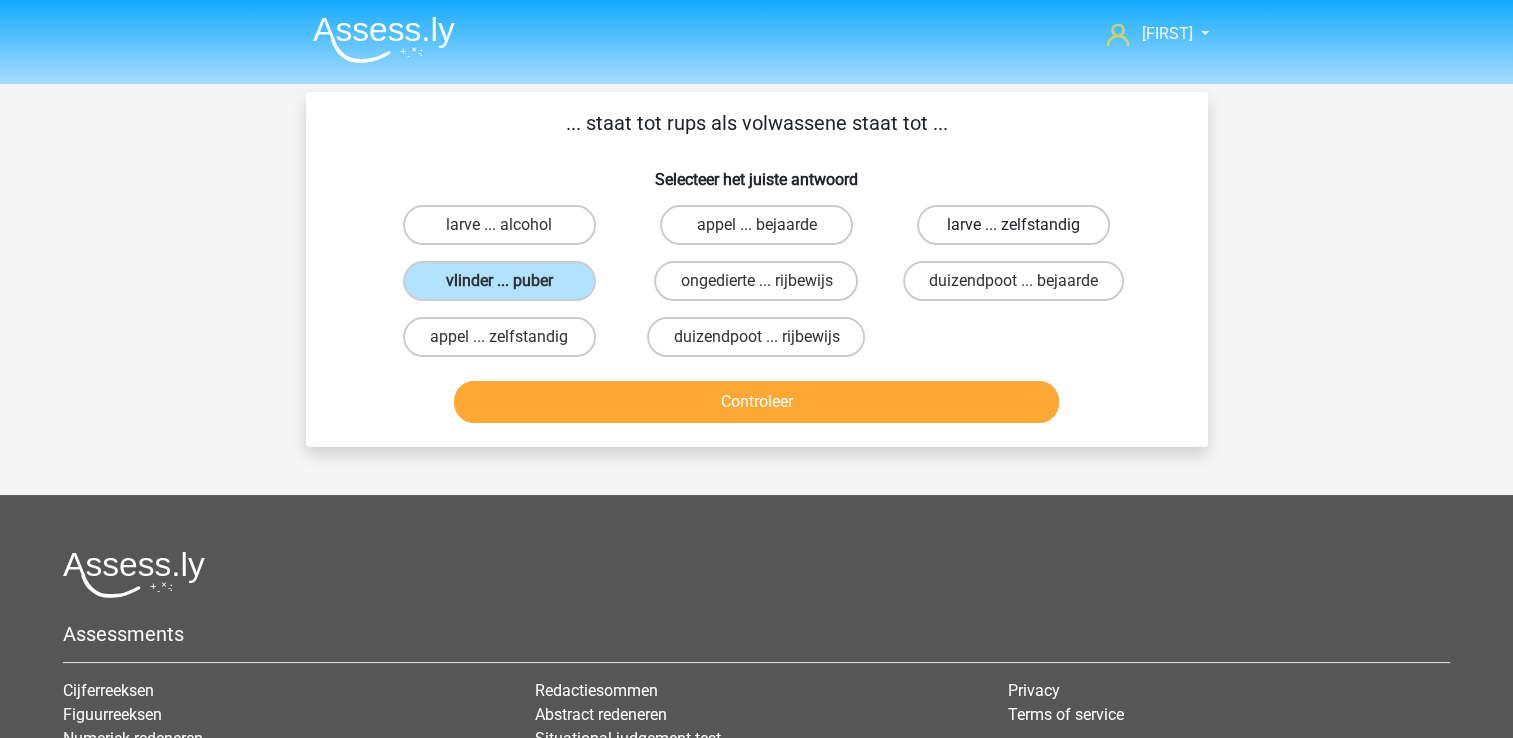 click on "larve ... zelfstandig" at bounding box center (1013, 225) 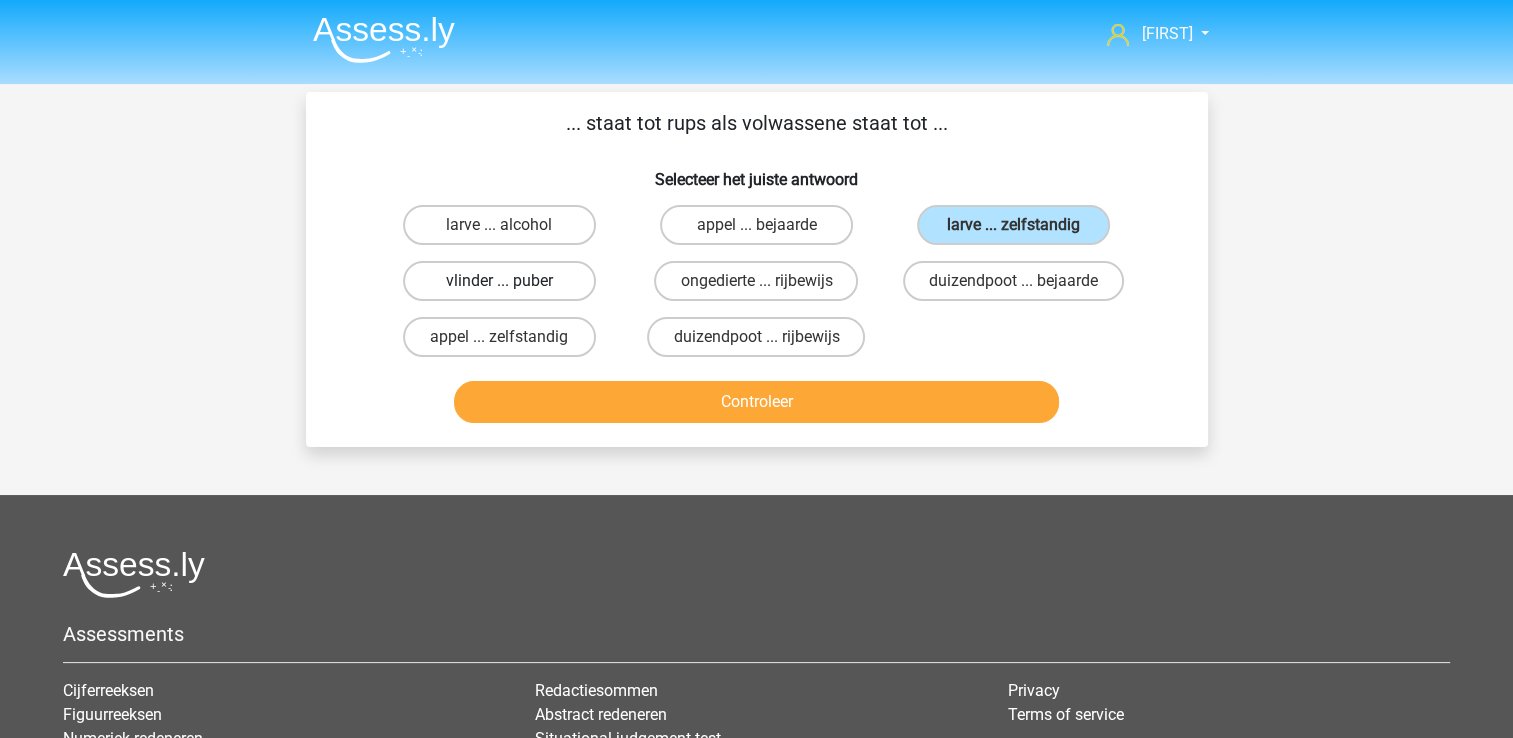 click on "vlinder ... puber" at bounding box center [499, 281] 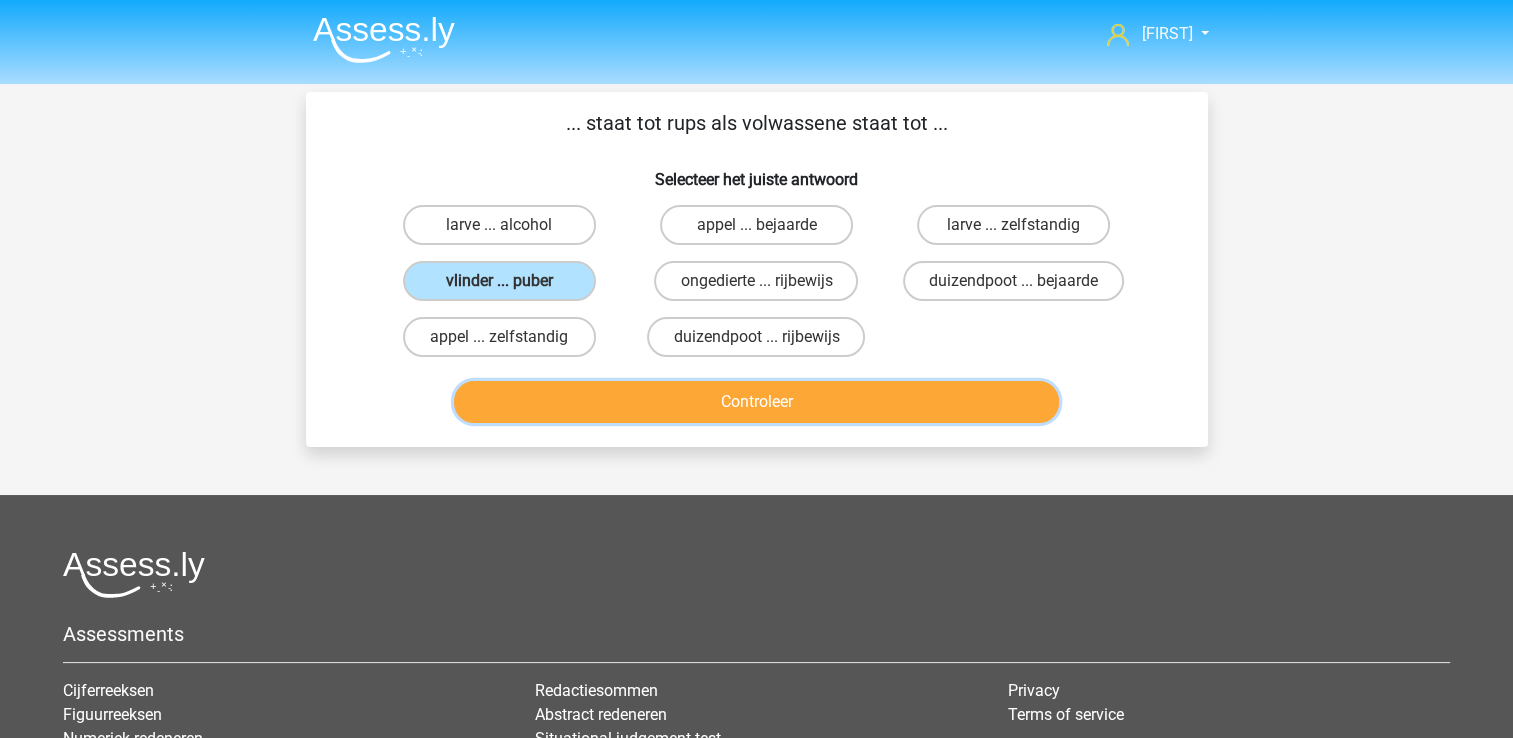 click on "Controleer" at bounding box center (756, 402) 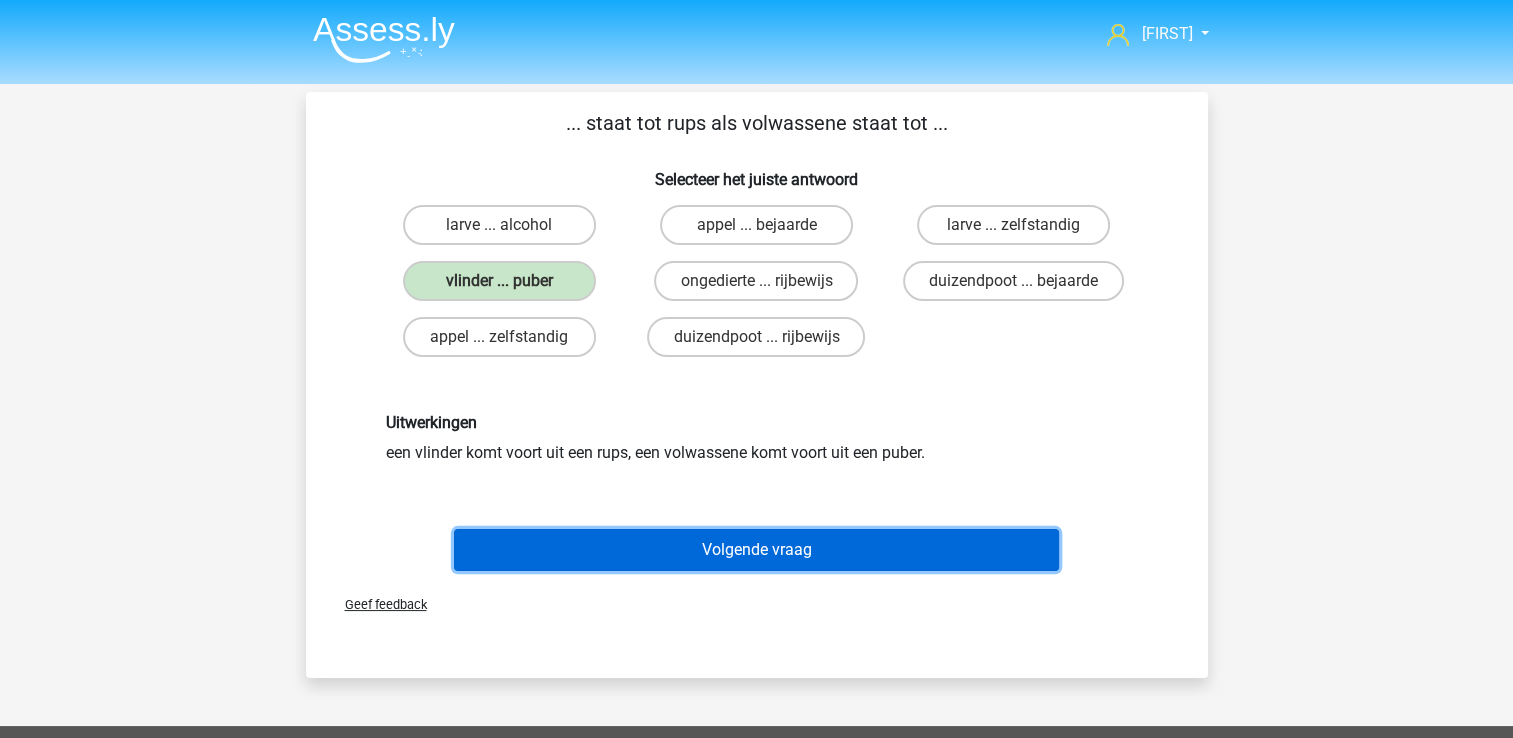 click on "Volgende vraag" at bounding box center (756, 550) 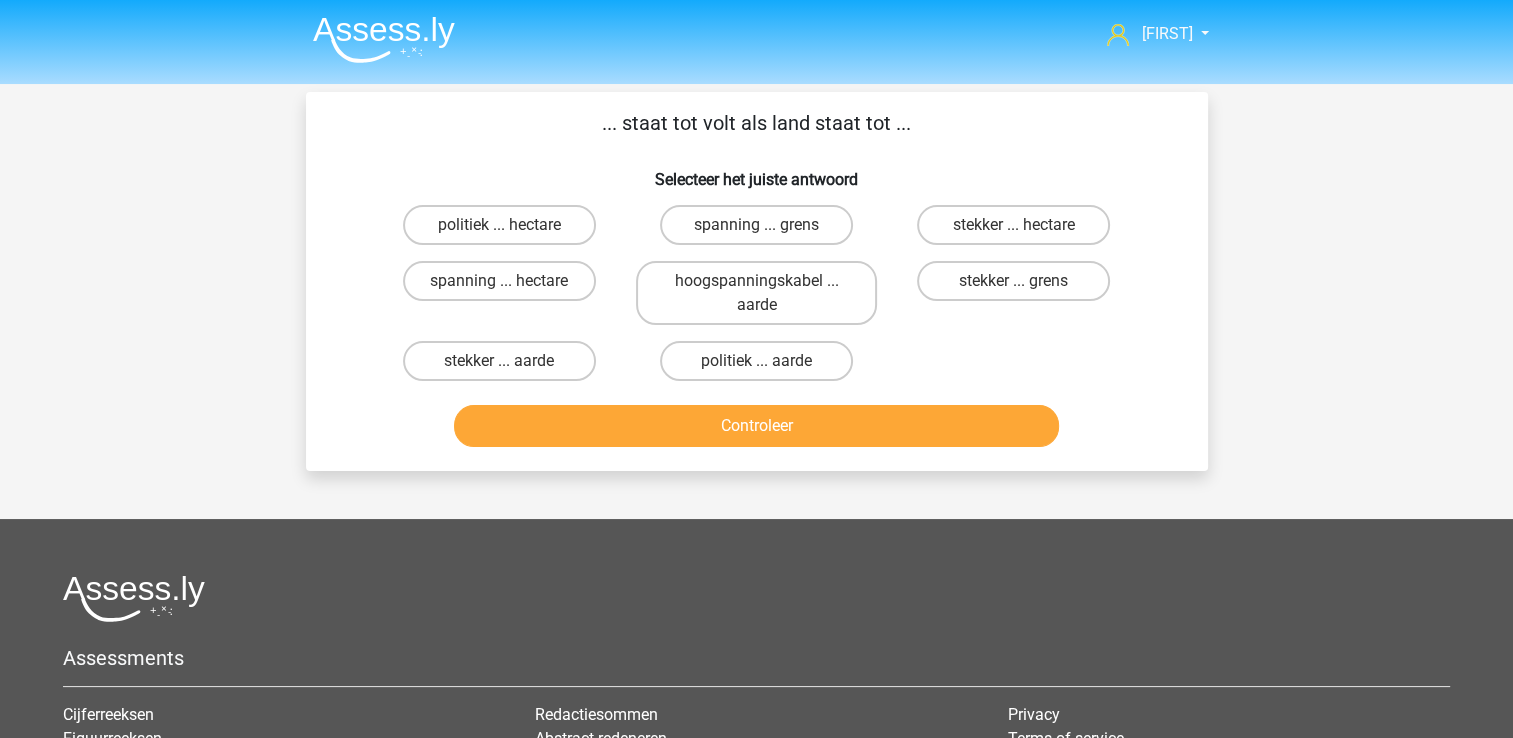 scroll, scrollTop: 92, scrollLeft: 0, axis: vertical 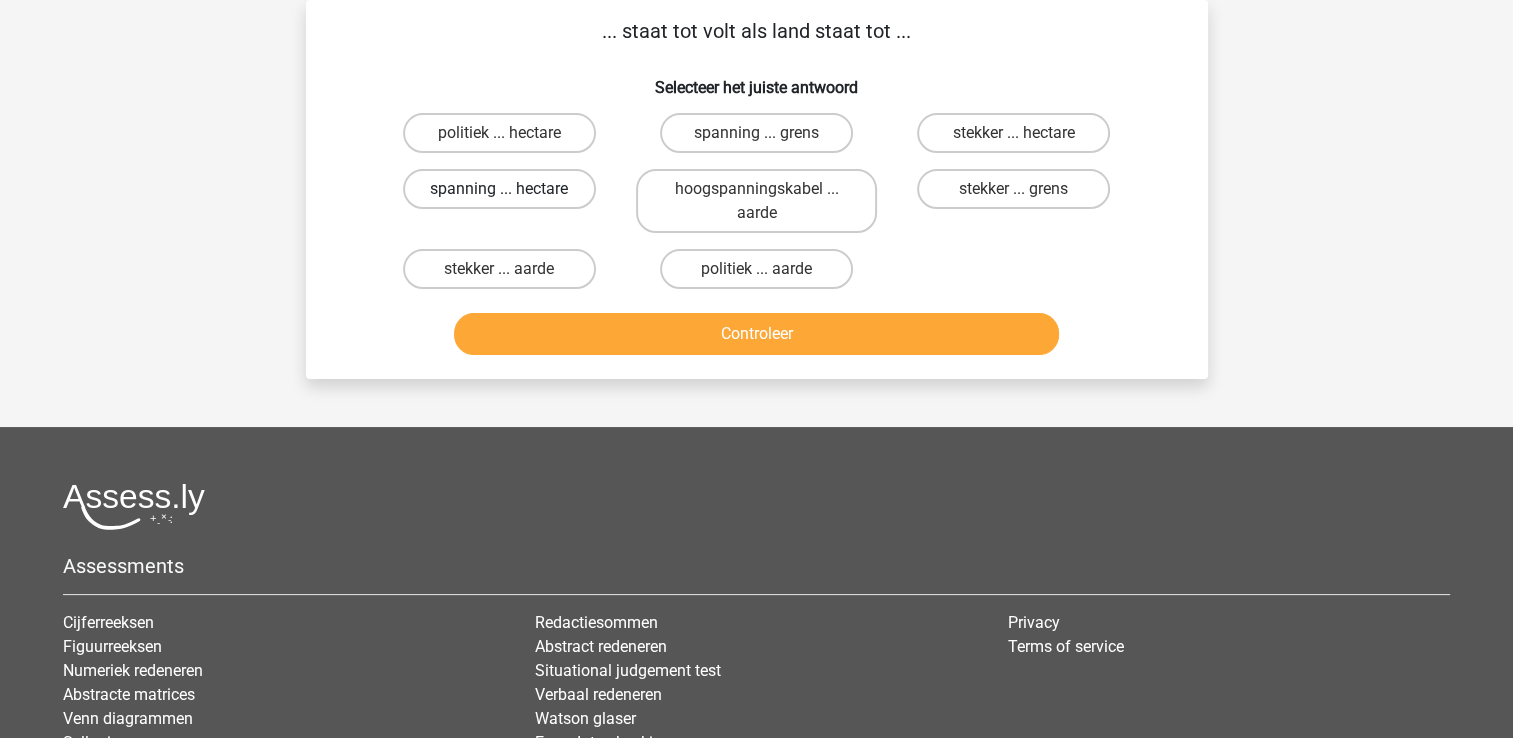 click on "spanning ... hectare" at bounding box center (499, 189) 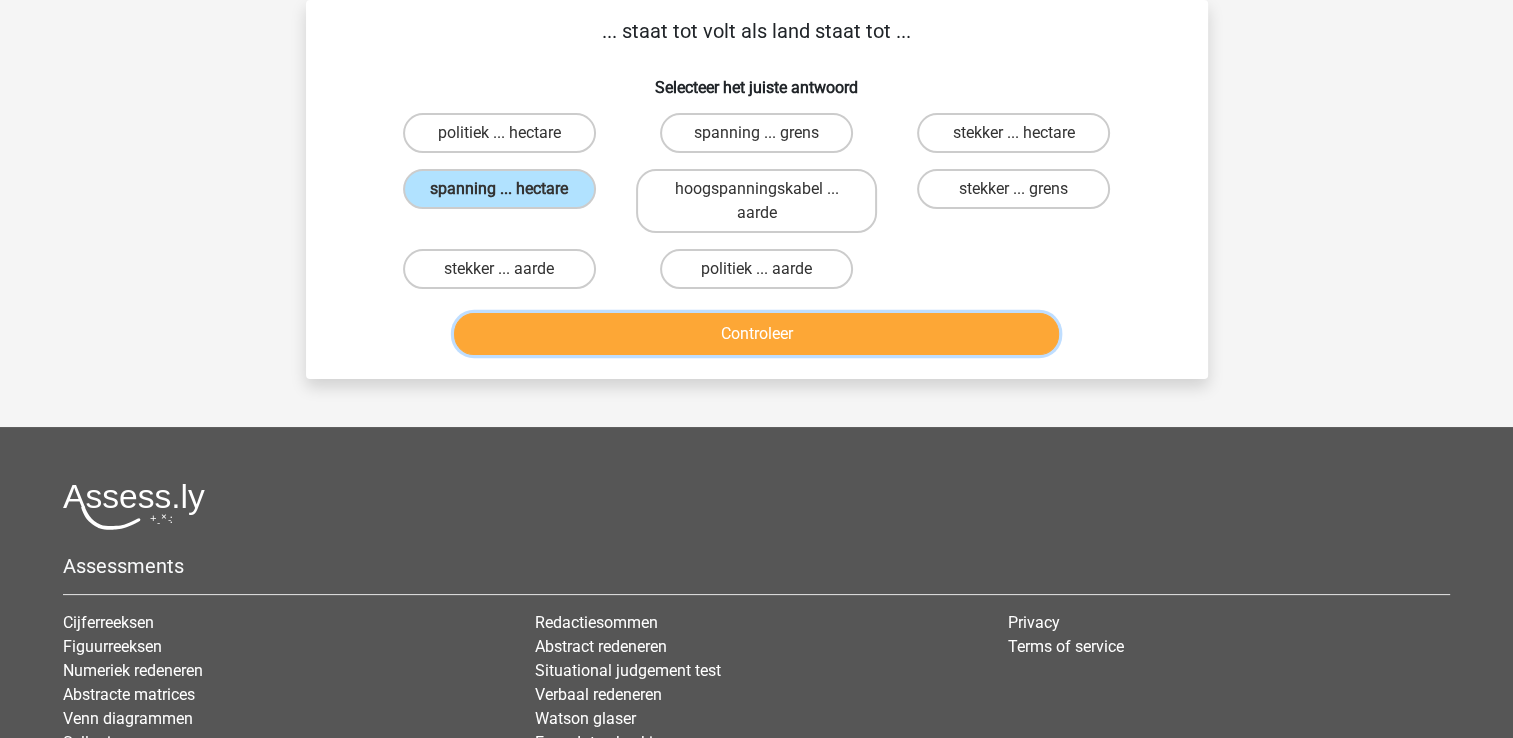click on "Controleer" at bounding box center [756, 334] 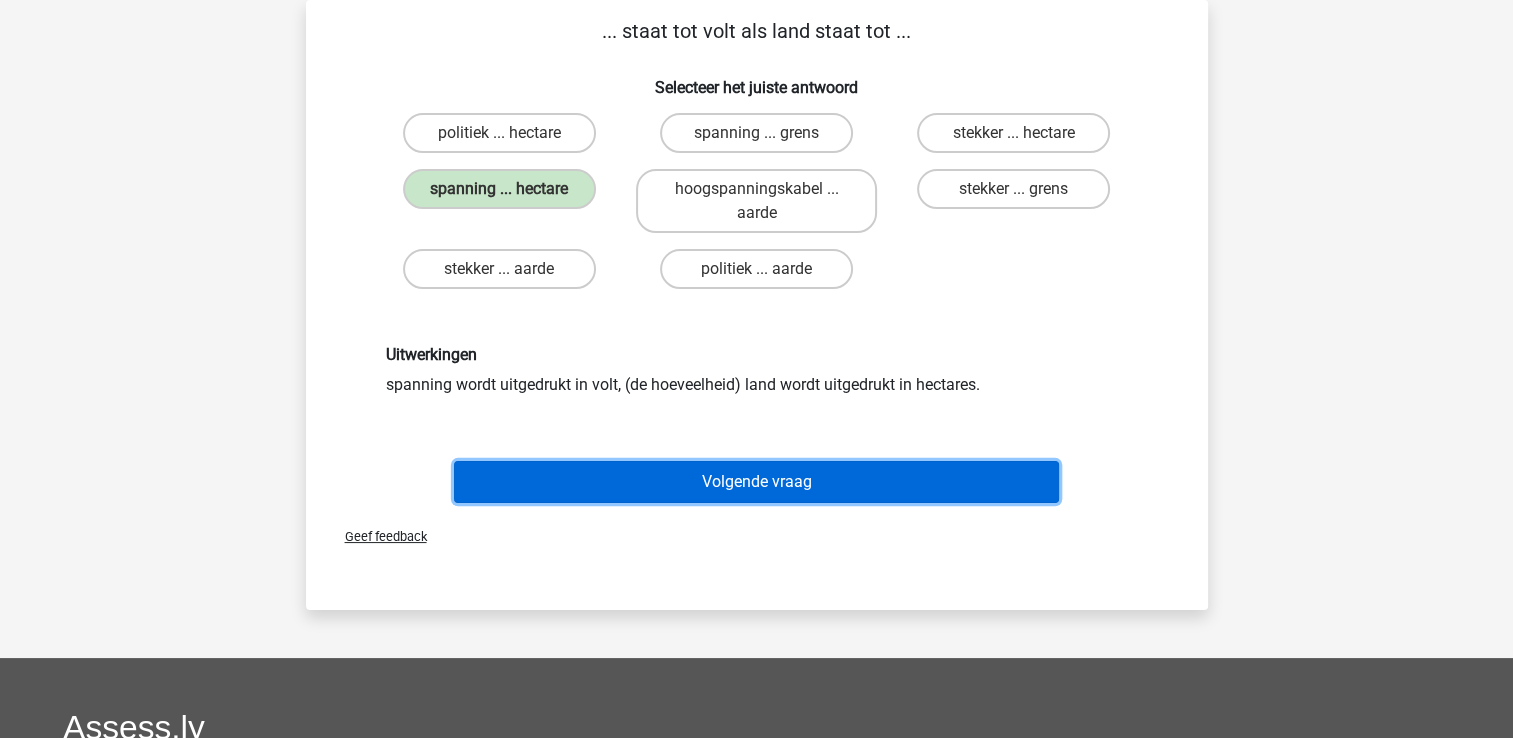 click on "Volgende vraag" at bounding box center [756, 482] 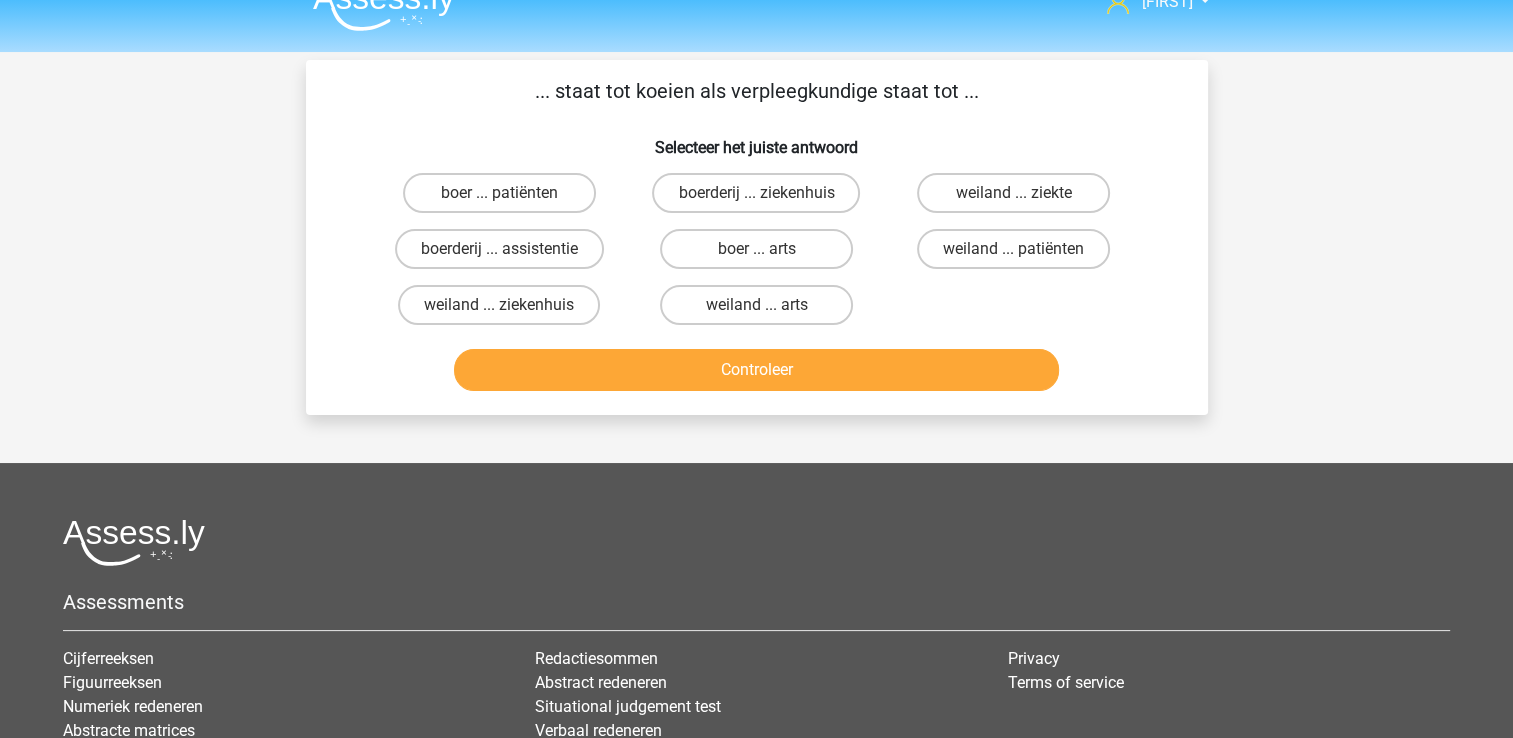 scroll, scrollTop: 0, scrollLeft: 0, axis: both 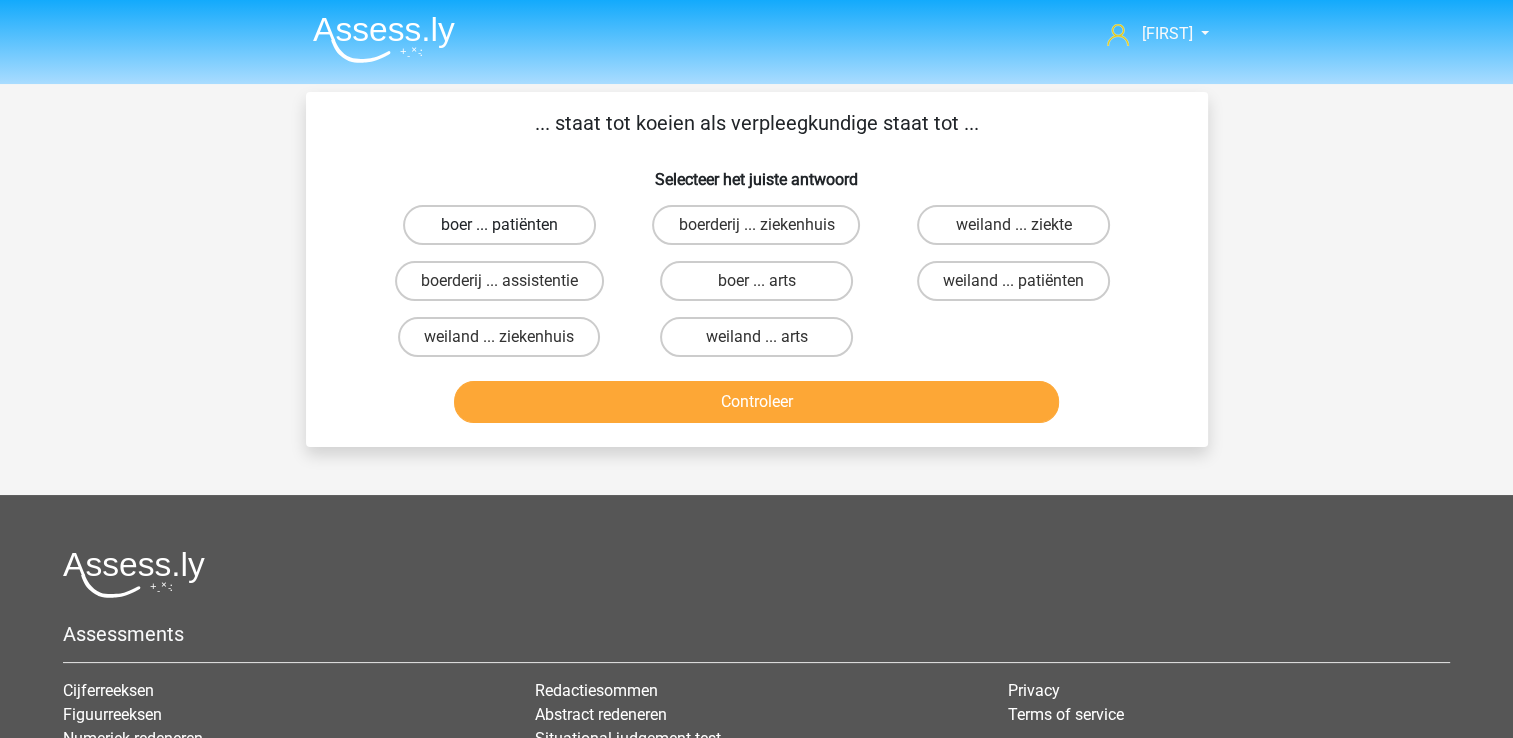 click on "boer ... patiënten" at bounding box center [499, 225] 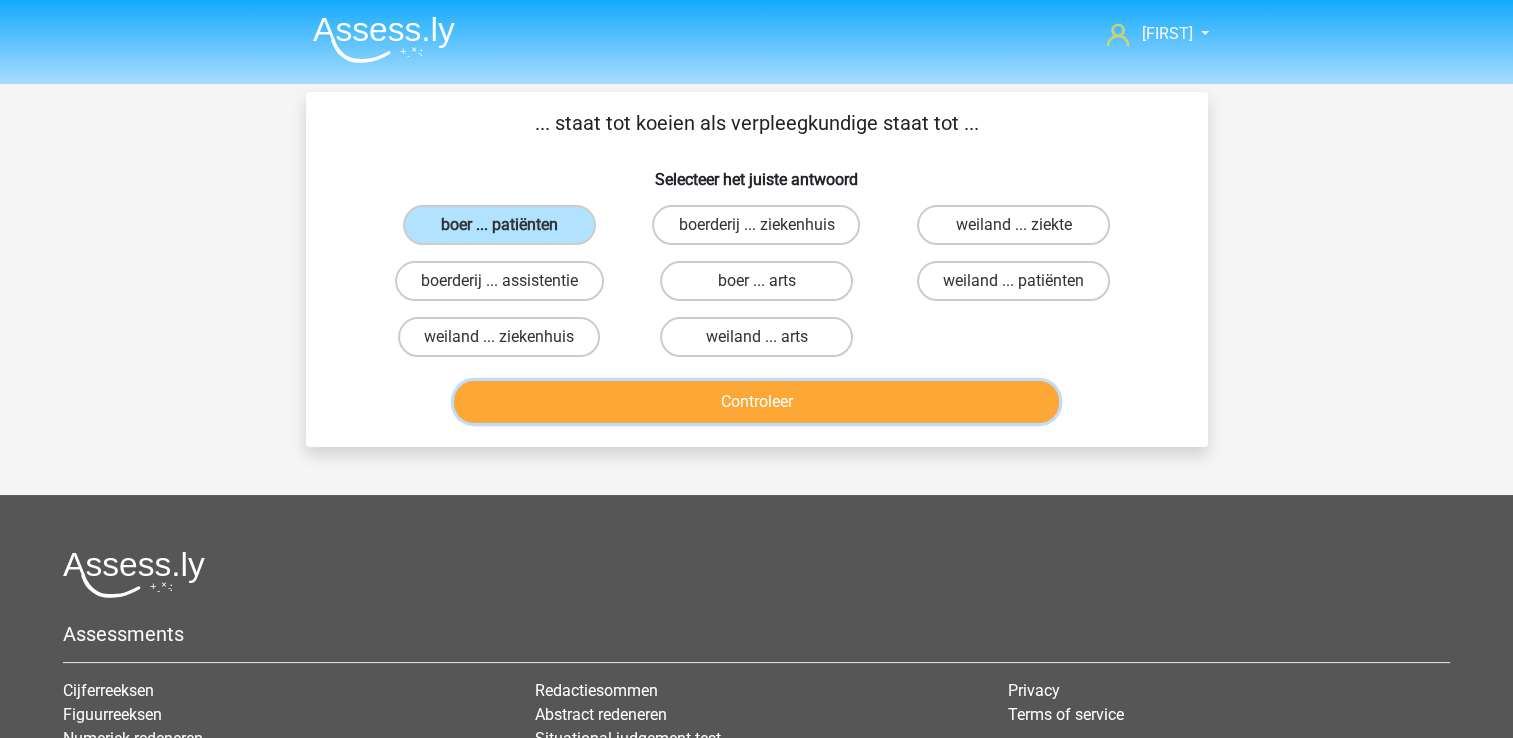 click on "Controleer" at bounding box center [756, 402] 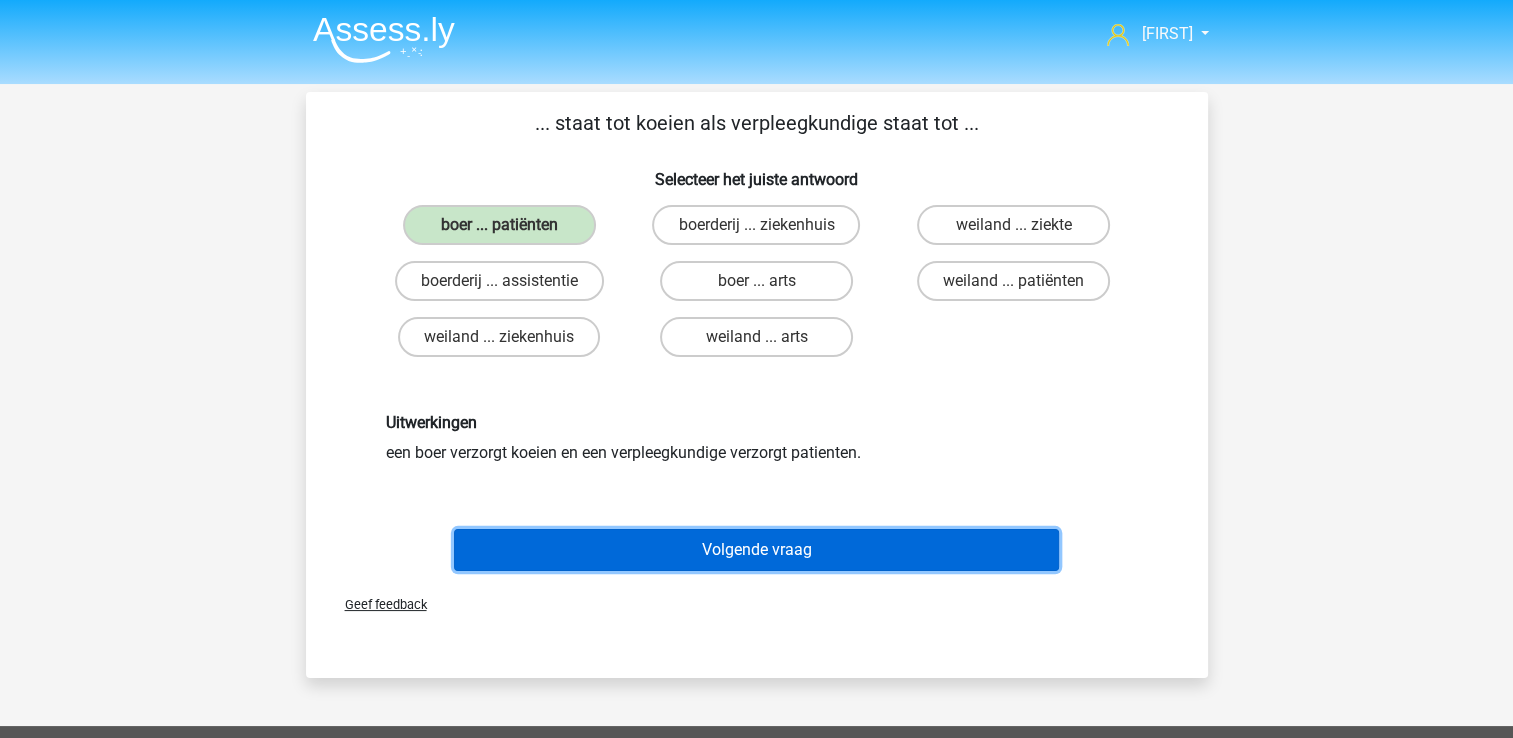 click on "Volgende vraag" at bounding box center (756, 550) 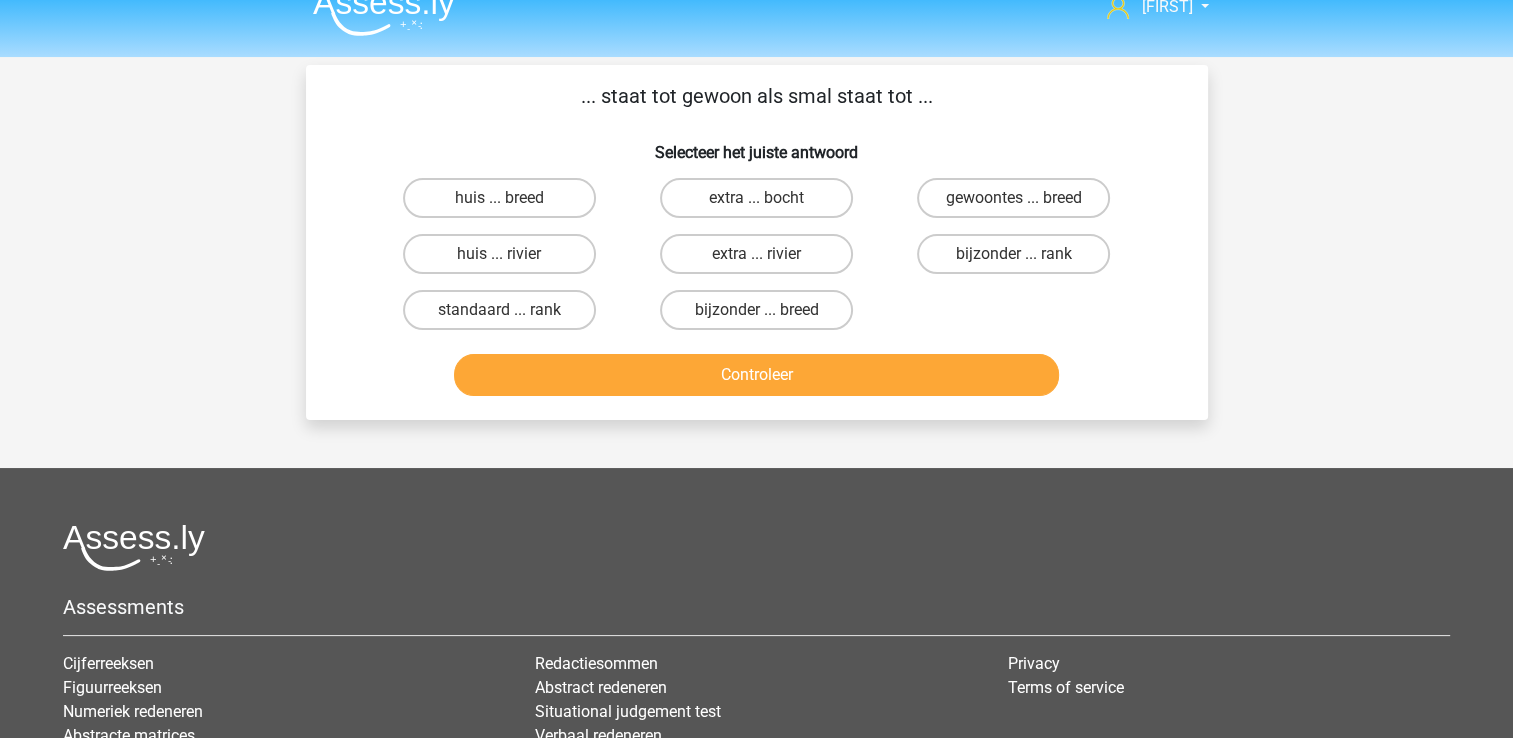 scroll, scrollTop: 0, scrollLeft: 0, axis: both 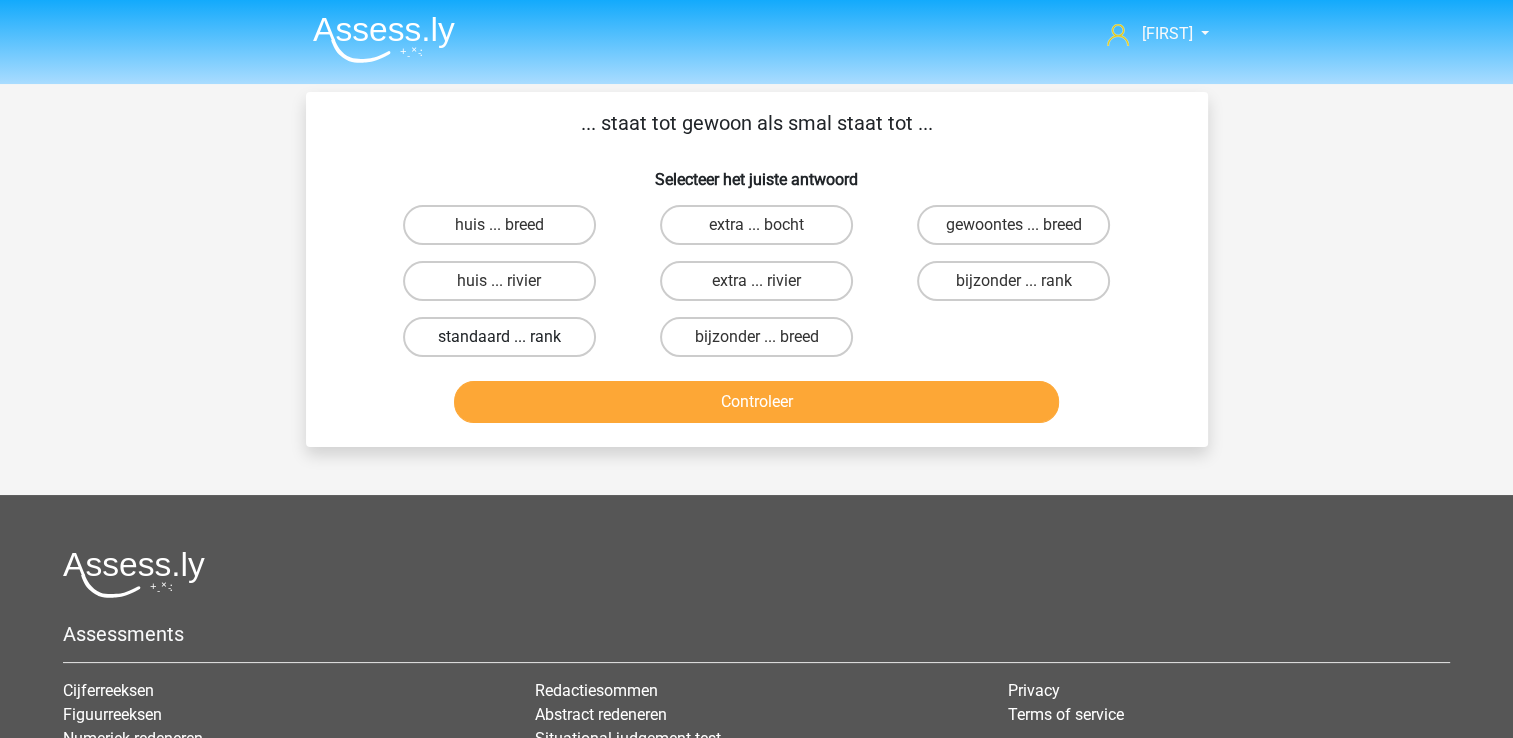 click on "standaard ... rank" at bounding box center (499, 337) 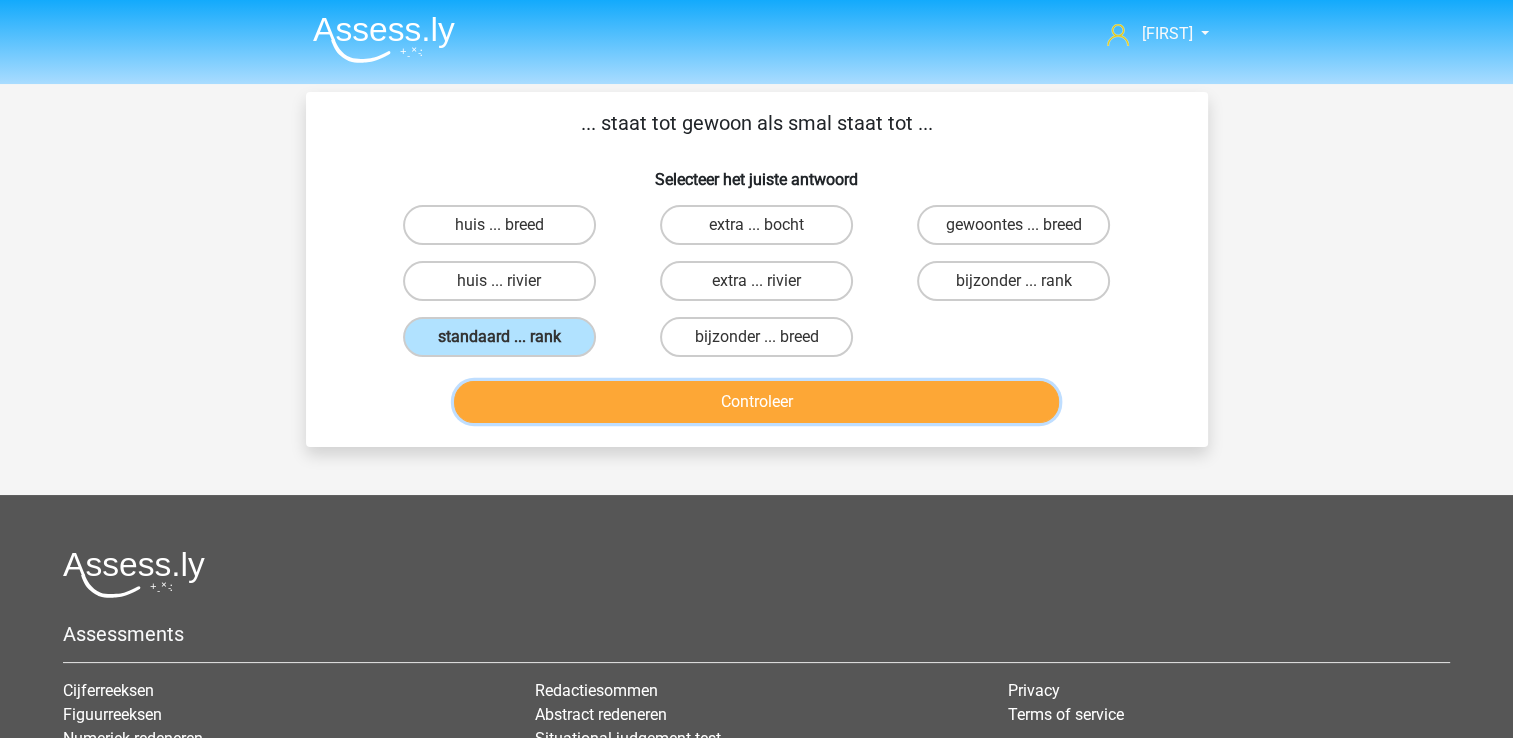 click on "Controleer" at bounding box center [756, 402] 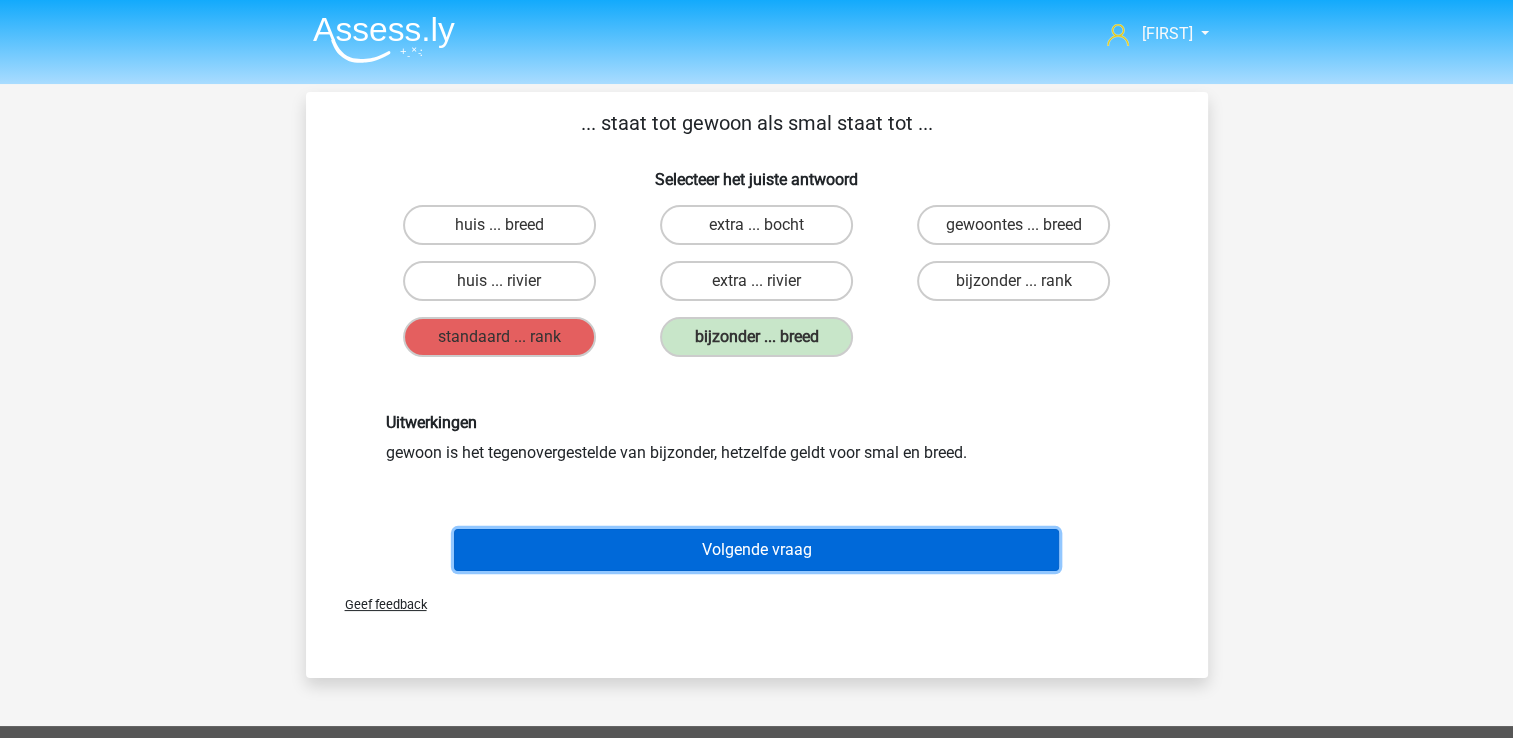 click on "Volgende vraag" at bounding box center [756, 550] 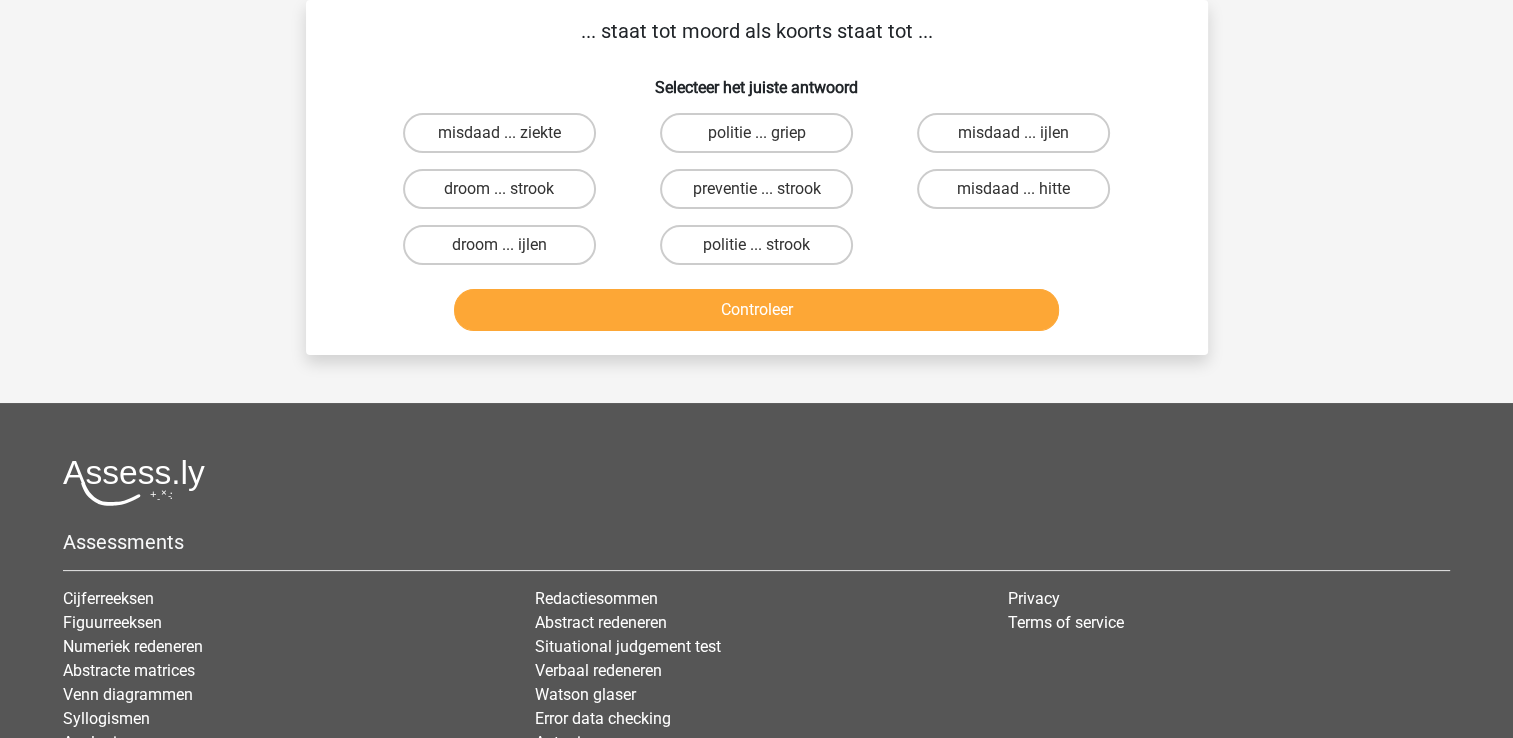 scroll, scrollTop: 0, scrollLeft: 0, axis: both 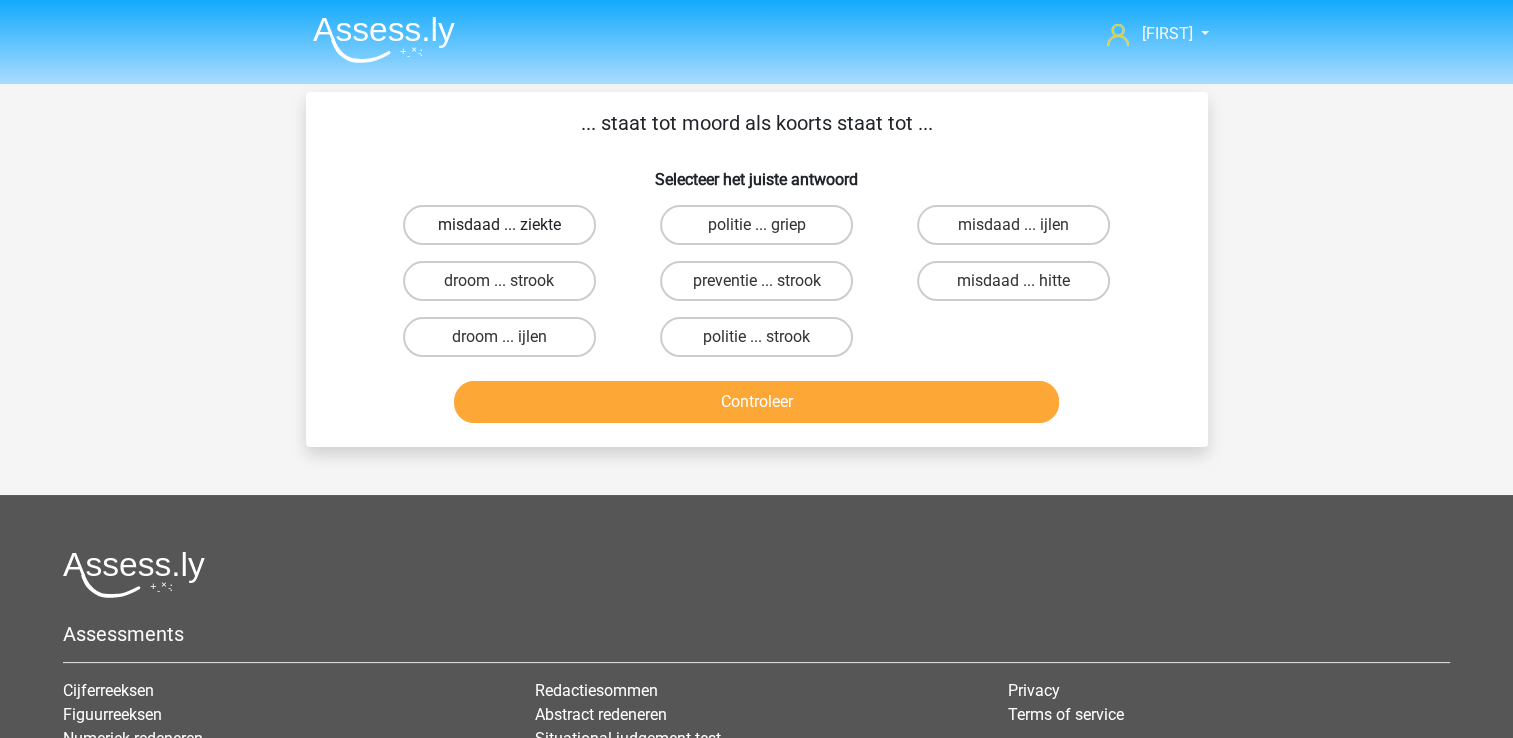 click on "misdaad ... ziekte" at bounding box center (499, 225) 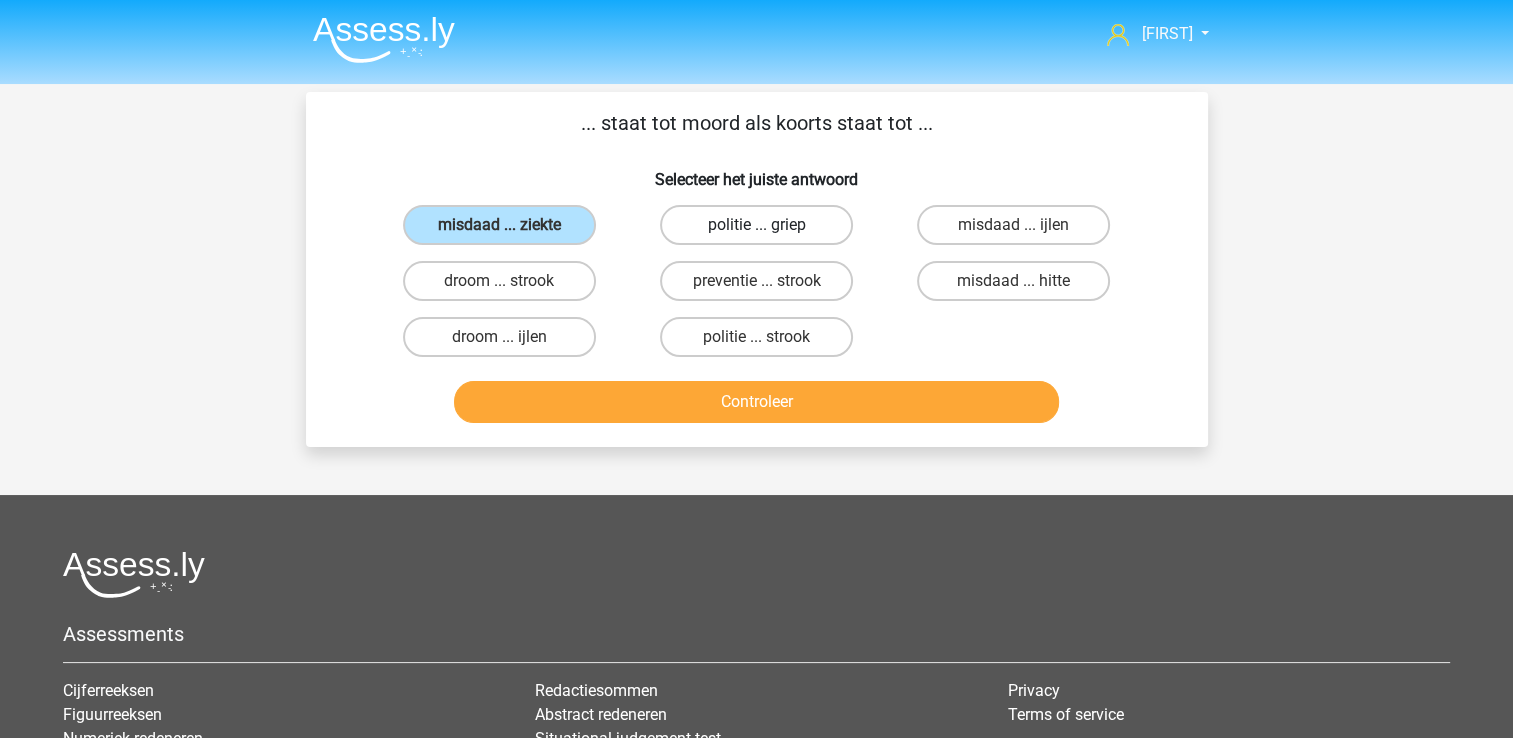 click on "politie ... griep" at bounding box center [756, 225] 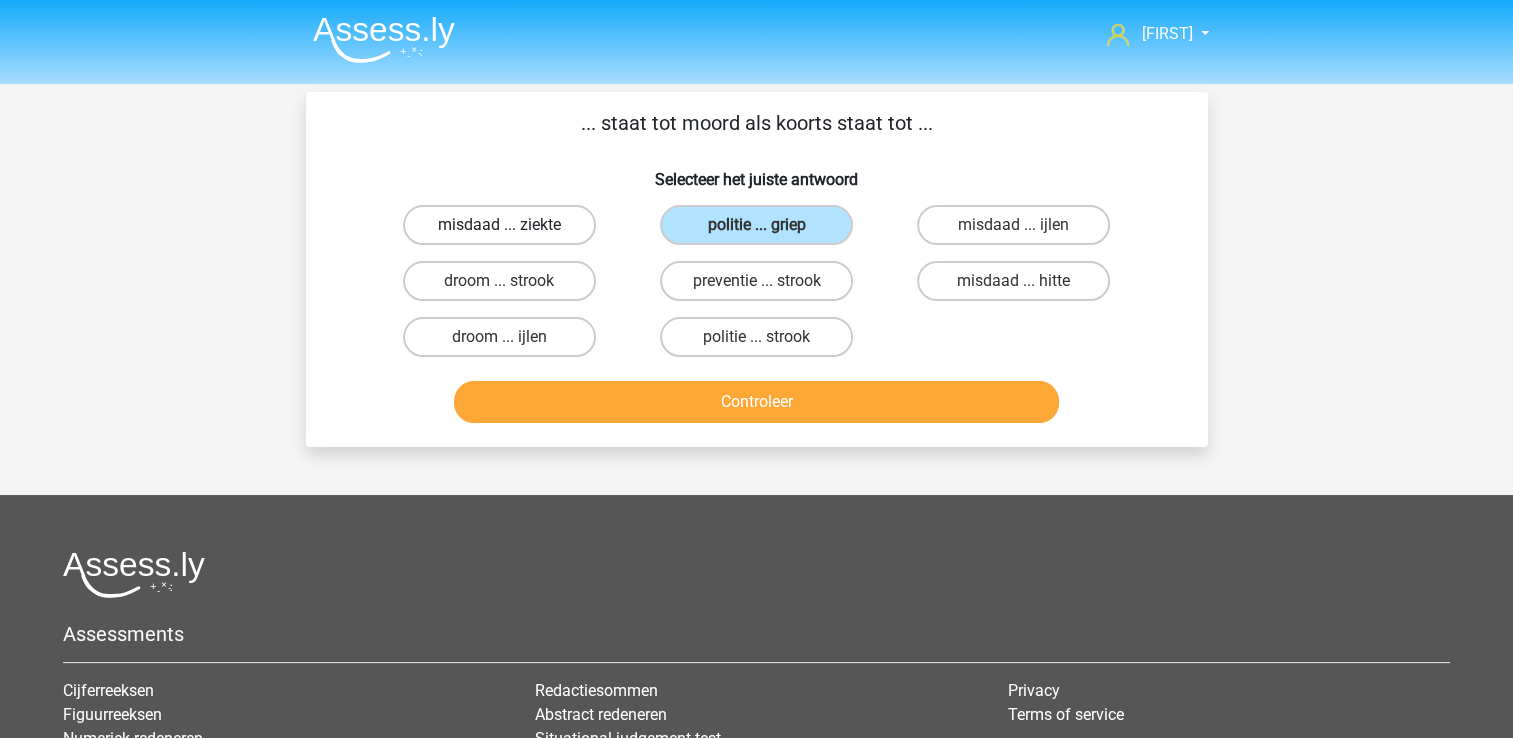 click on "misdaad ... ziekte" at bounding box center (499, 225) 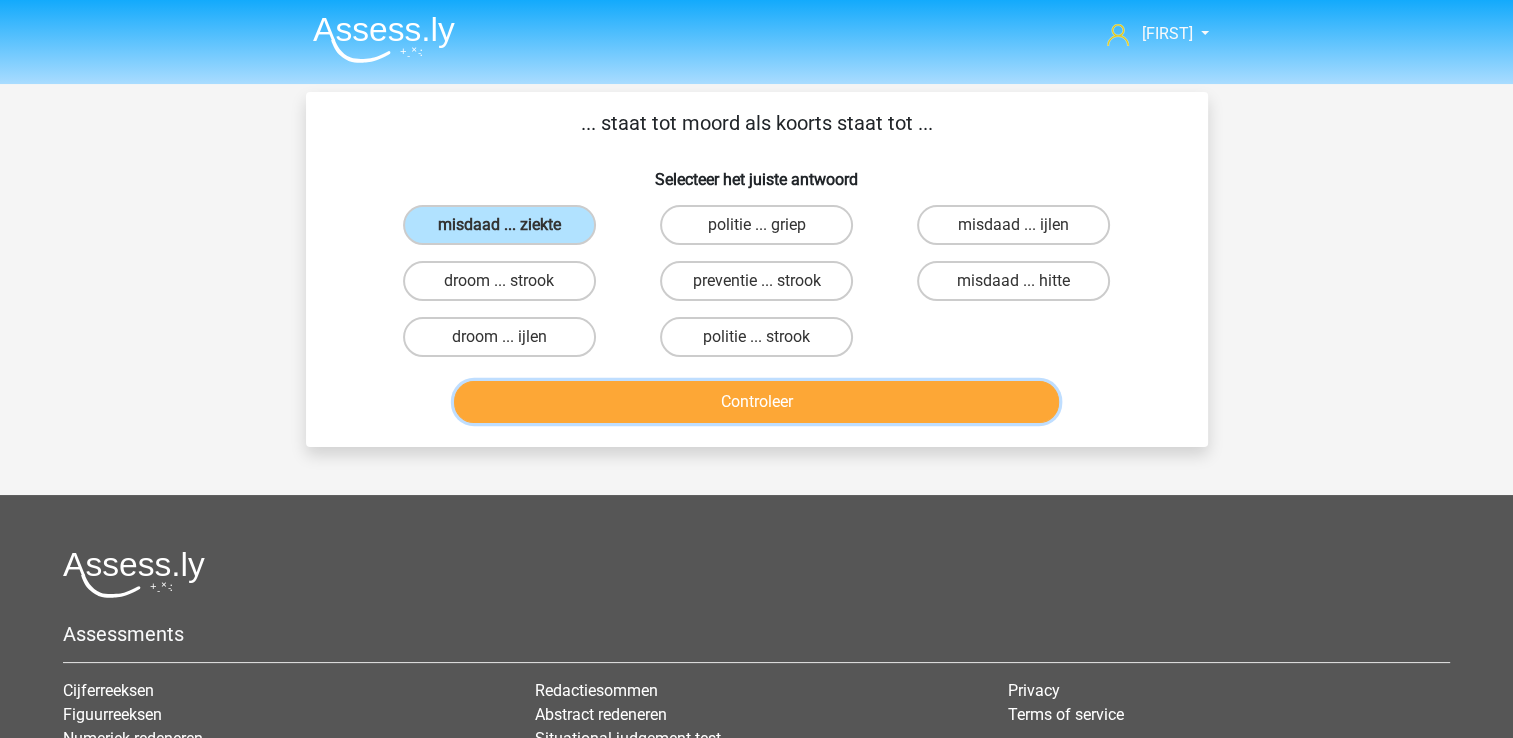 click on "Controleer" at bounding box center (756, 402) 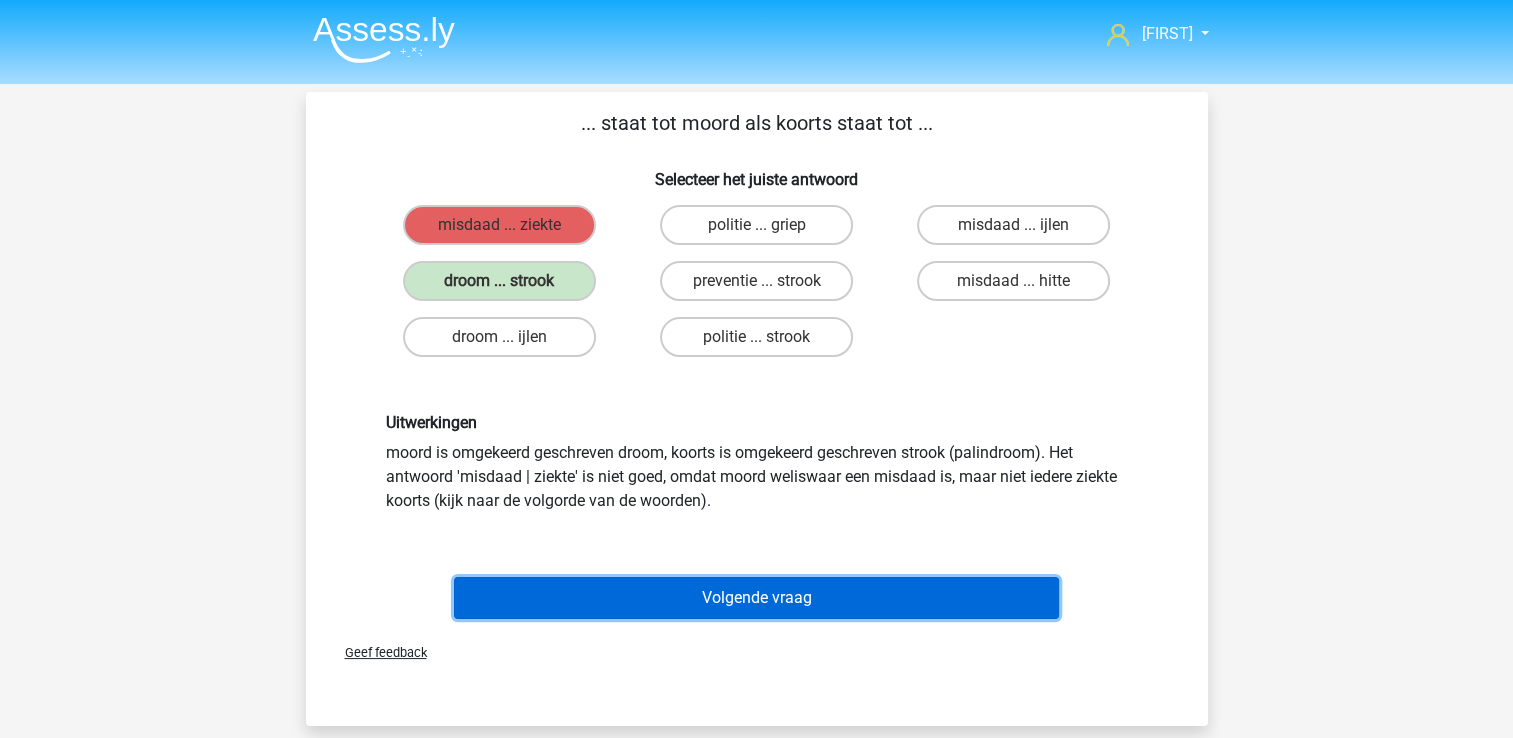 click on "Volgende vraag" at bounding box center (756, 598) 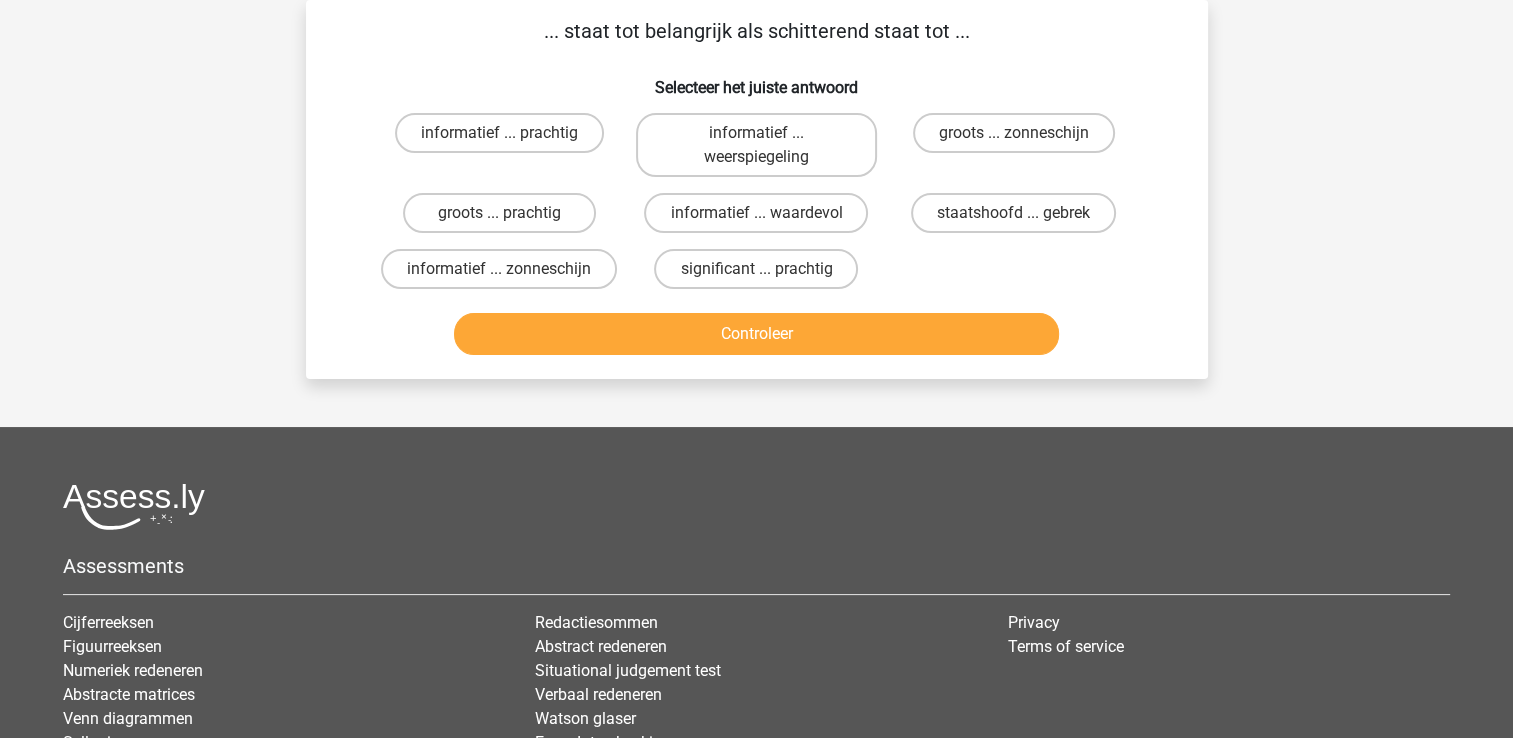 scroll, scrollTop: 0, scrollLeft: 0, axis: both 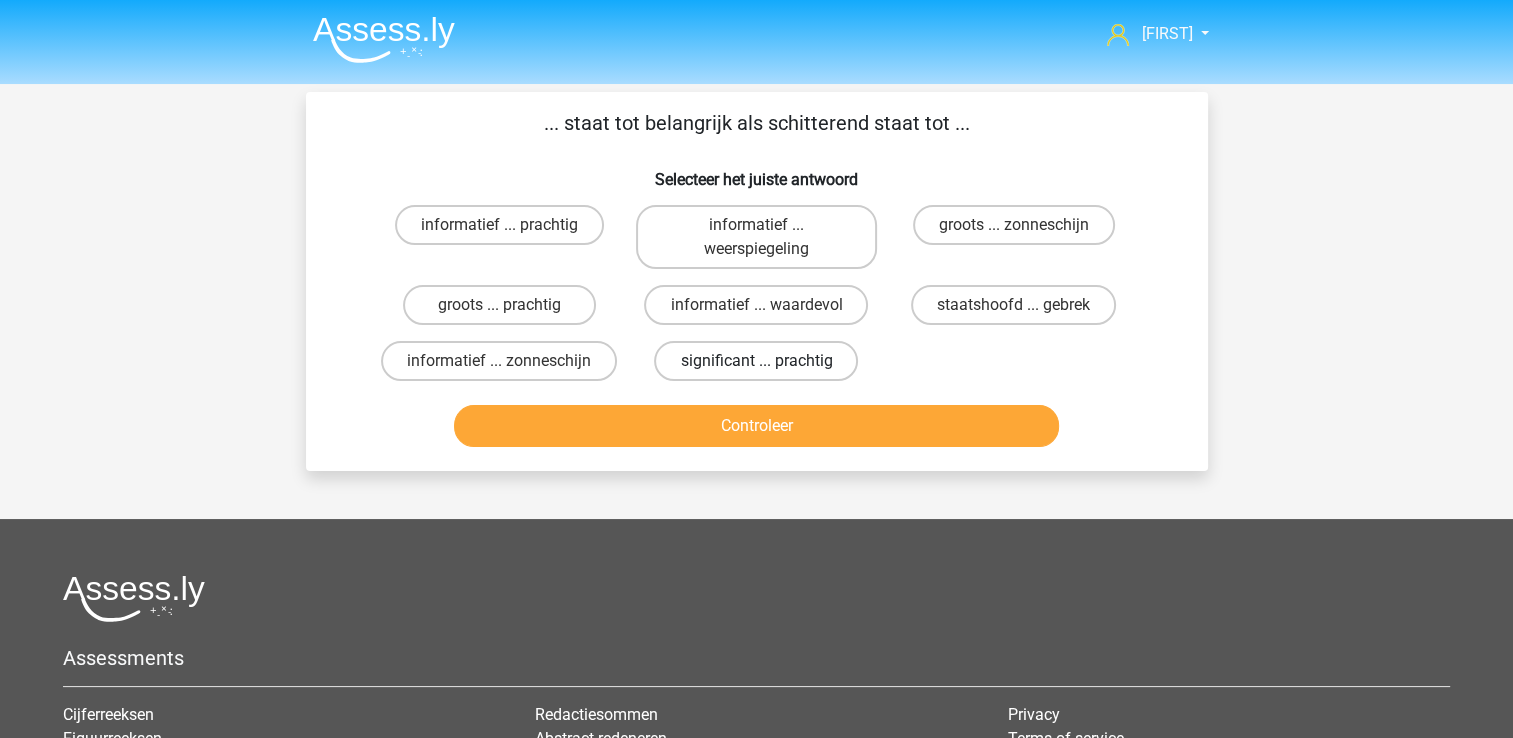 click on "significant ... prachtig" at bounding box center (756, 361) 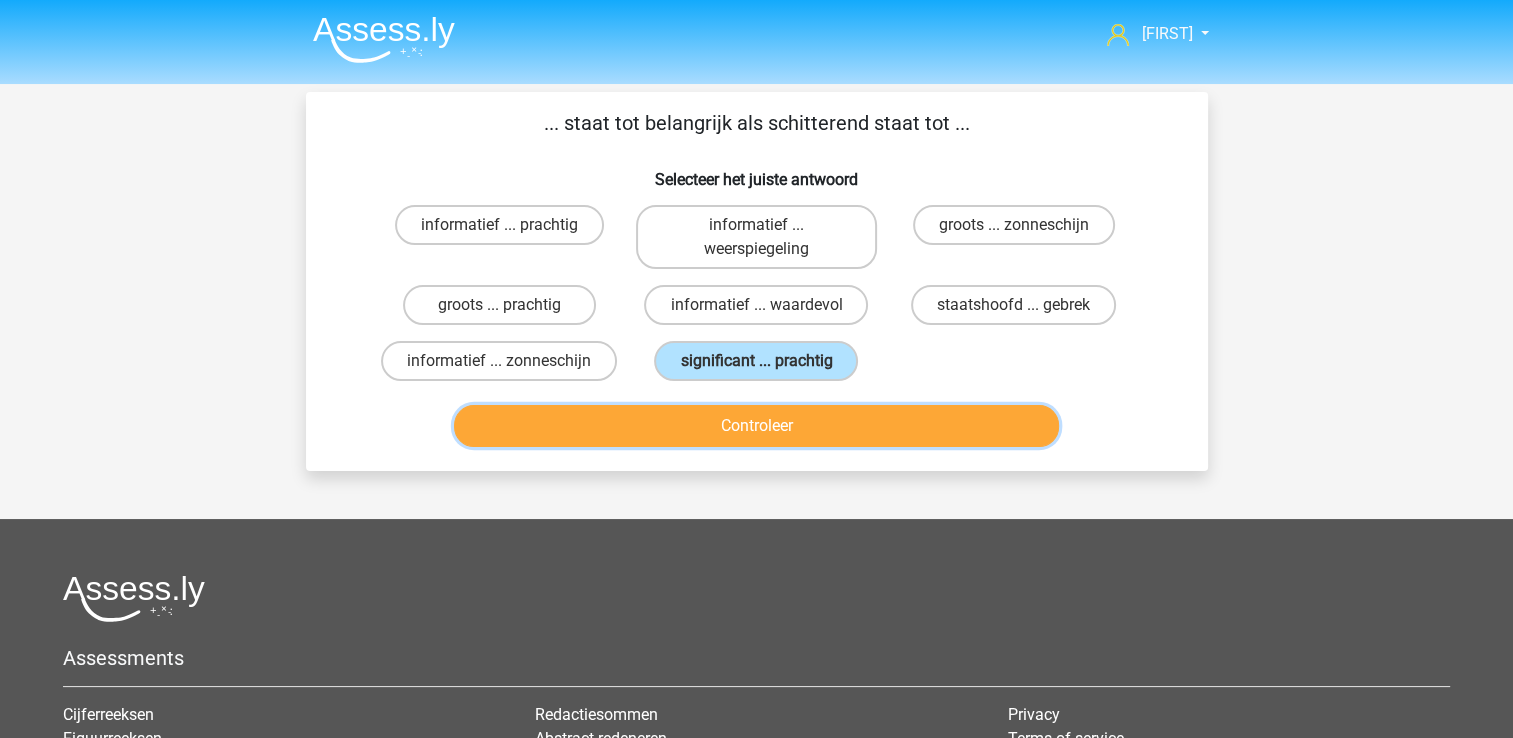 click on "Controleer" at bounding box center [756, 426] 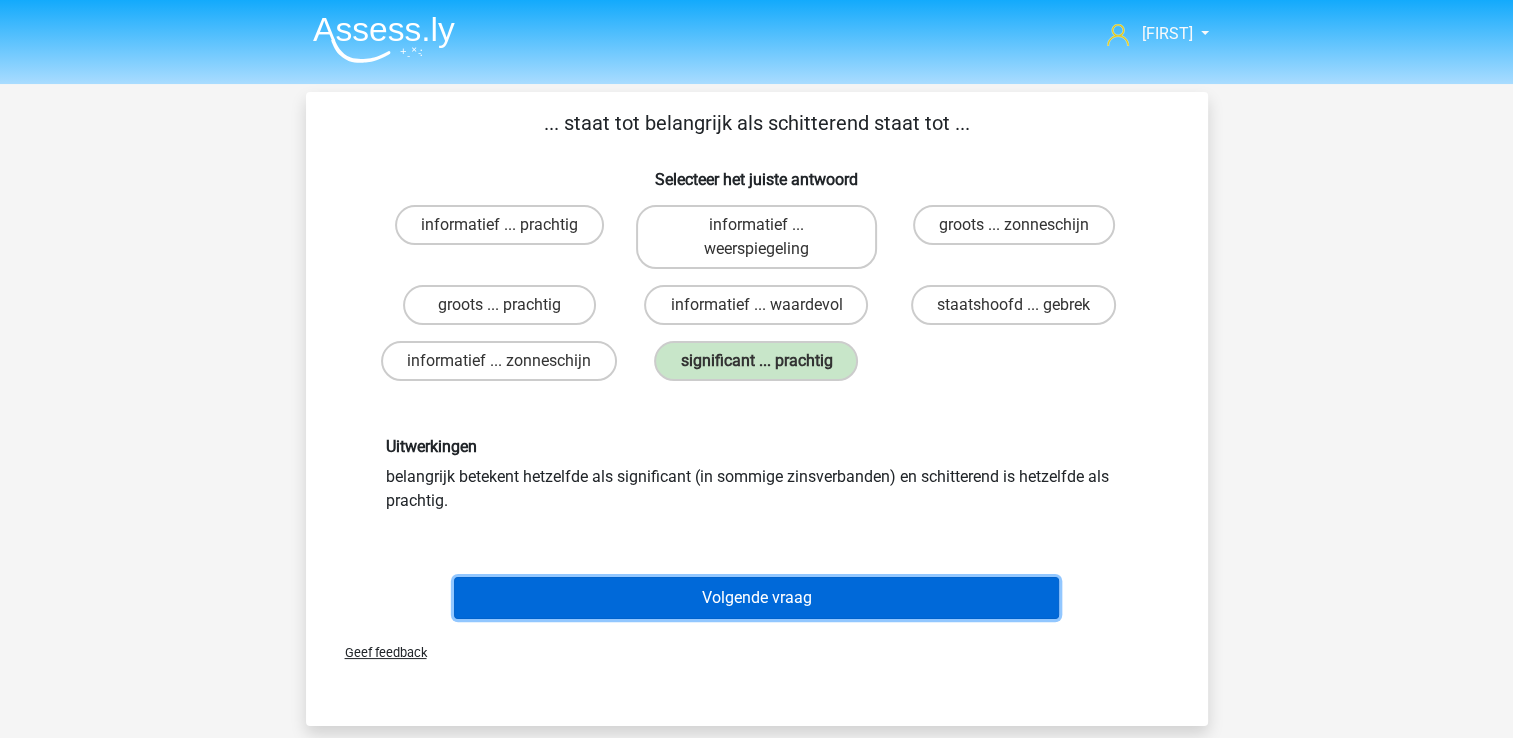 click on "Volgende vraag" at bounding box center (756, 598) 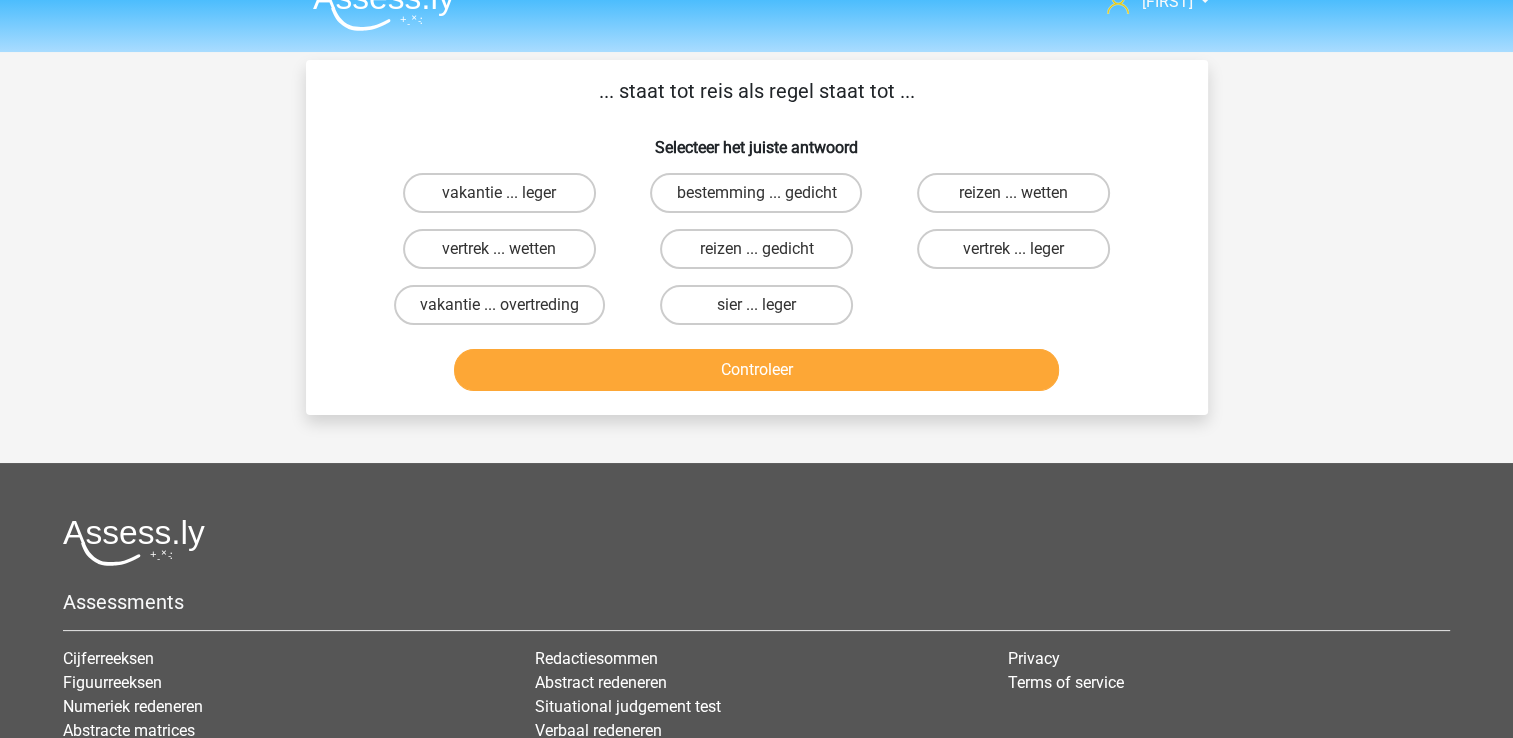 scroll, scrollTop: 0, scrollLeft: 0, axis: both 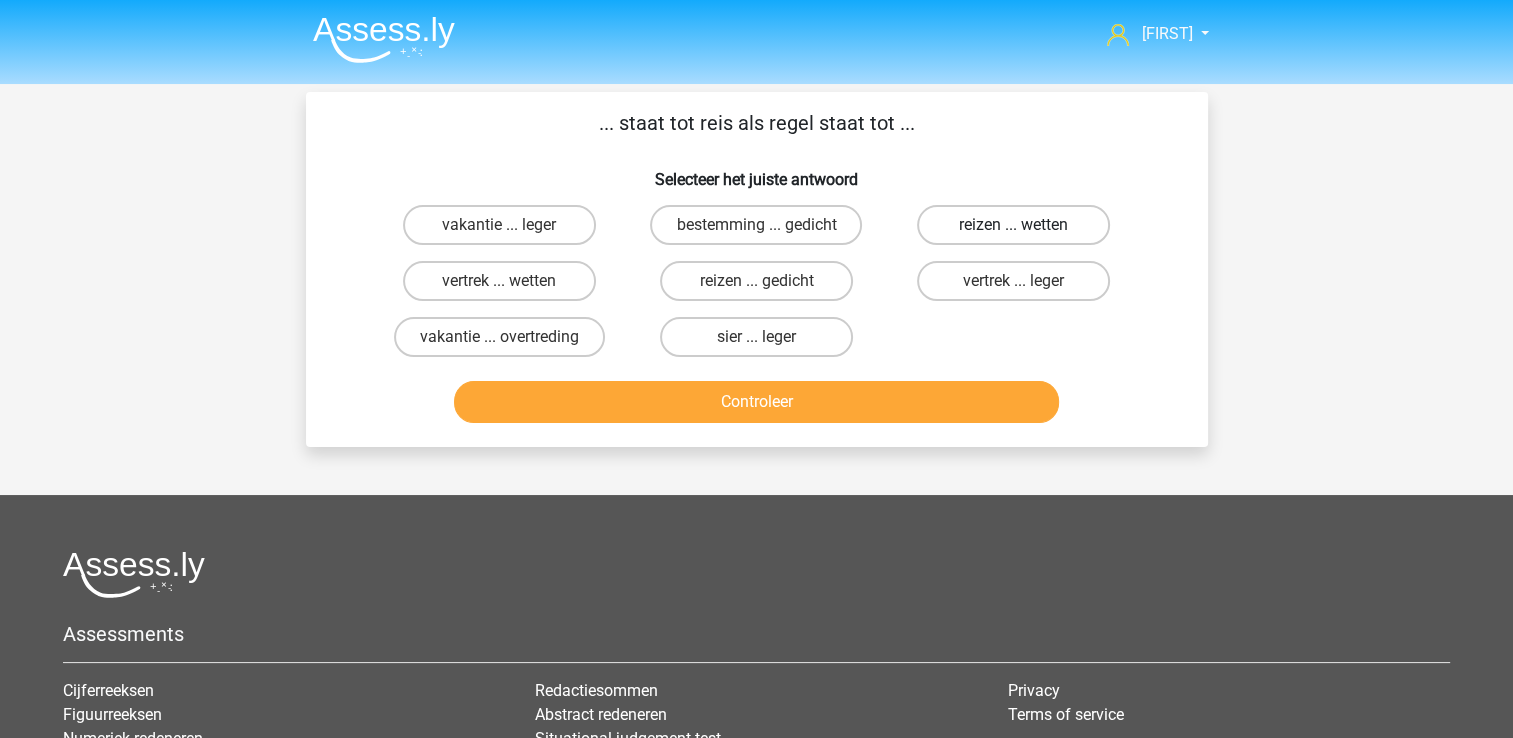 click on "reizen ... wetten" at bounding box center (1013, 225) 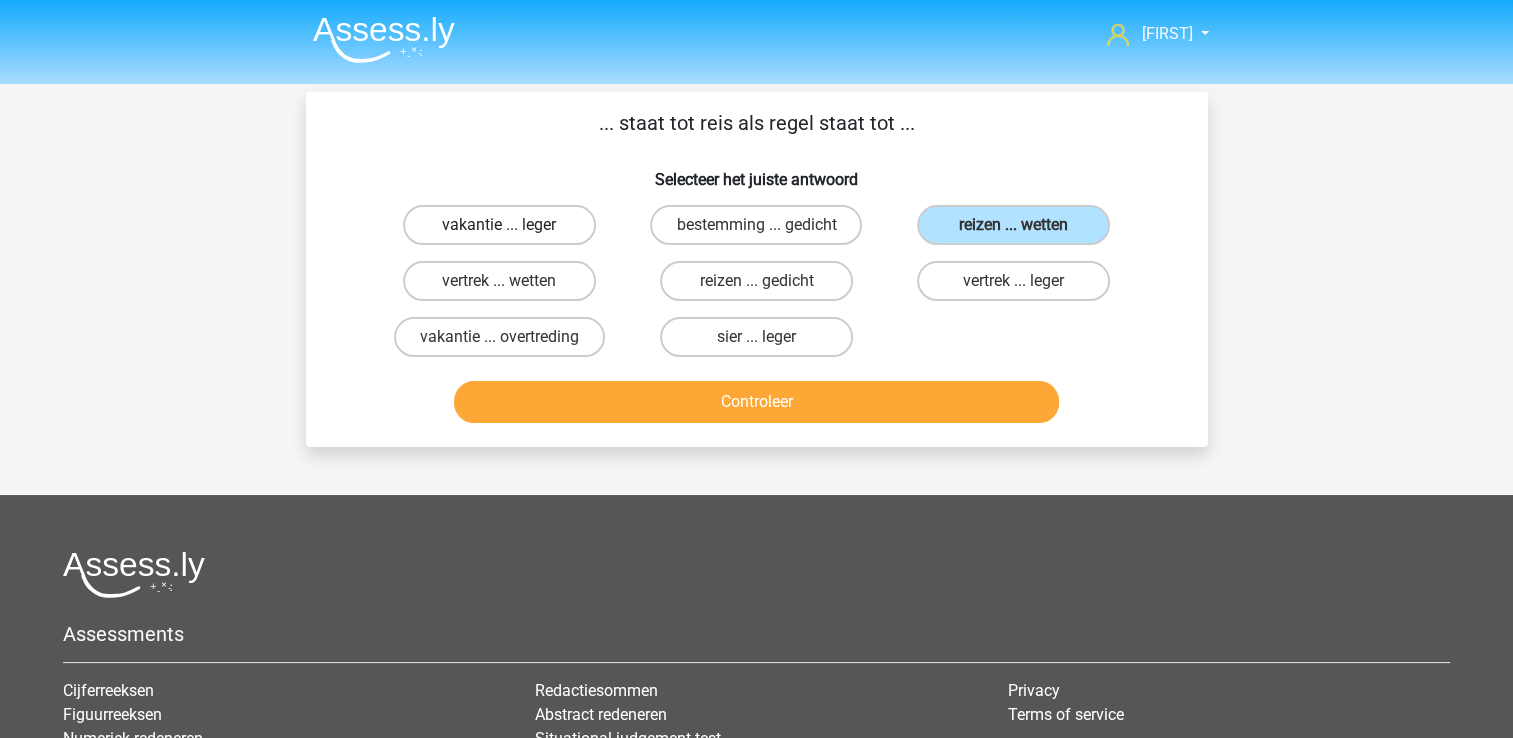 click on "vakantie ... leger" at bounding box center [499, 225] 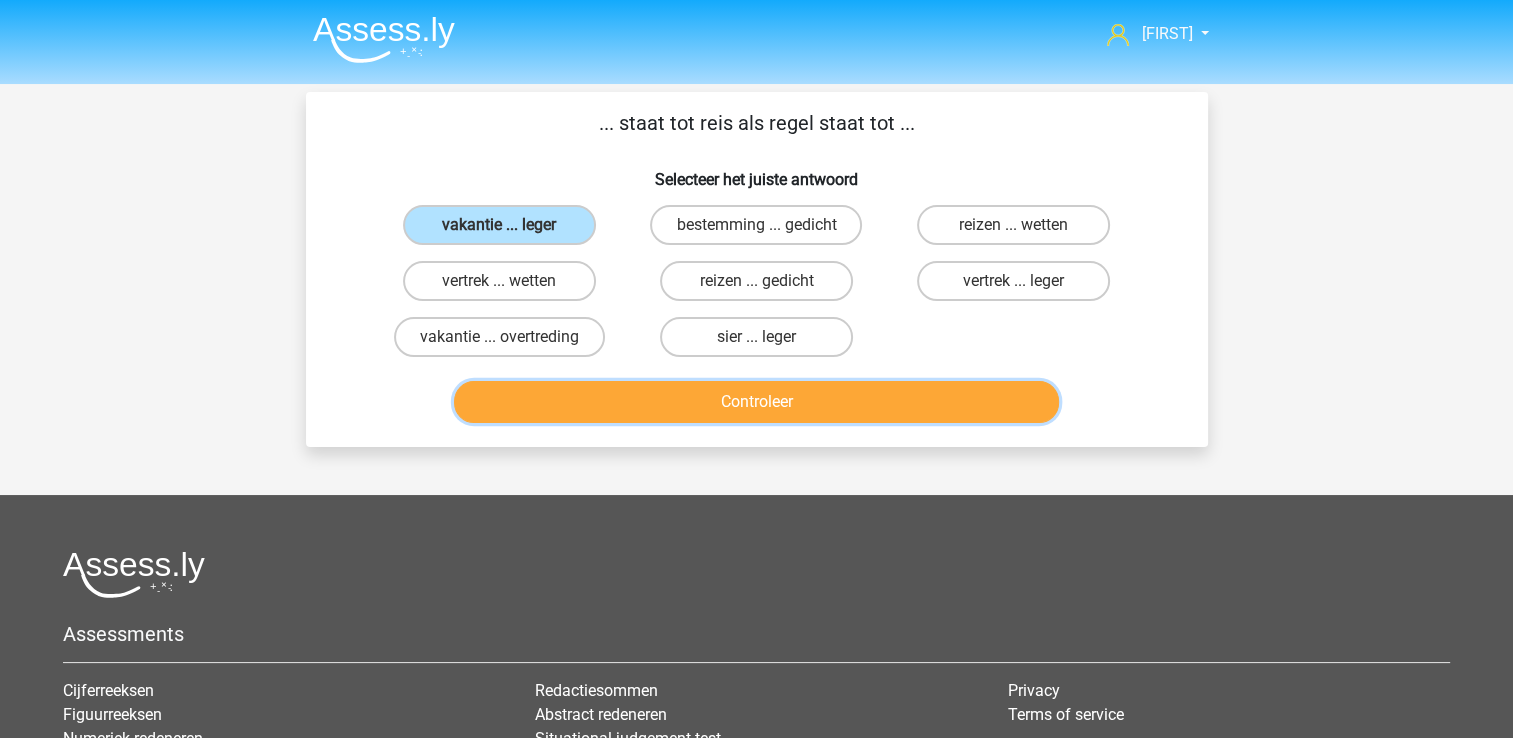 click on "Controleer" at bounding box center (756, 402) 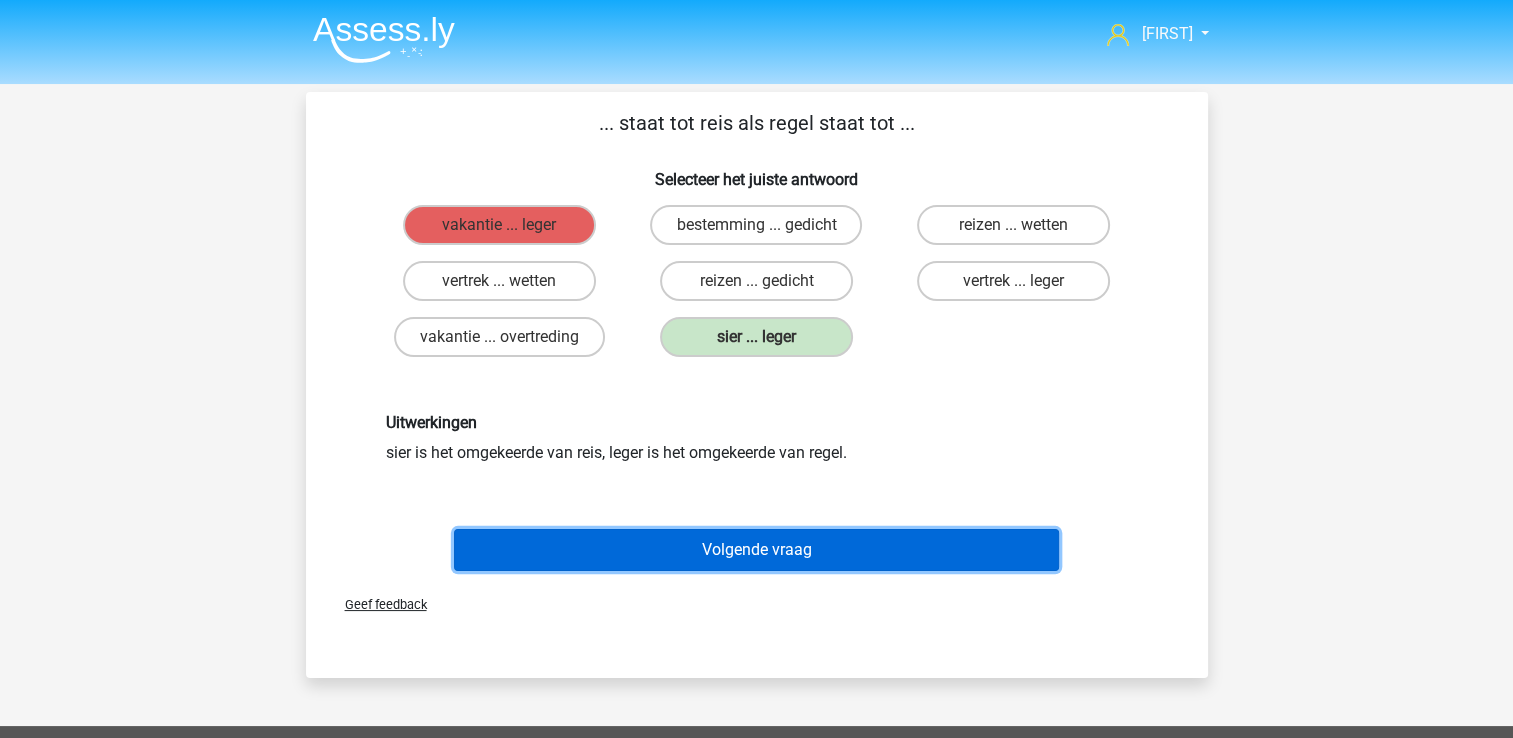 click on "Volgende vraag" at bounding box center (756, 550) 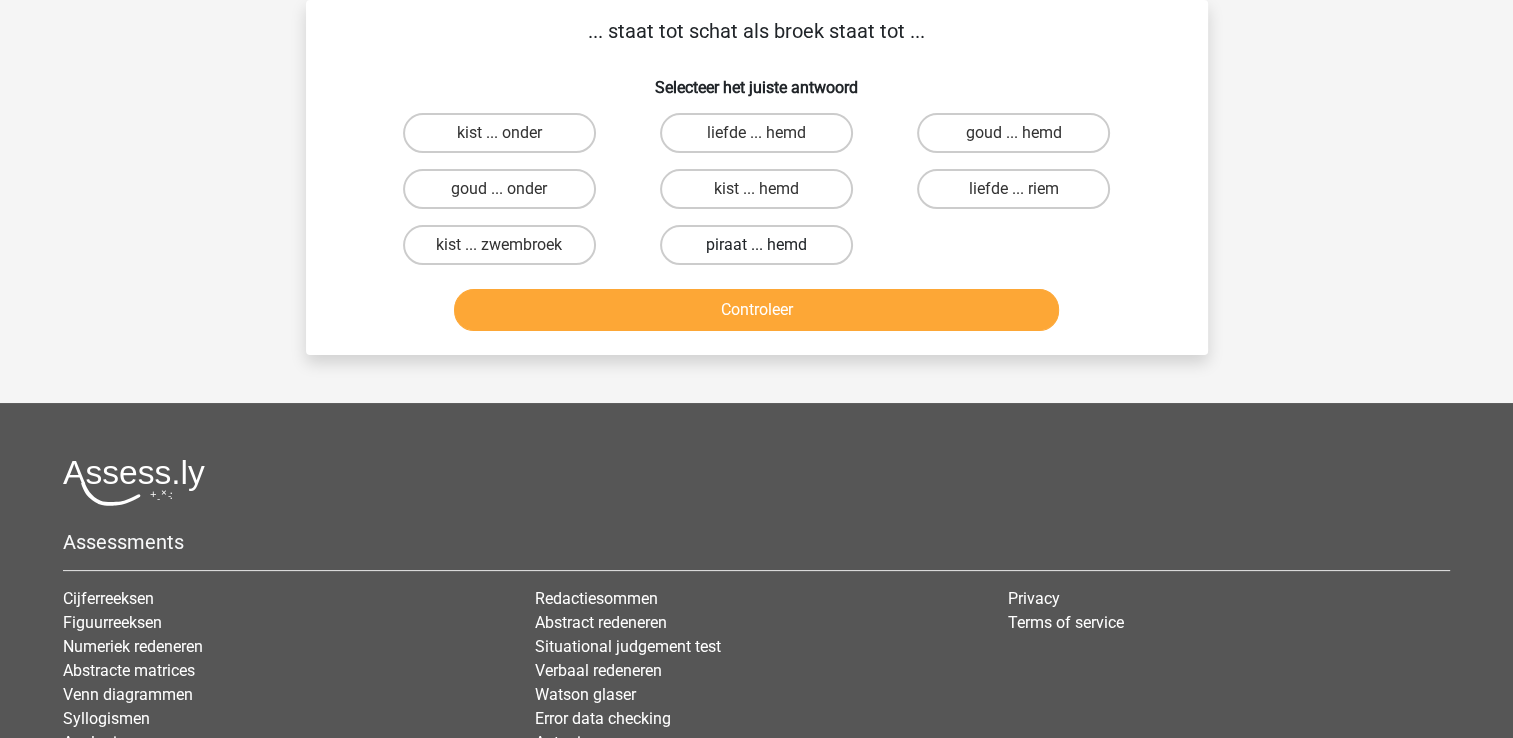 scroll, scrollTop: 0, scrollLeft: 0, axis: both 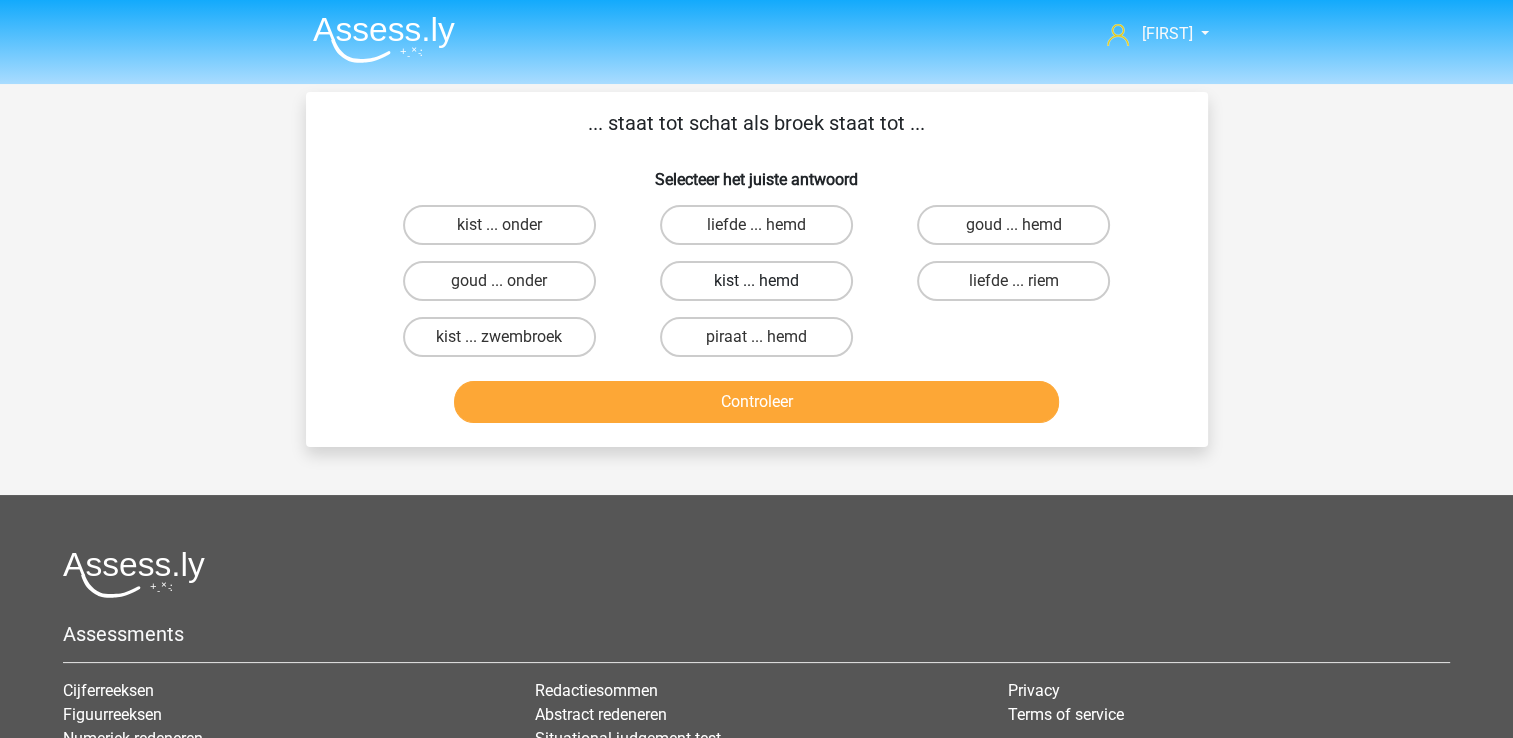 click on "kist ... hemd" at bounding box center (756, 281) 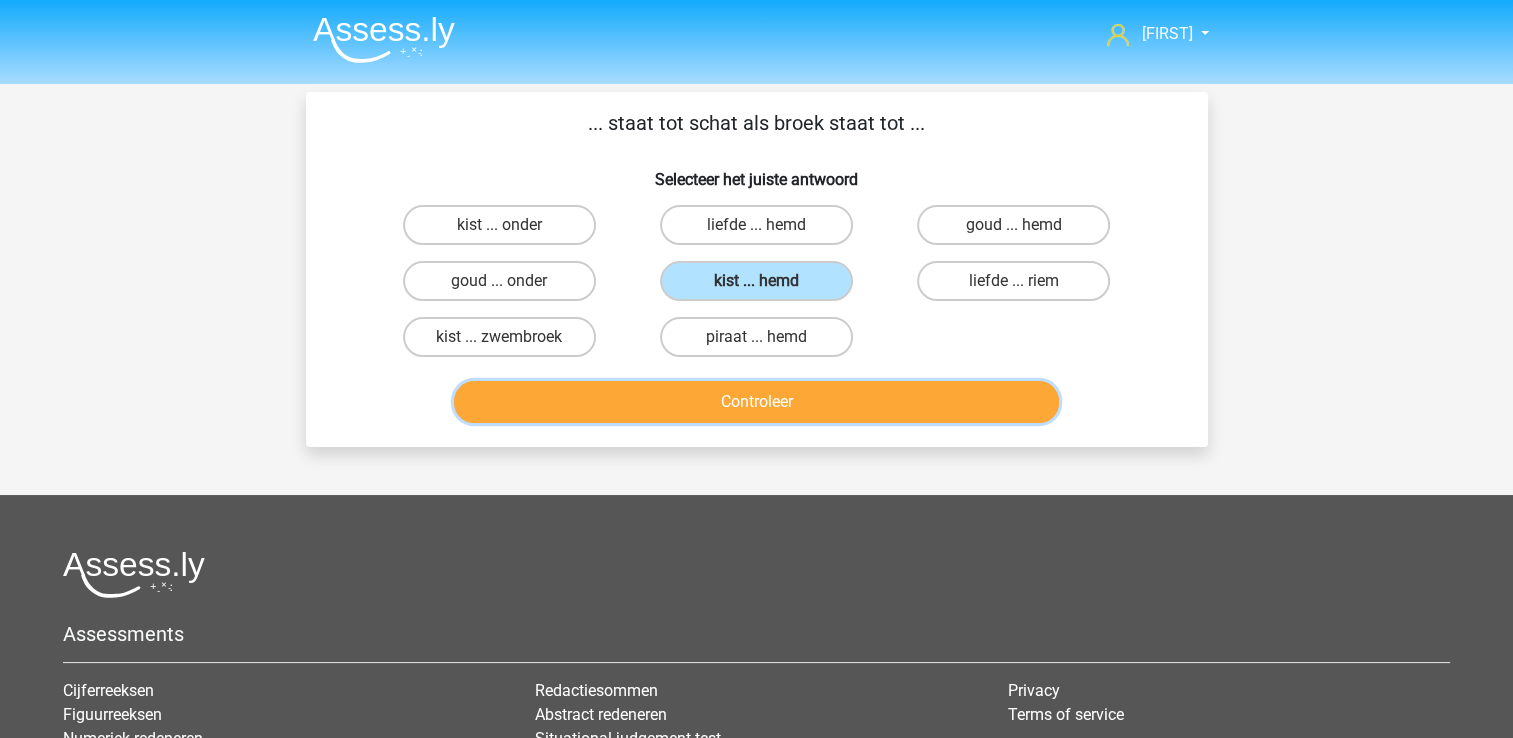 click on "Controleer" at bounding box center (756, 402) 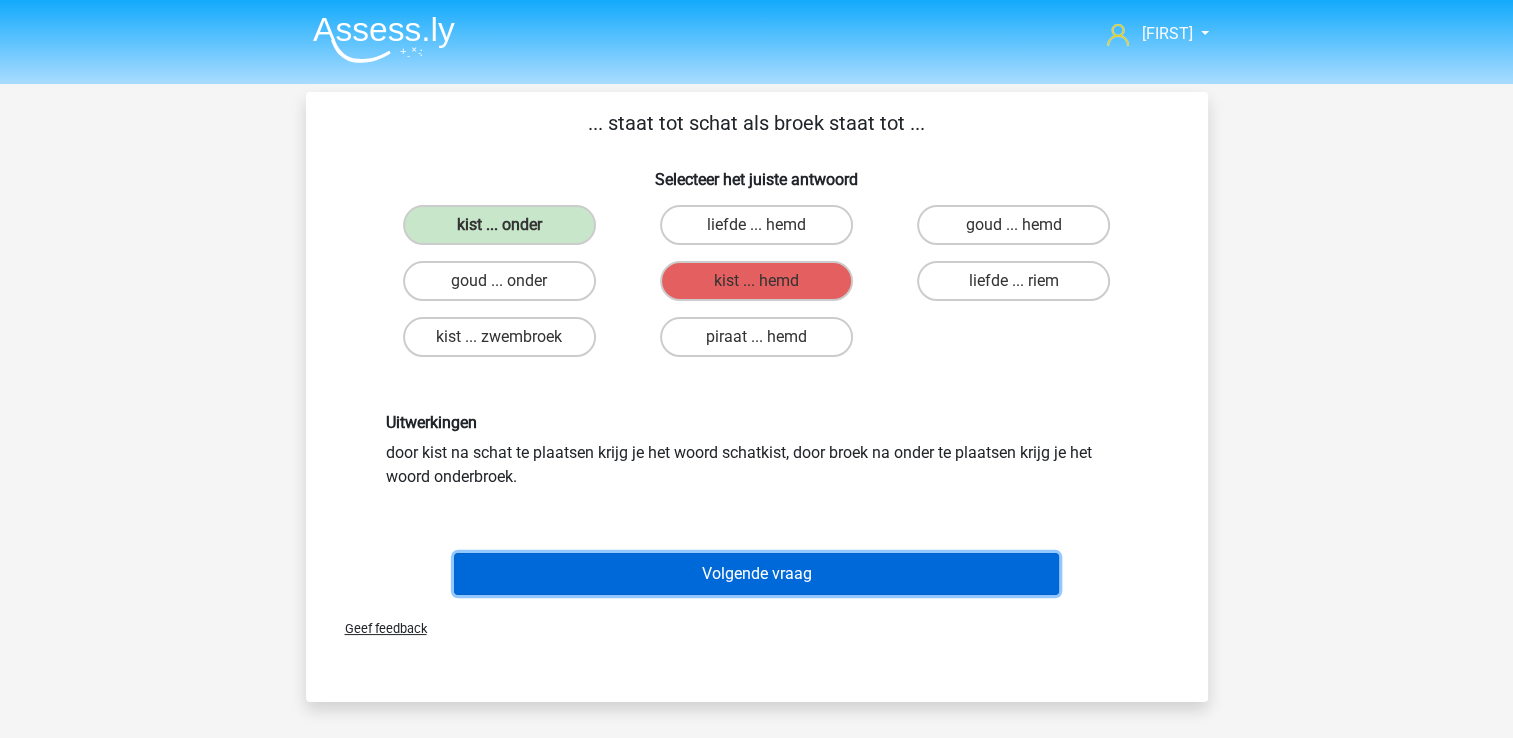 click on "Volgende vraag" at bounding box center (756, 574) 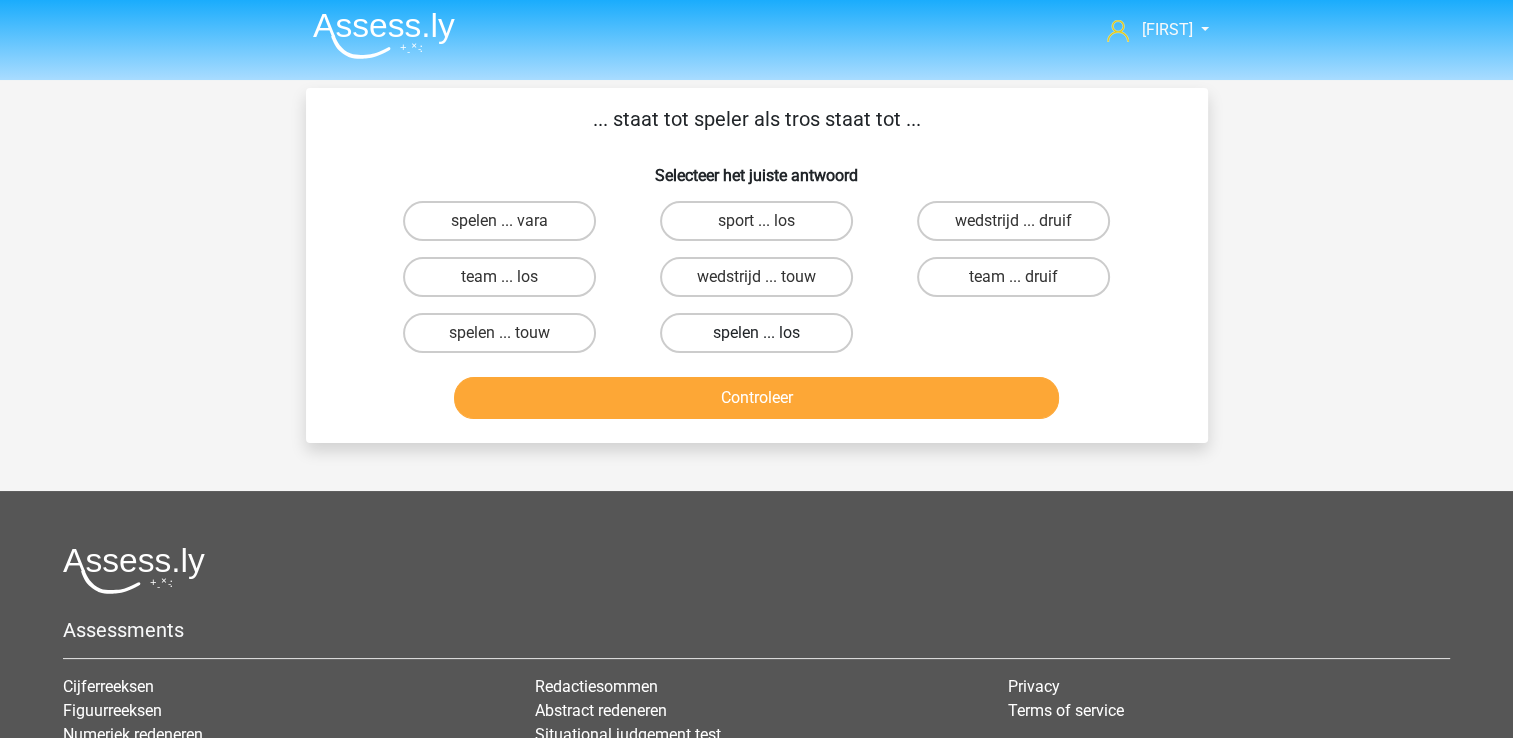 scroll, scrollTop: 0, scrollLeft: 0, axis: both 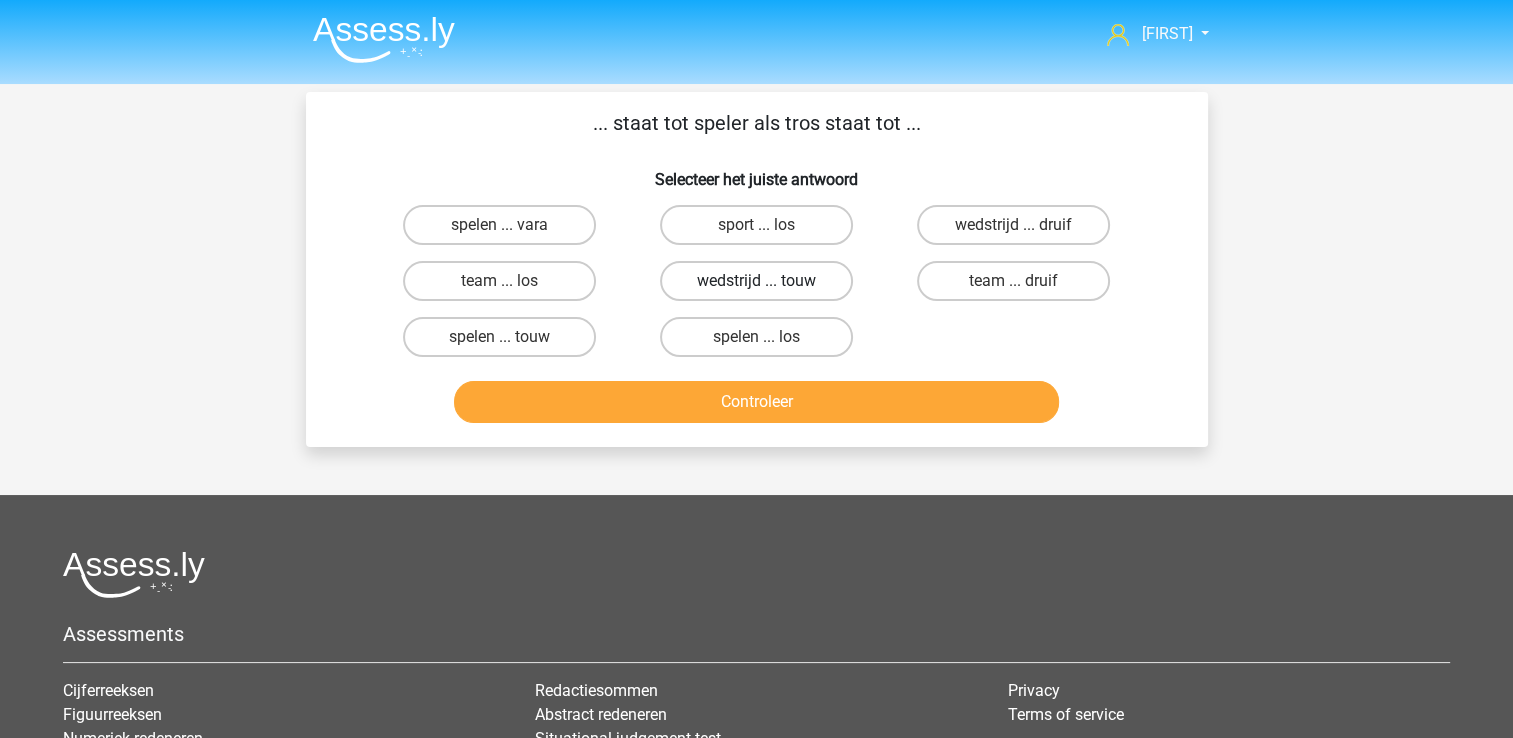 click on "wedstrijd ... touw" at bounding box center (756, 281) 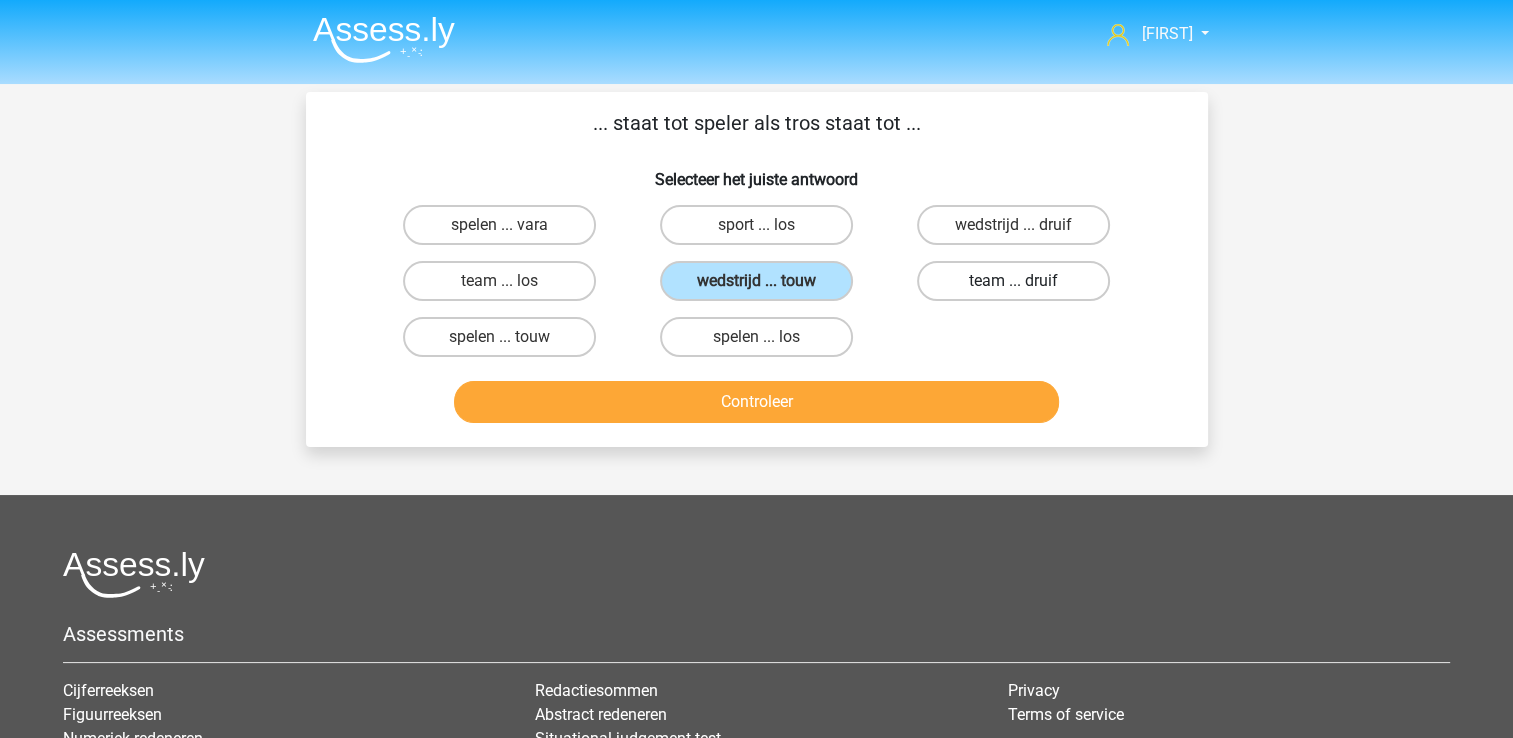 click on "team ... druif" at bounding box center (1013, 281) 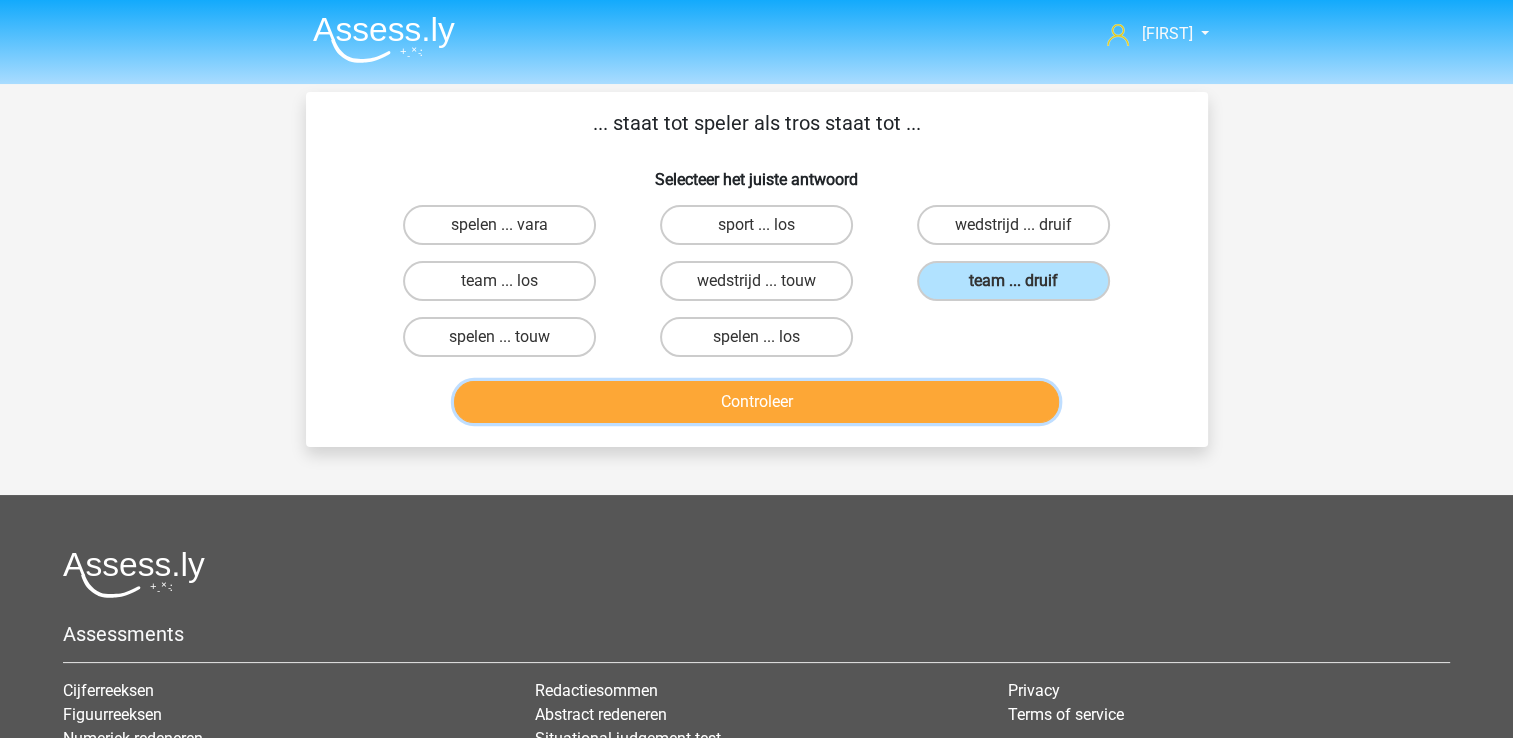 click on "Controleer" at bounding box center (756, 402) 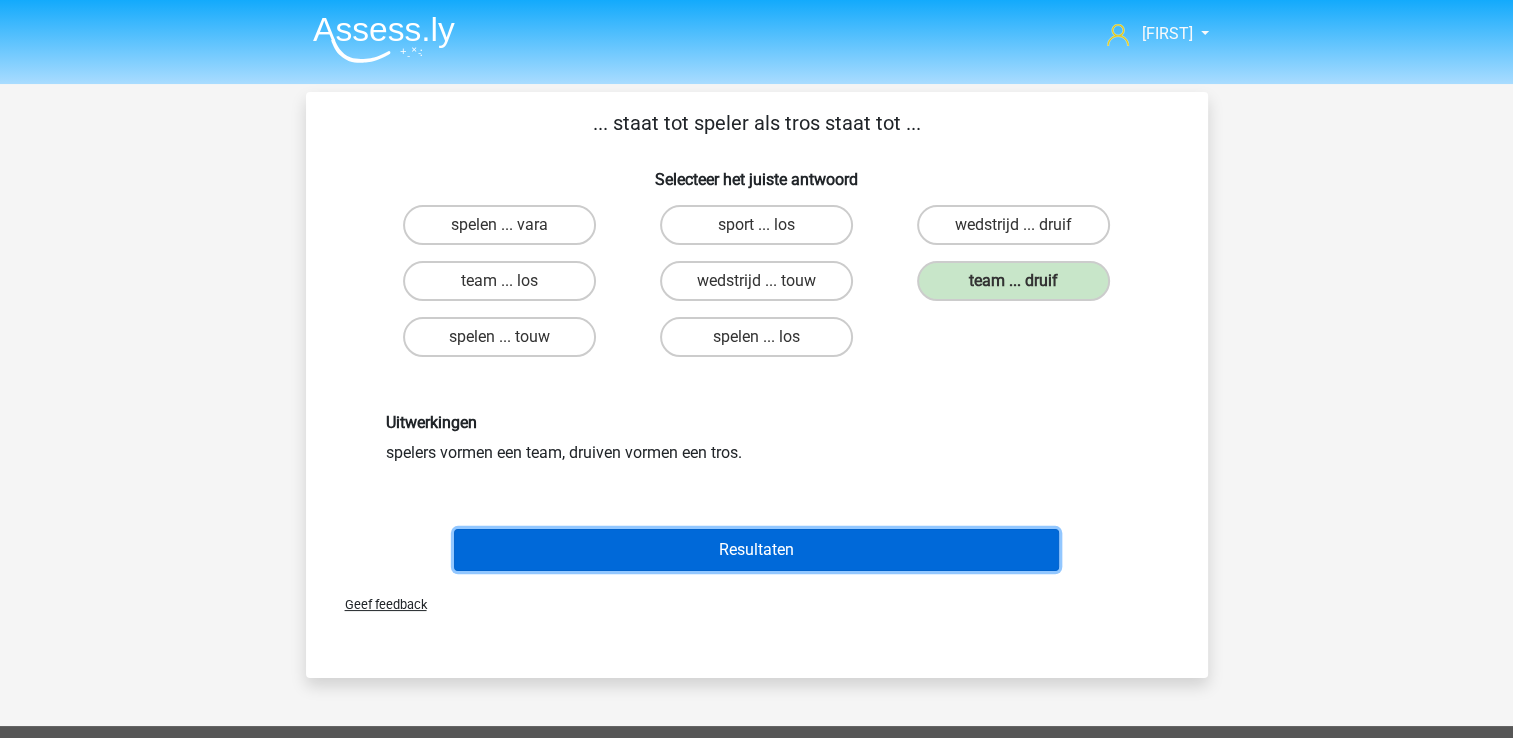 click on "Resultaten" at bounding box center [756, 550] 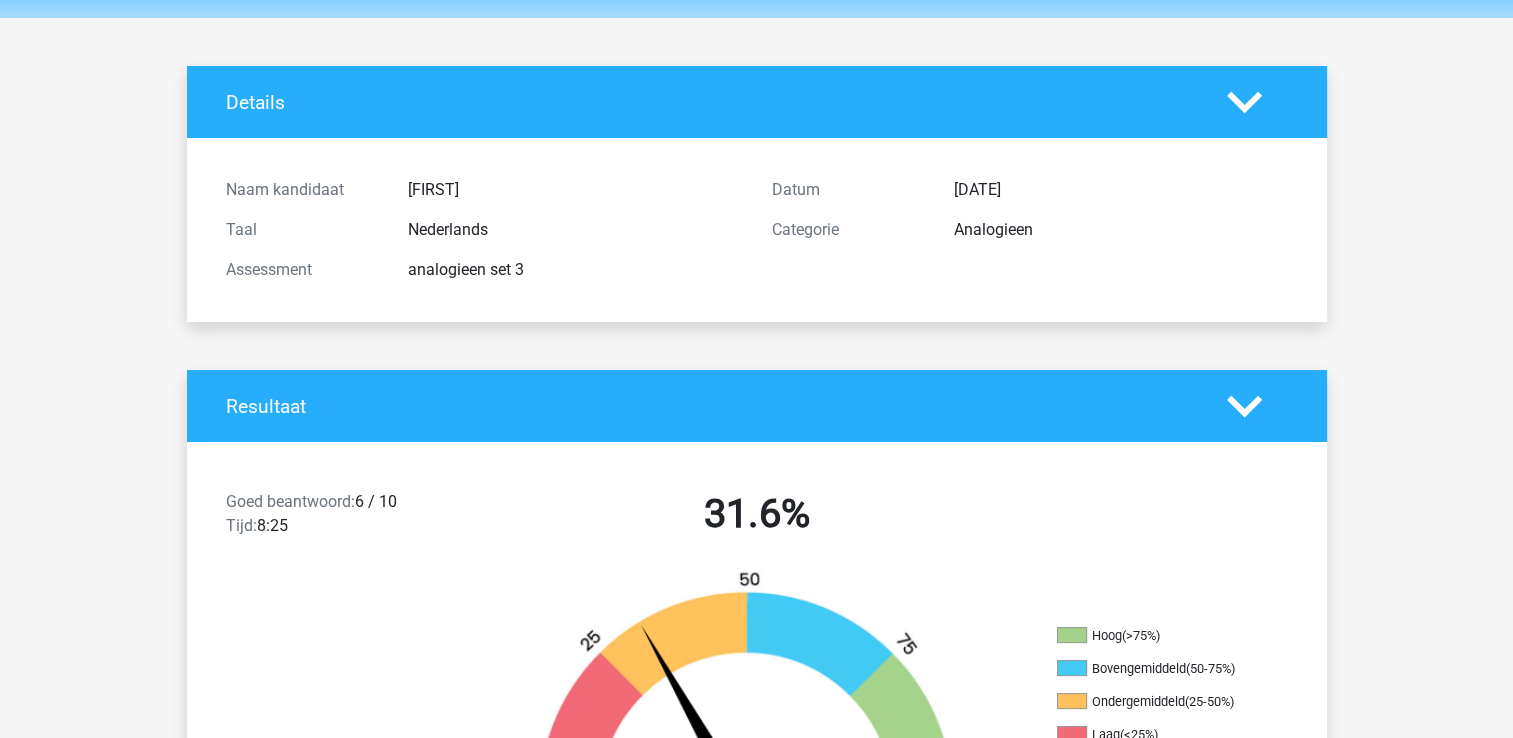 scroll, scrollTop: 100, scrollLeft: 0, axis: vertical 